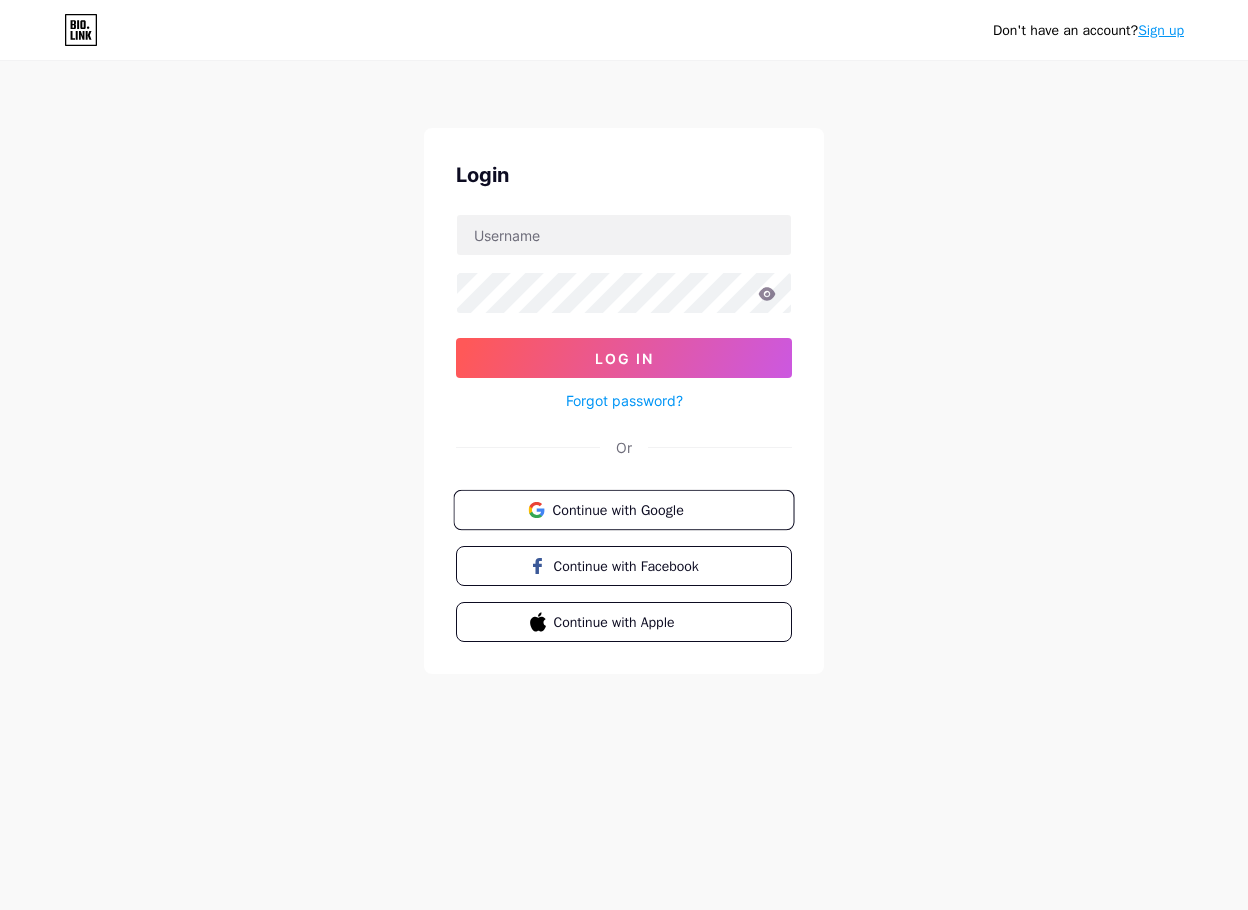 scroll, scrollTop: 0, scrollLeft: 0, axis: both 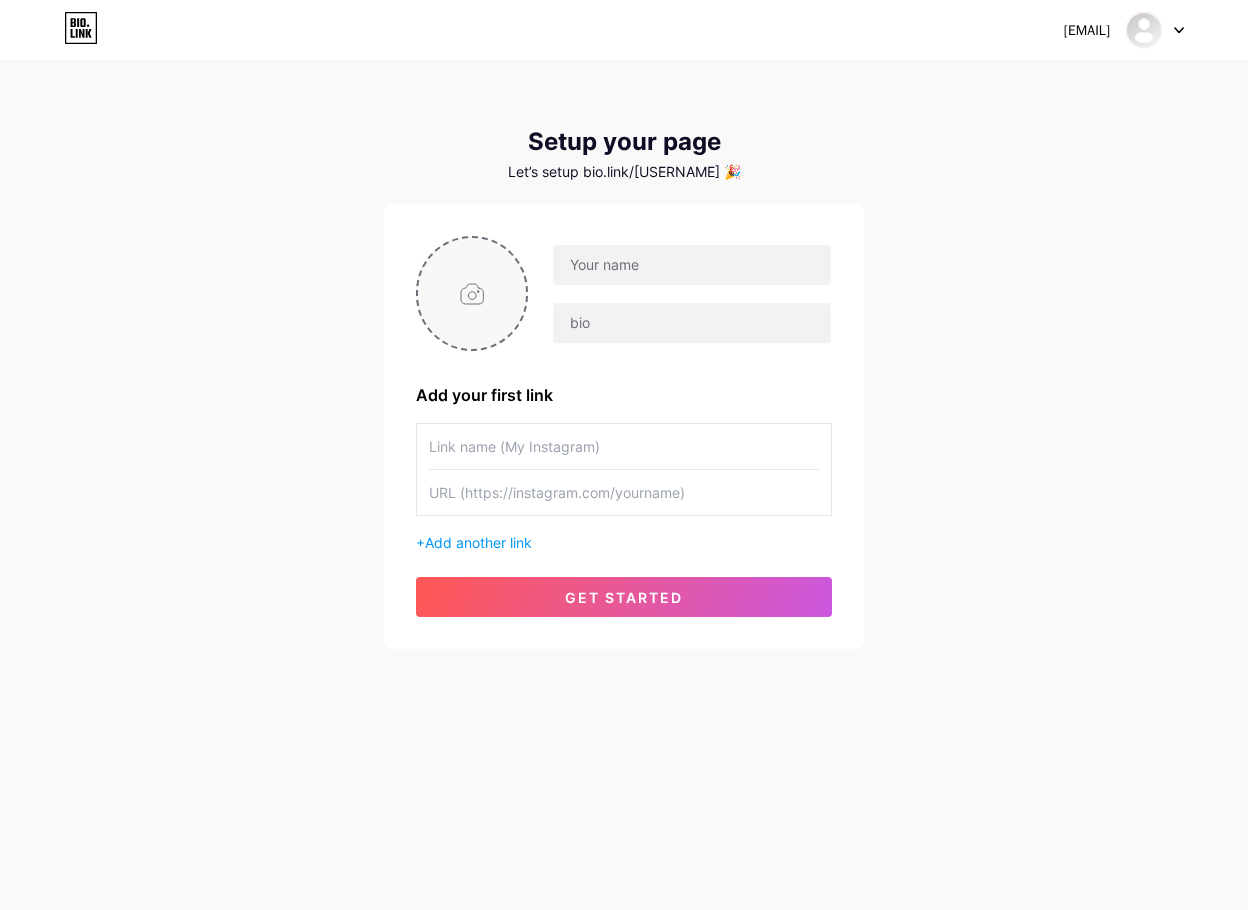 click at bounding box center [472, 293] 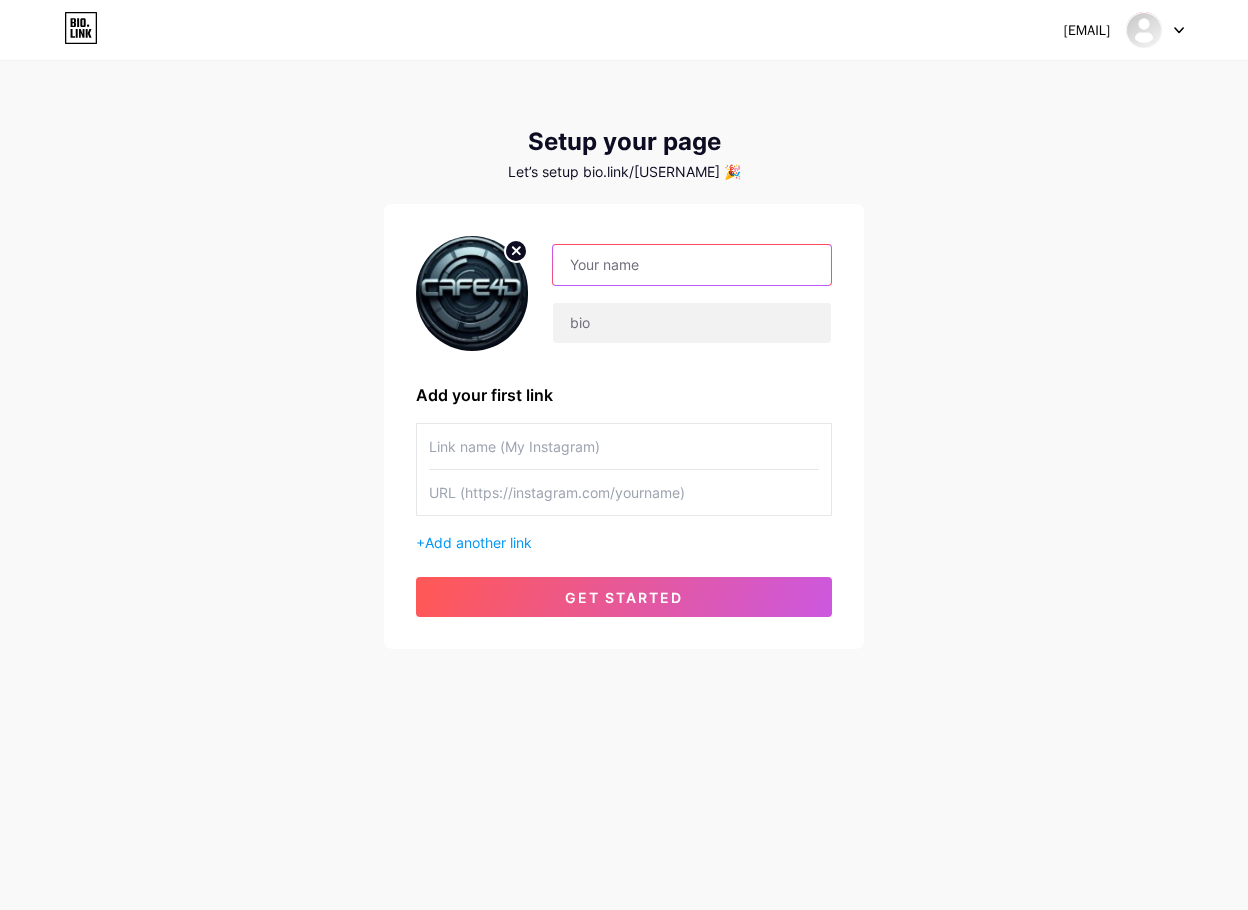 click at bounding box center (692, 265) 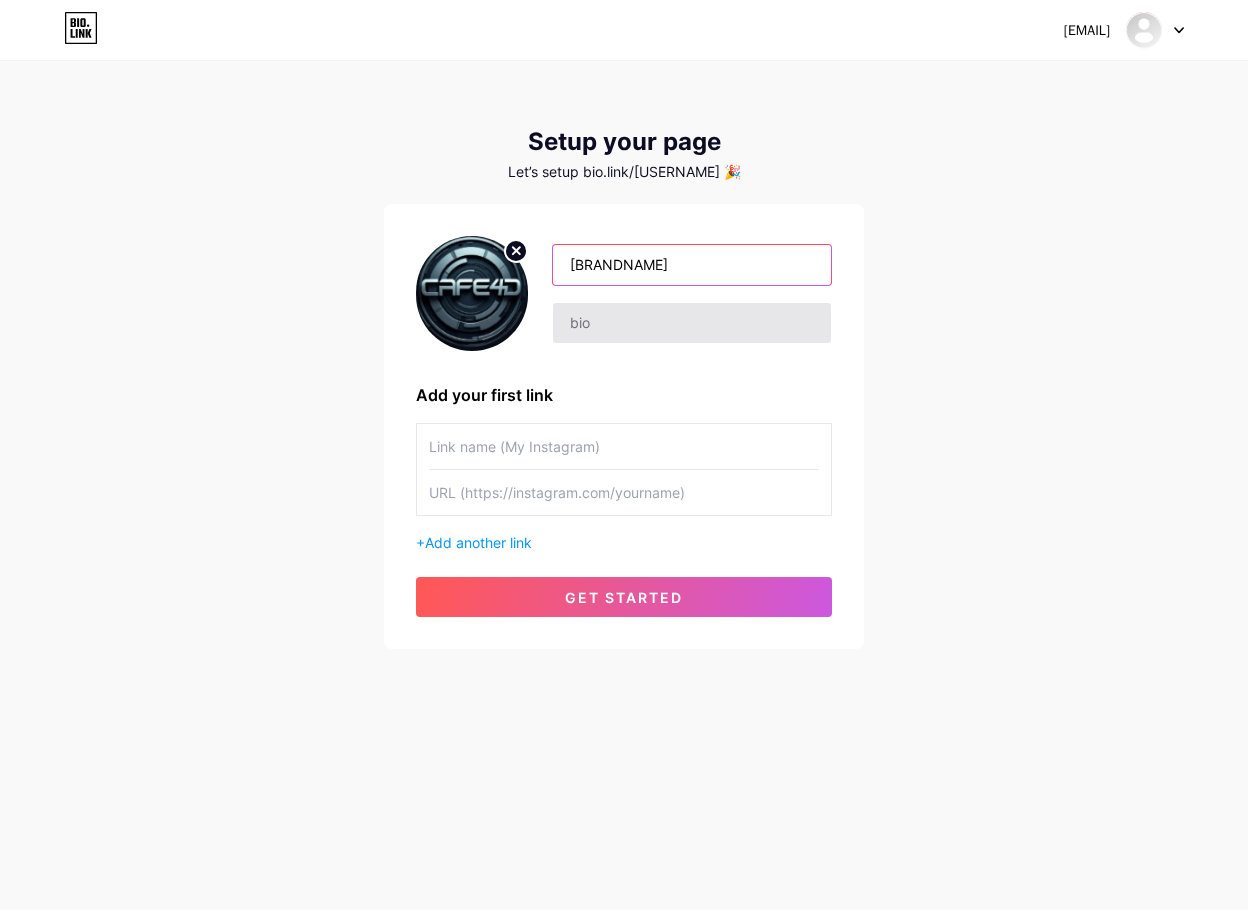 type on "[BRANDNAME]" 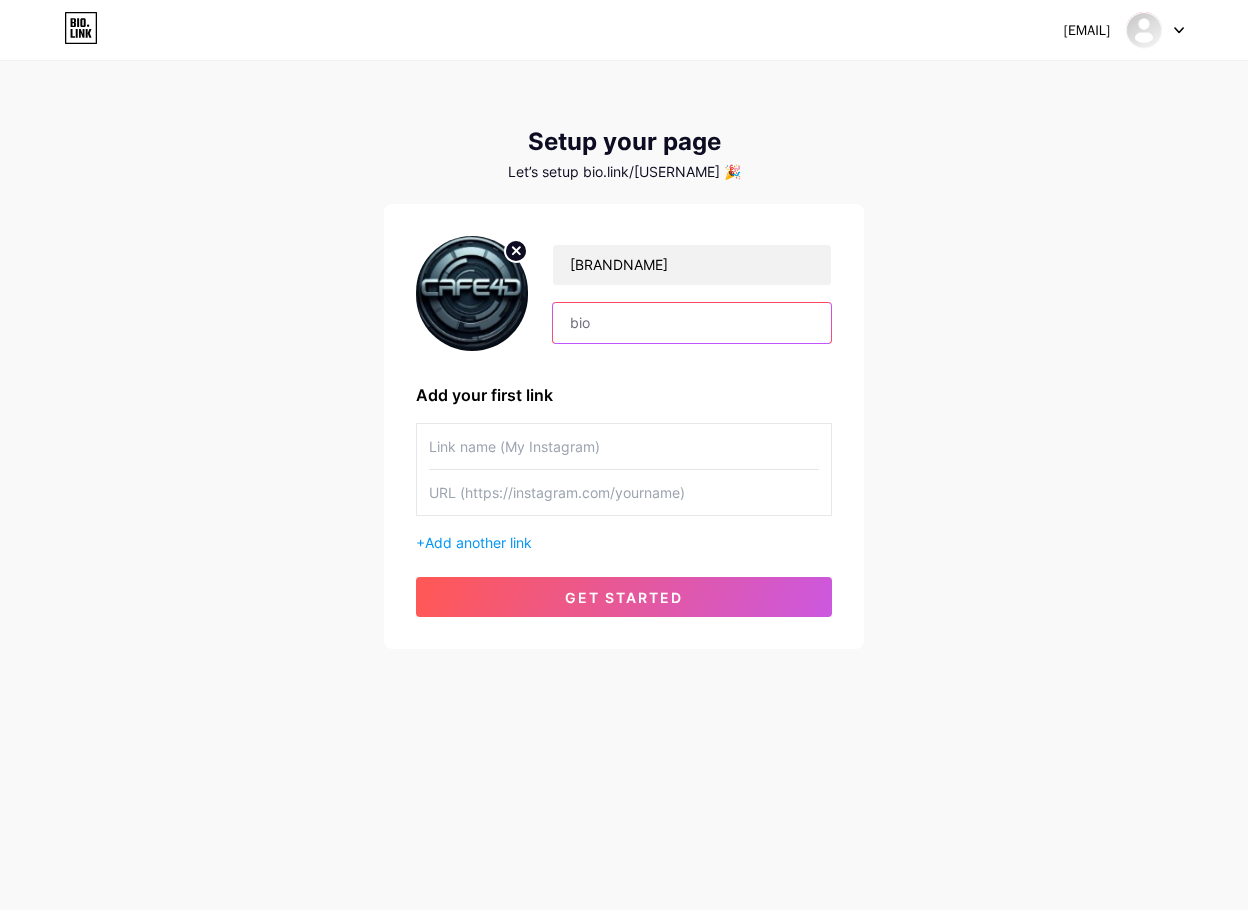 click at bounding box center [692, 323] 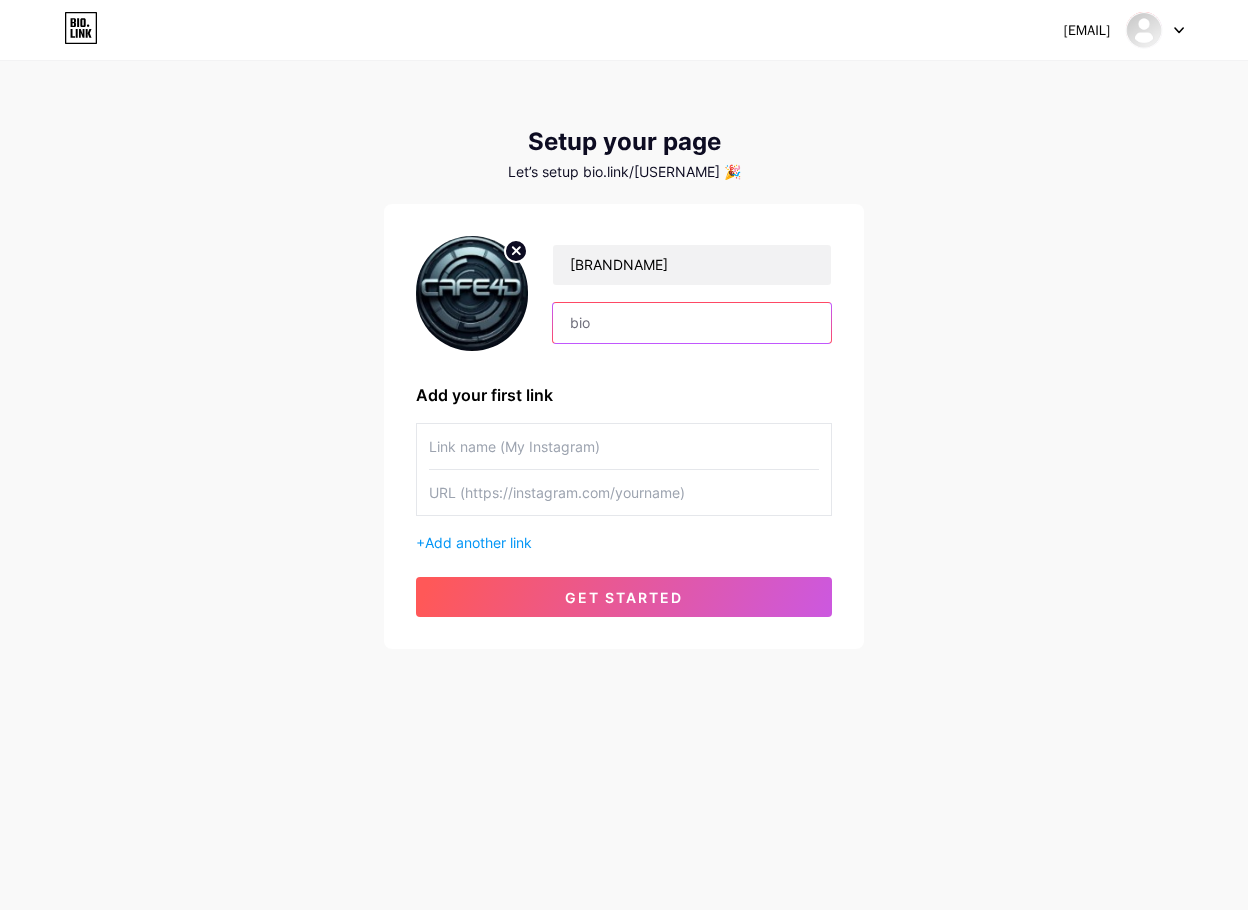scroll, scrollTop: 0, scrollLeft: 0, axis: both 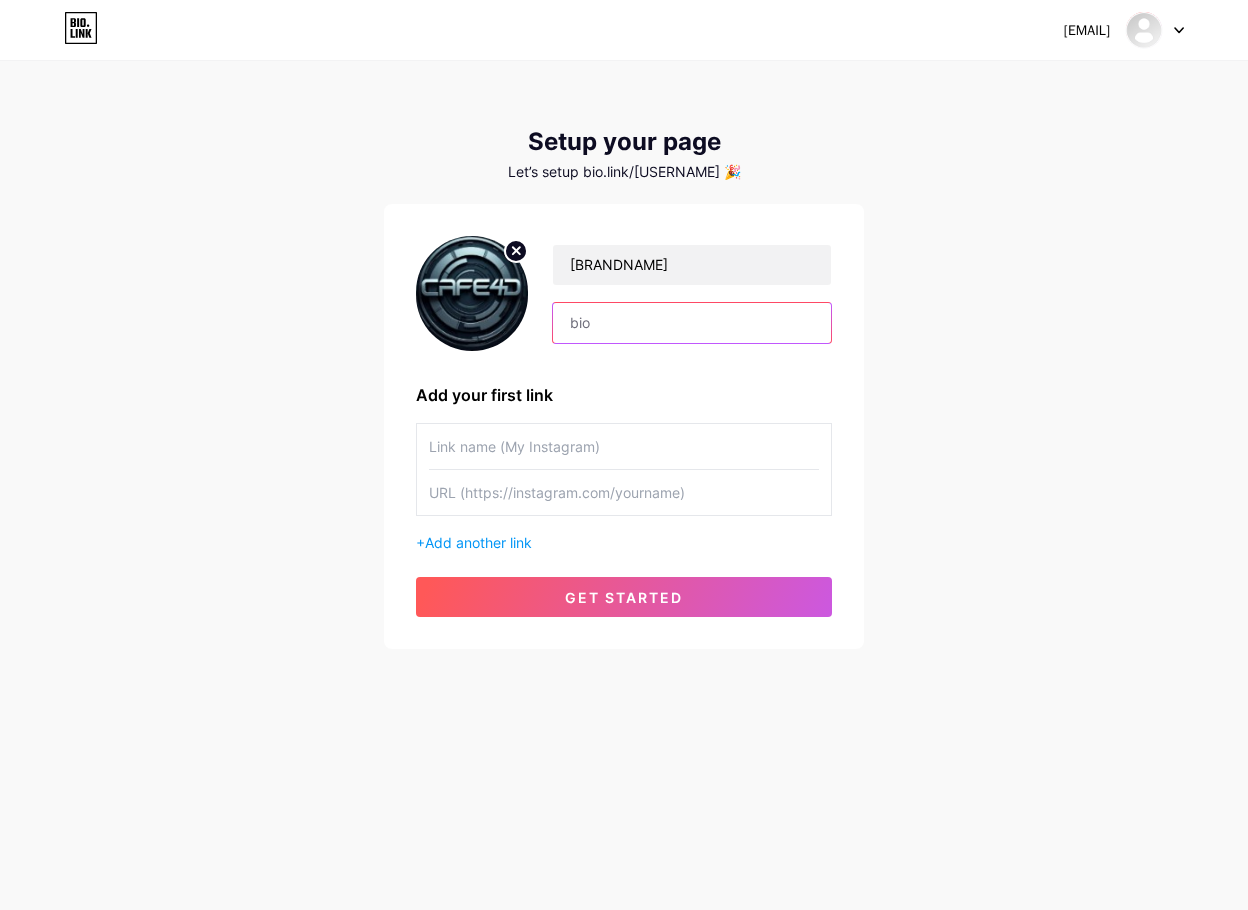 click at bounding box center [692, 323] 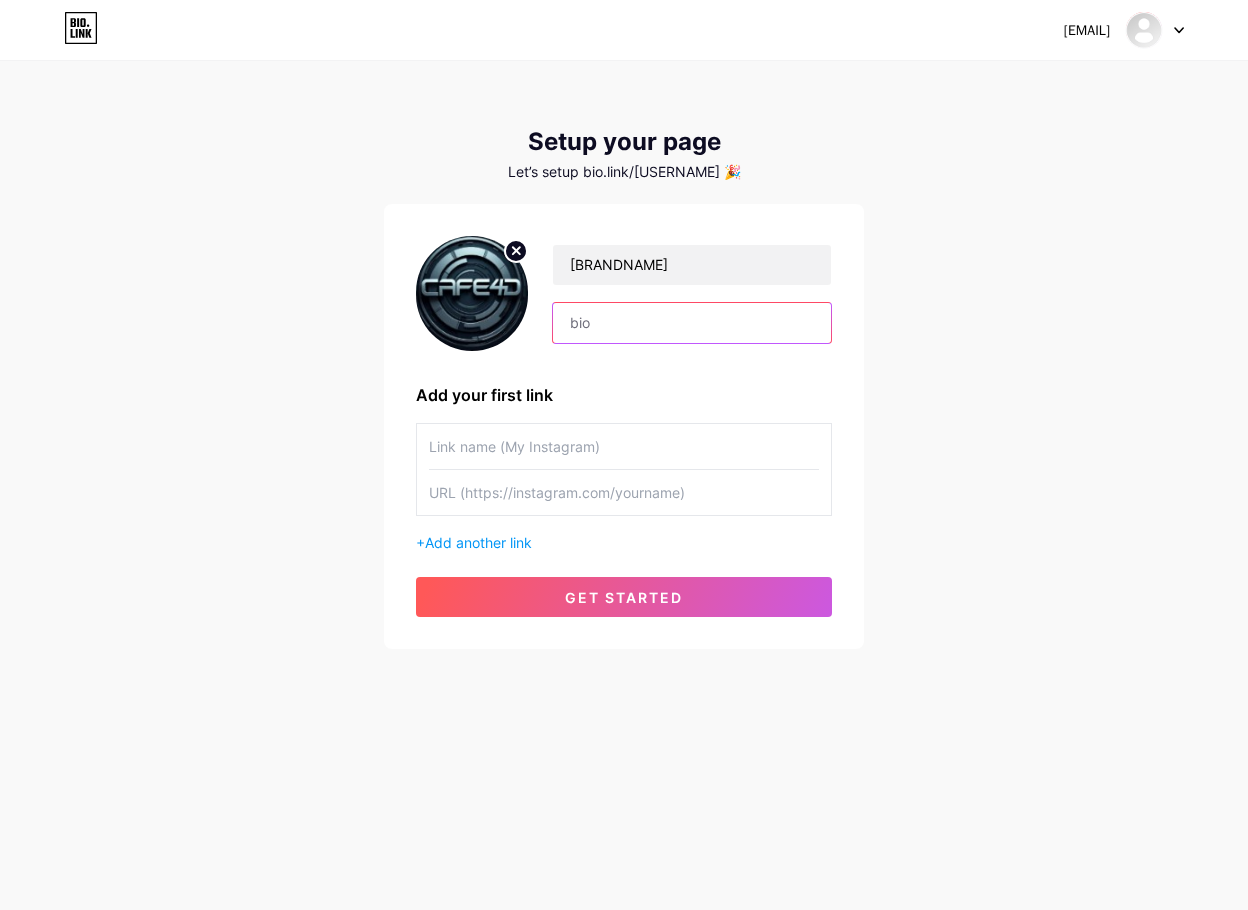 scroll, scrollTop: 0, scrollLeft: 0, axis: both 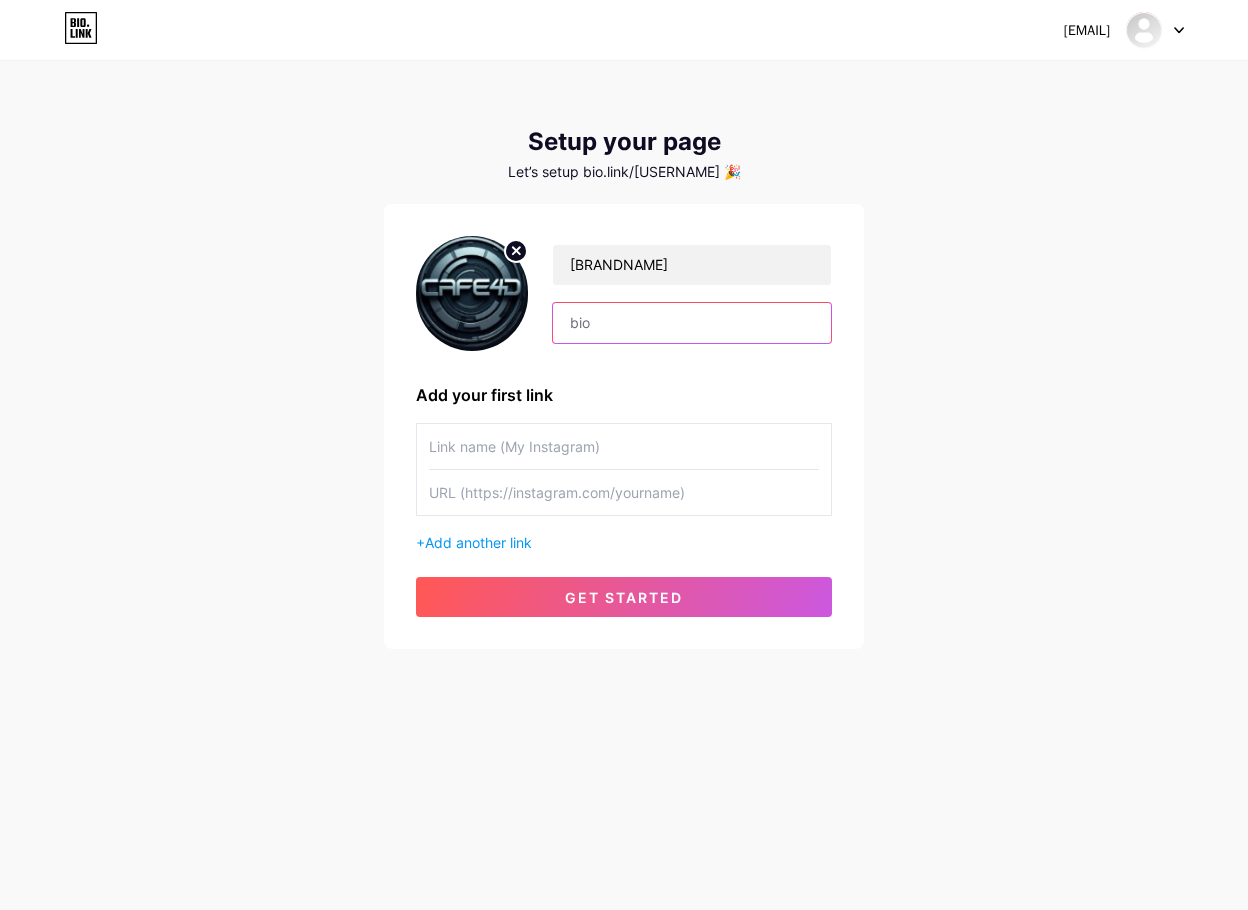 click at bounding box center [692, 323] 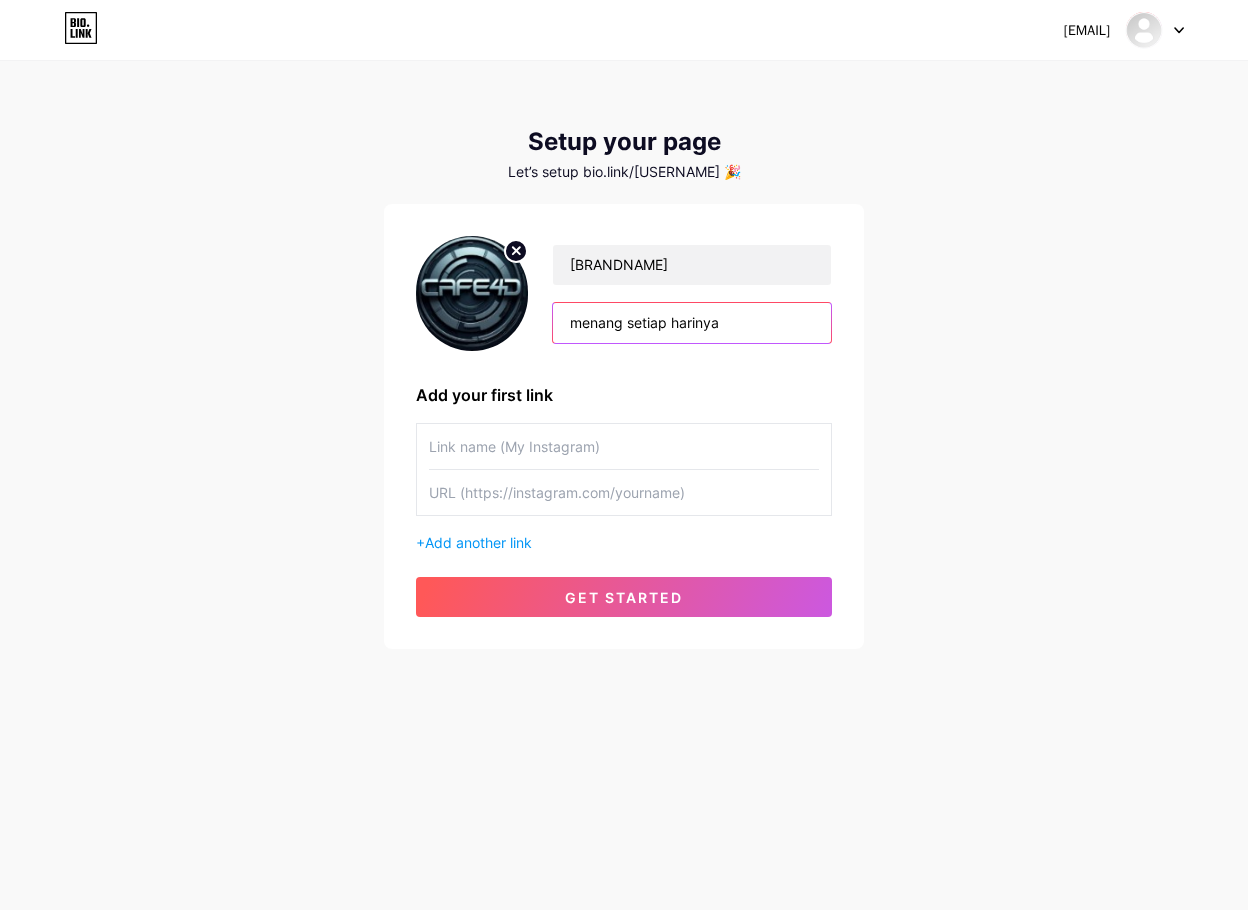 type on "menang setiap harinya" 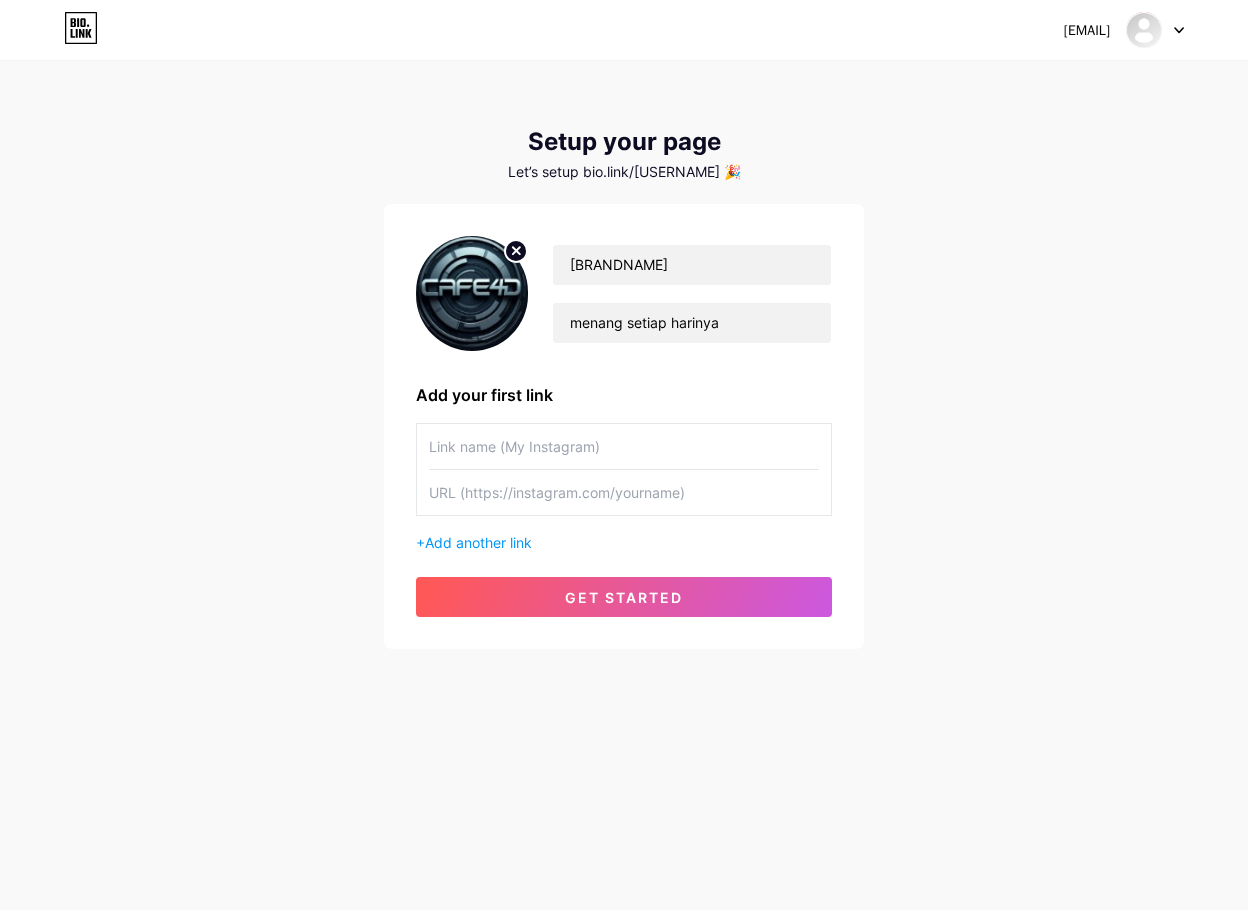click at bounding box center [624, 446] 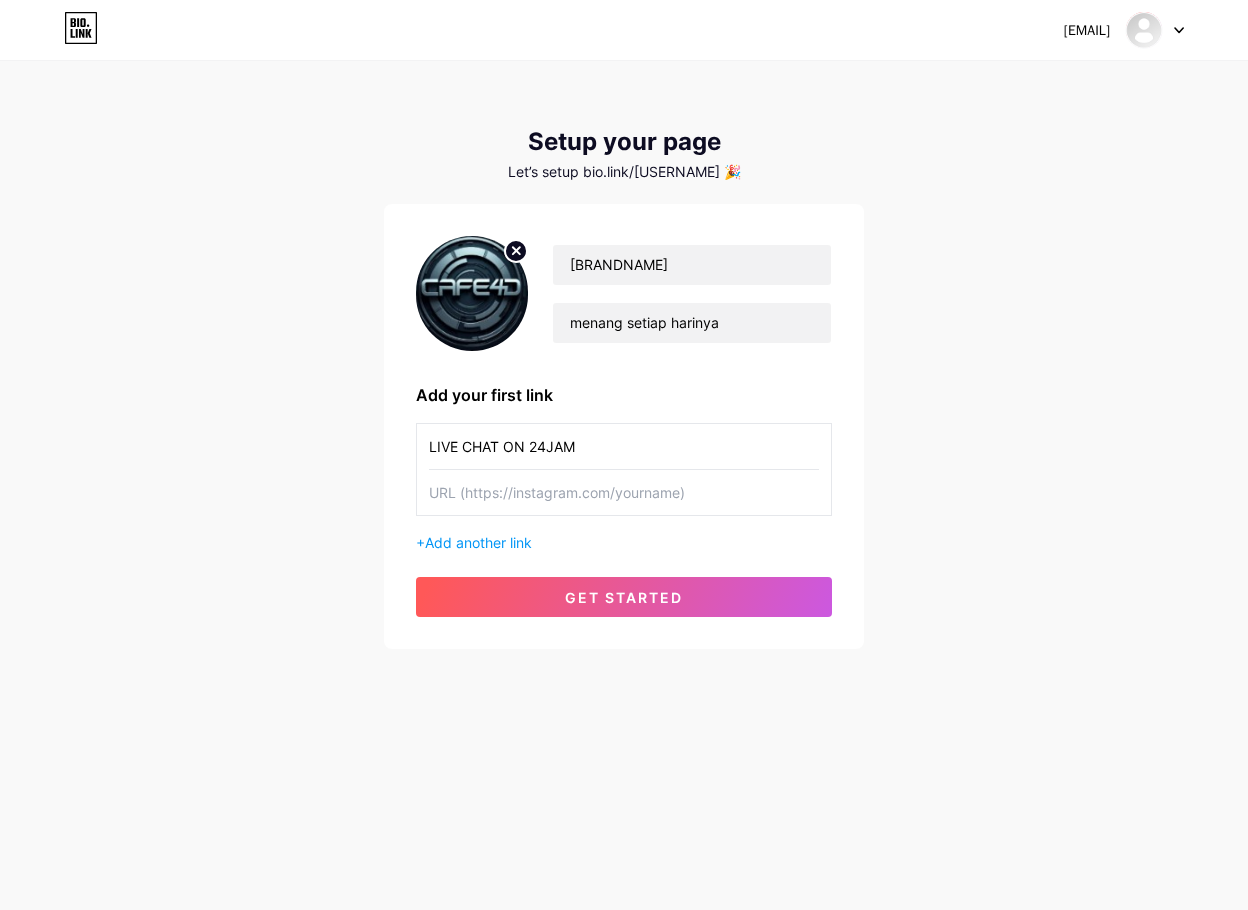 type on "LIVE CHAT ON 24JAM" 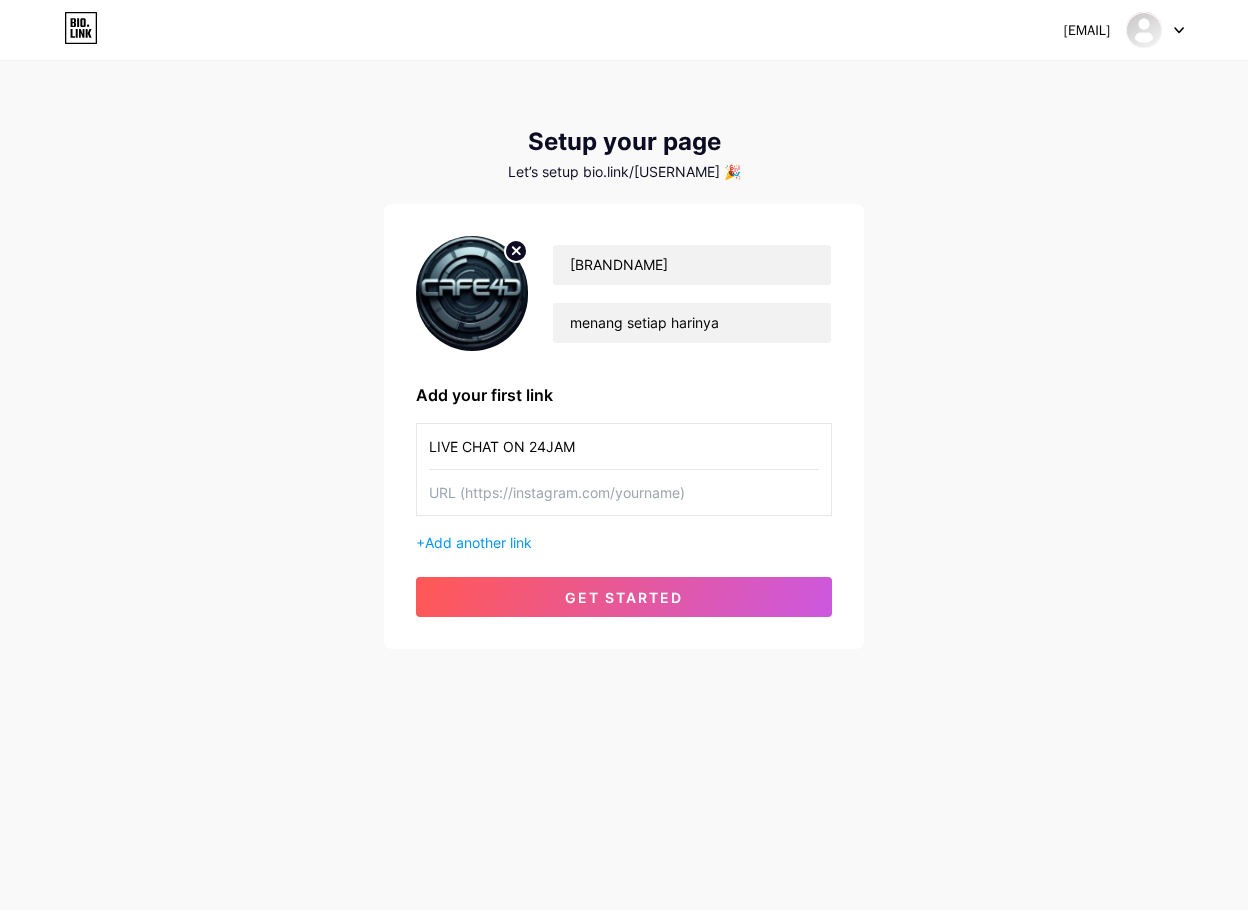 click at bounding box center [624, 492] 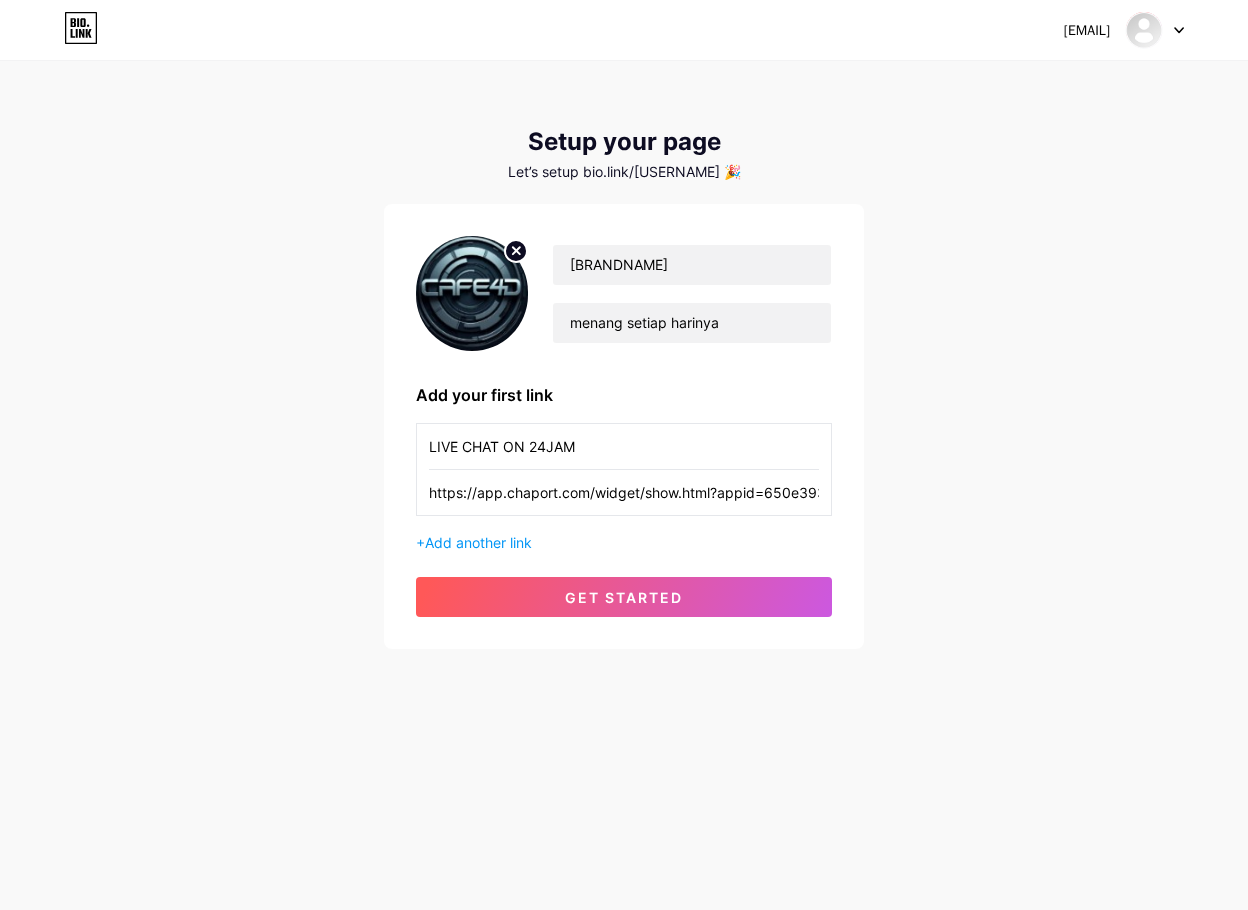 scroll, scrollTop: 0, scrollLeft: 152, axis: horizontal 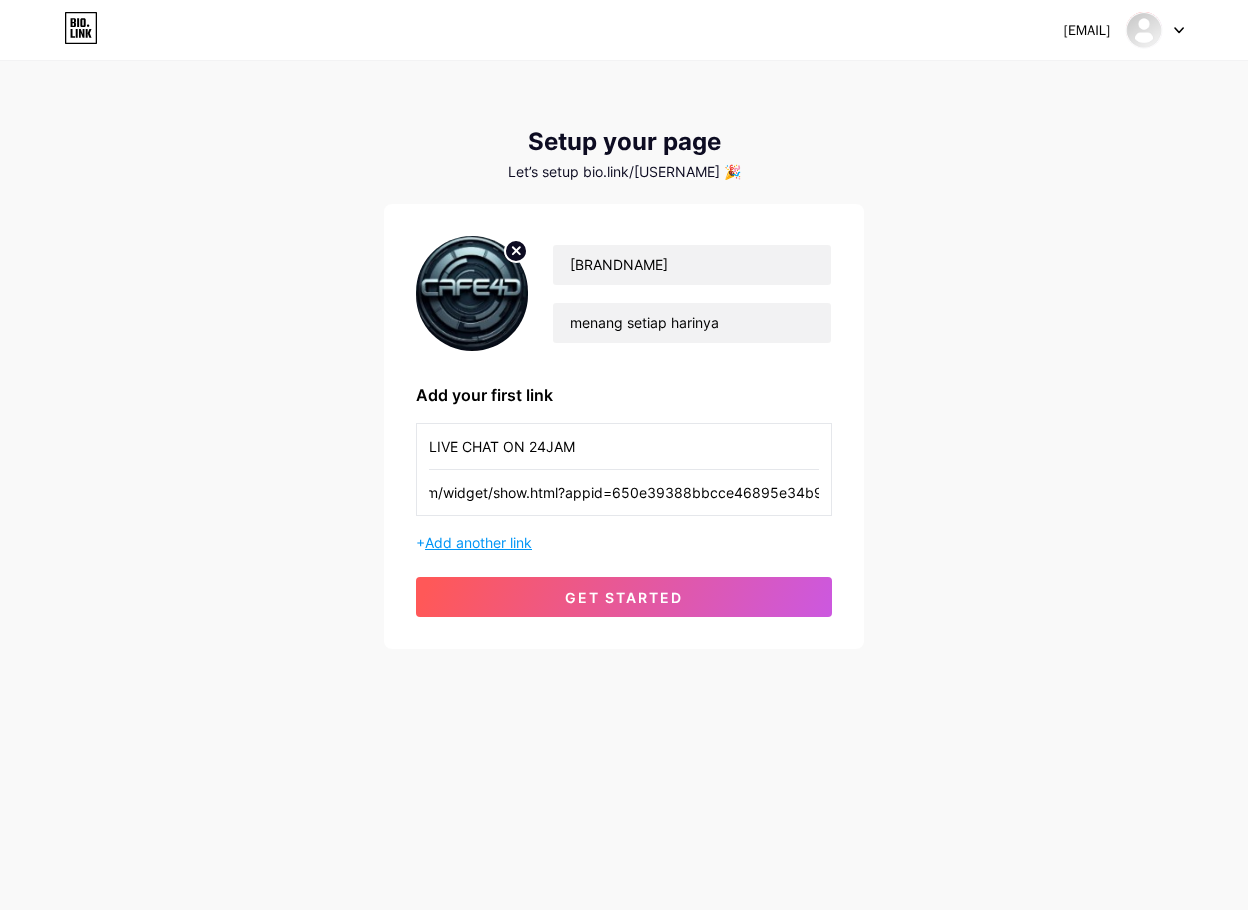 type on "https://app.chaport.com/widget/show.html?appid=650e39388bbcce46895e34b9" 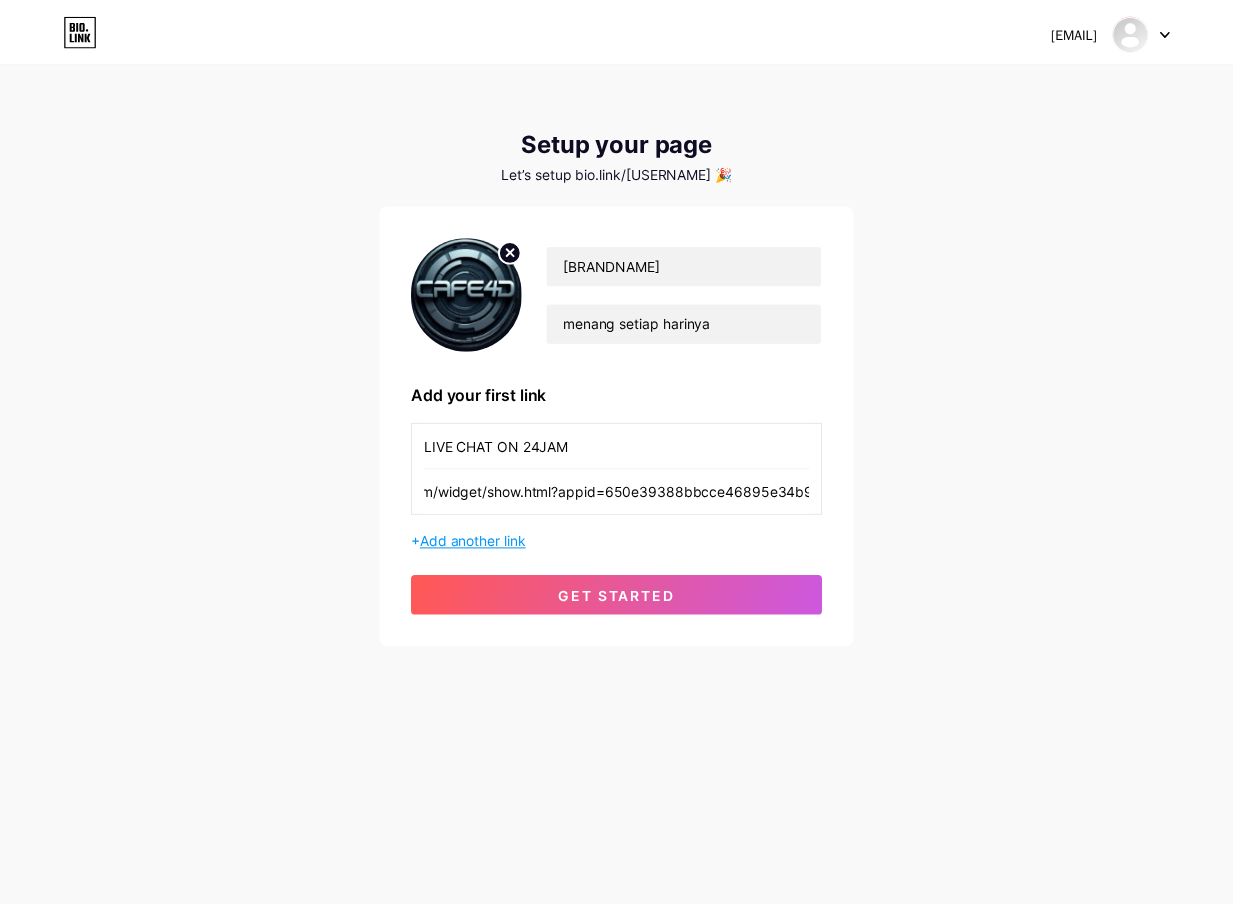 scroll, scrollTop: 0, scrollLeft: 0, axis: both 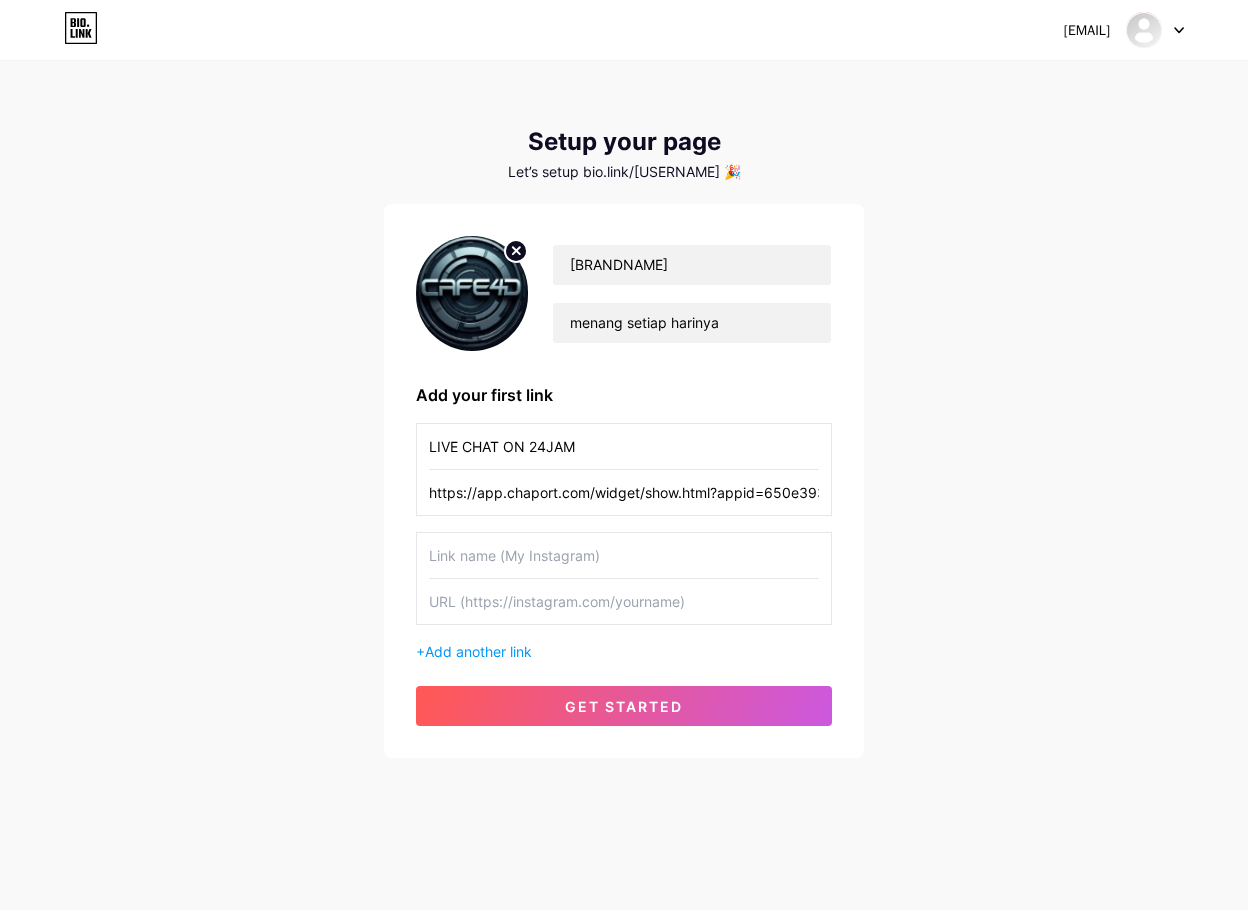 click at bounding box center (624, 555) 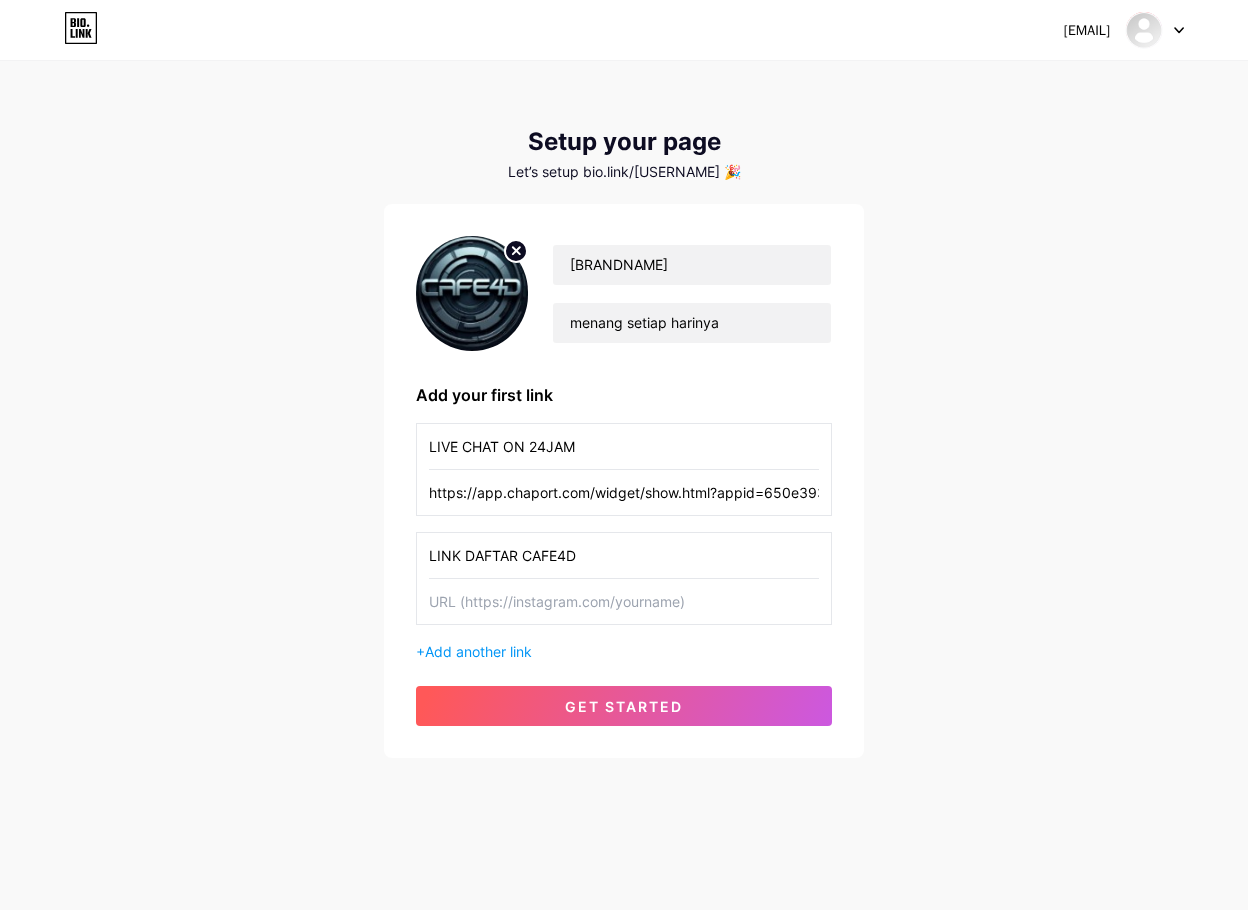 type on "LINK DAFTAR CAFE4D" 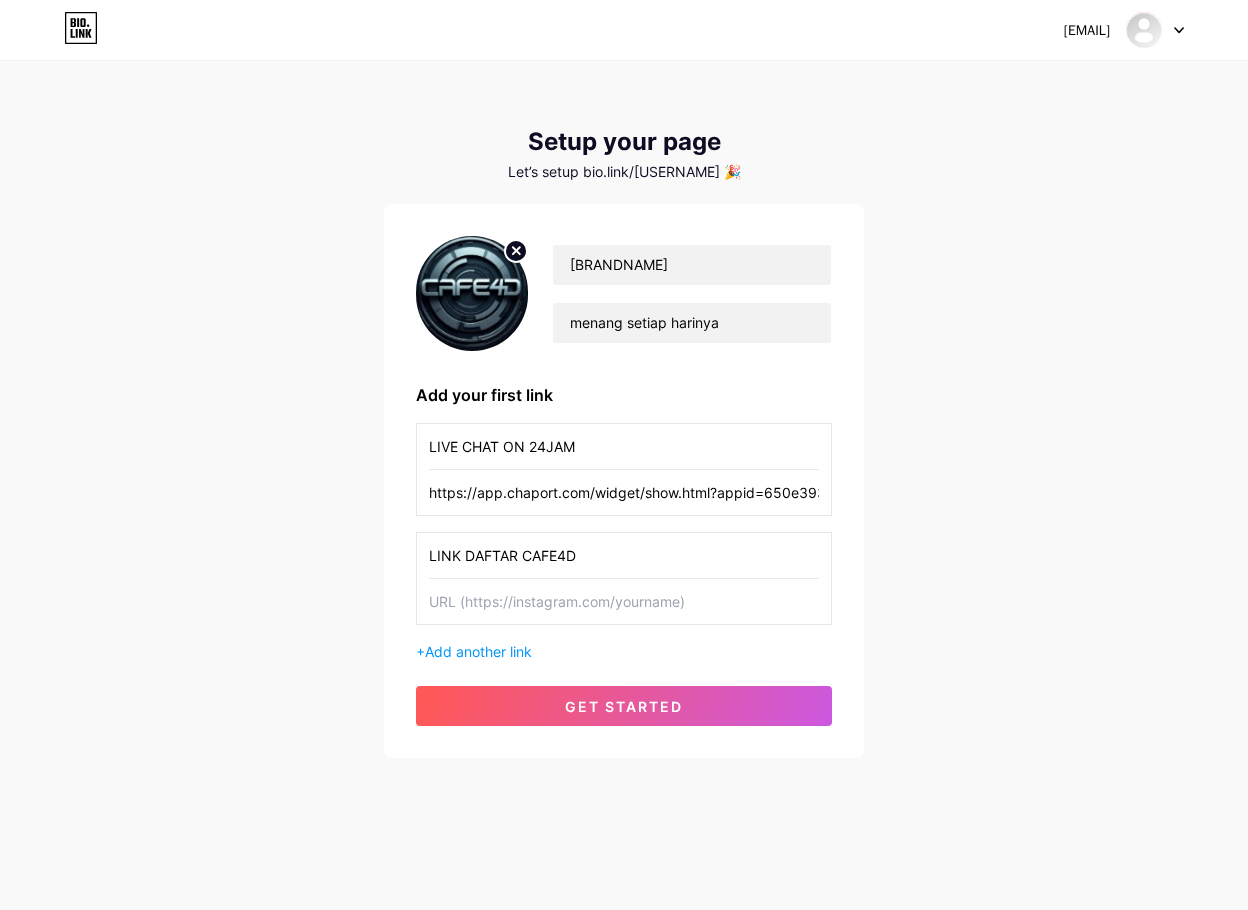 click at bounding box center (624, 601) 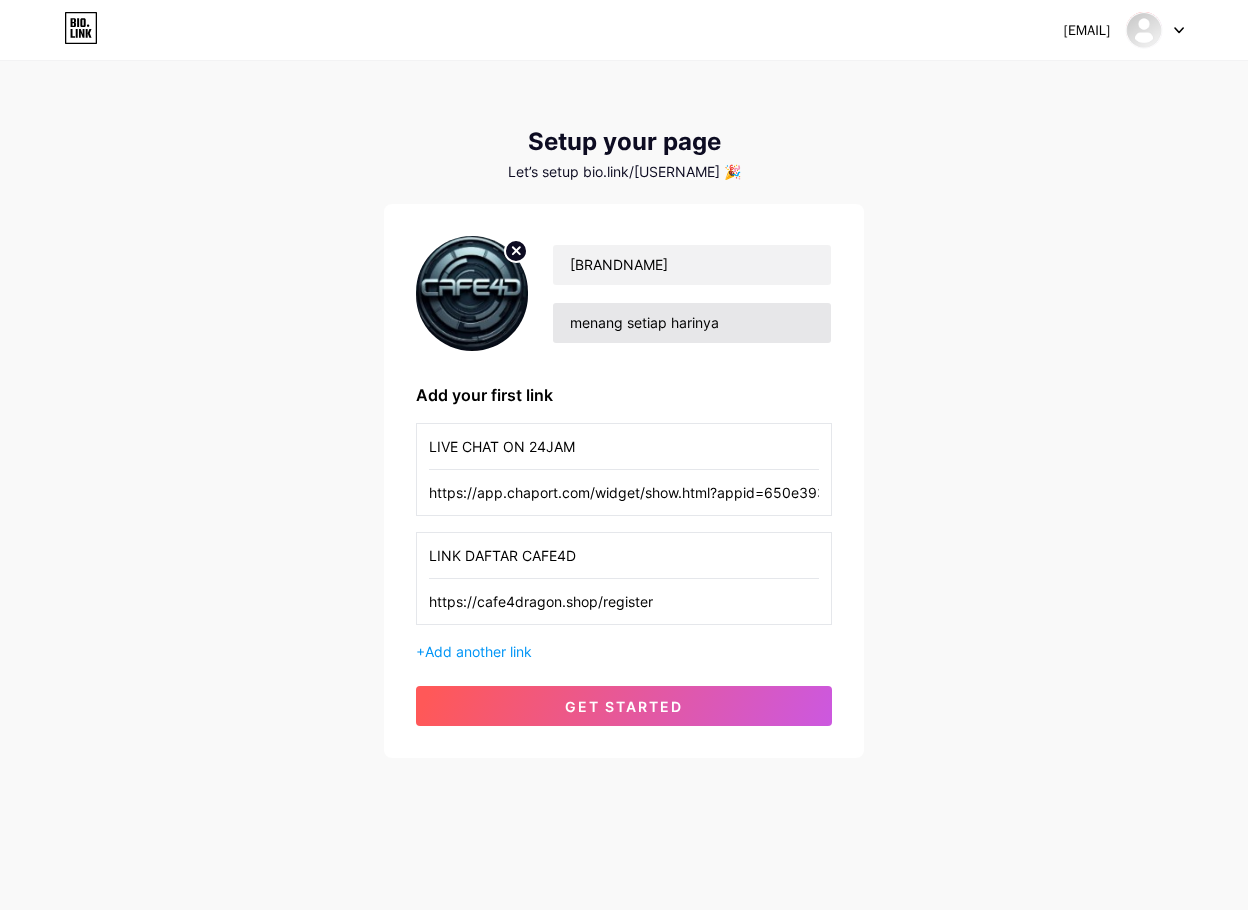 type on "https://cafe4dragon.shop/register" 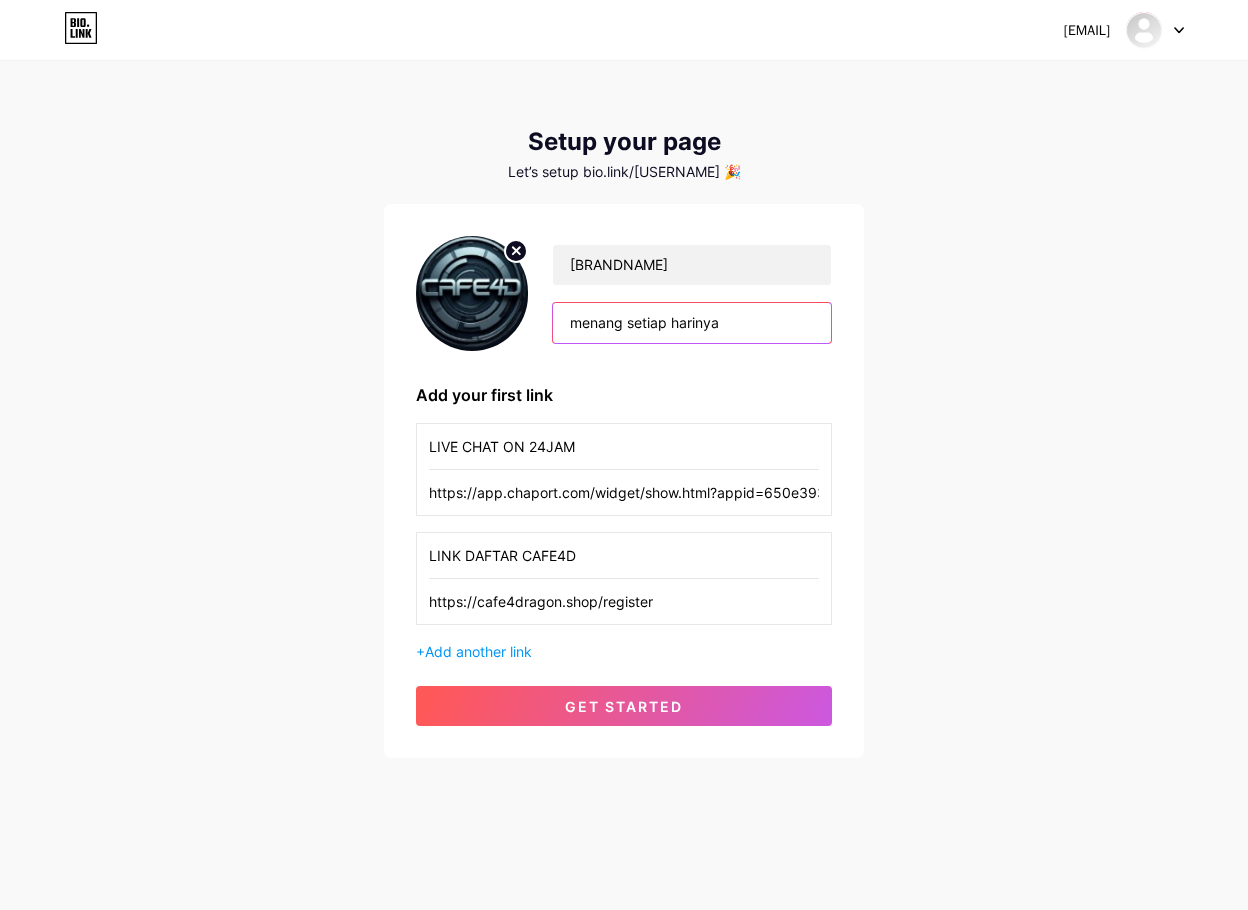 click on "menang setiap harinya" at bounding box center [692, 323] 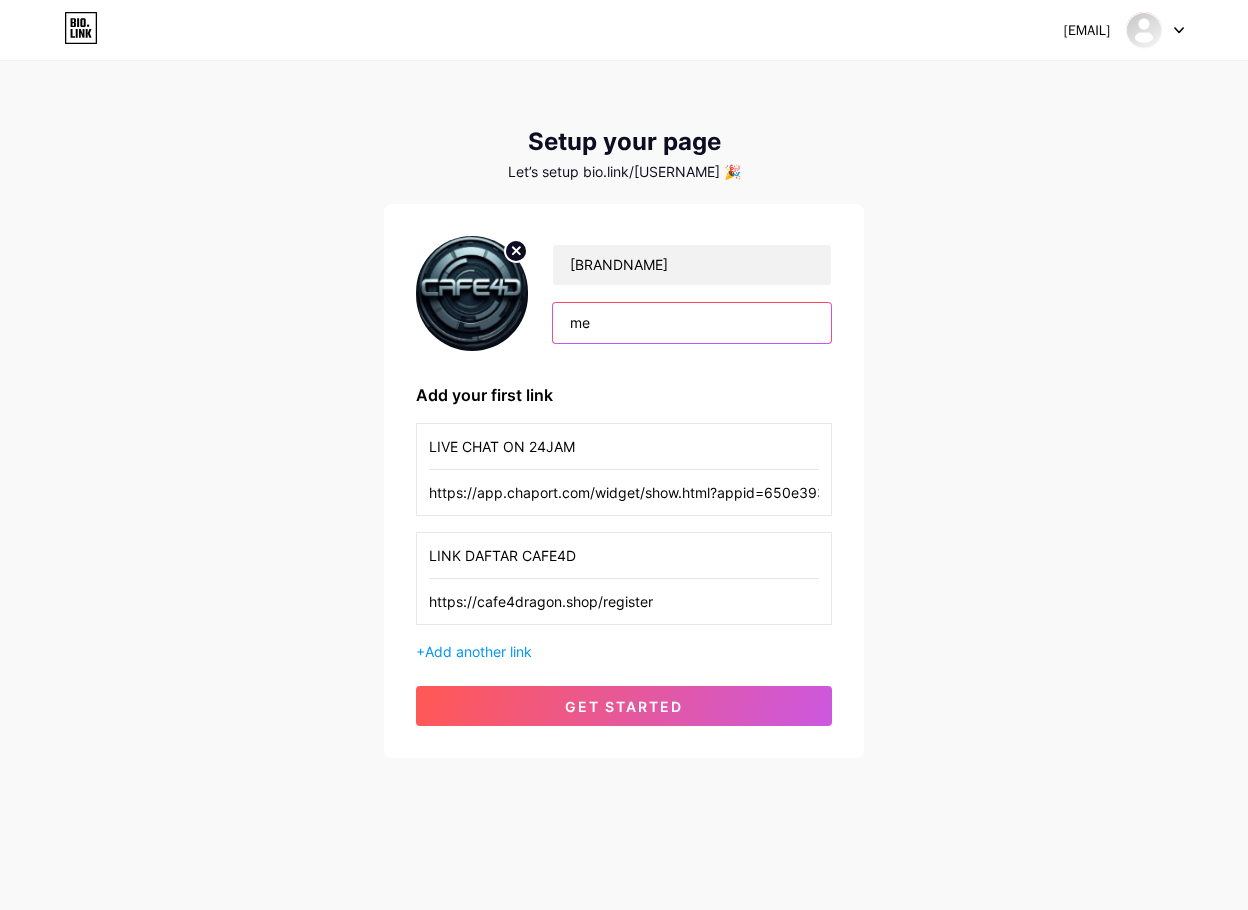 type on "m" 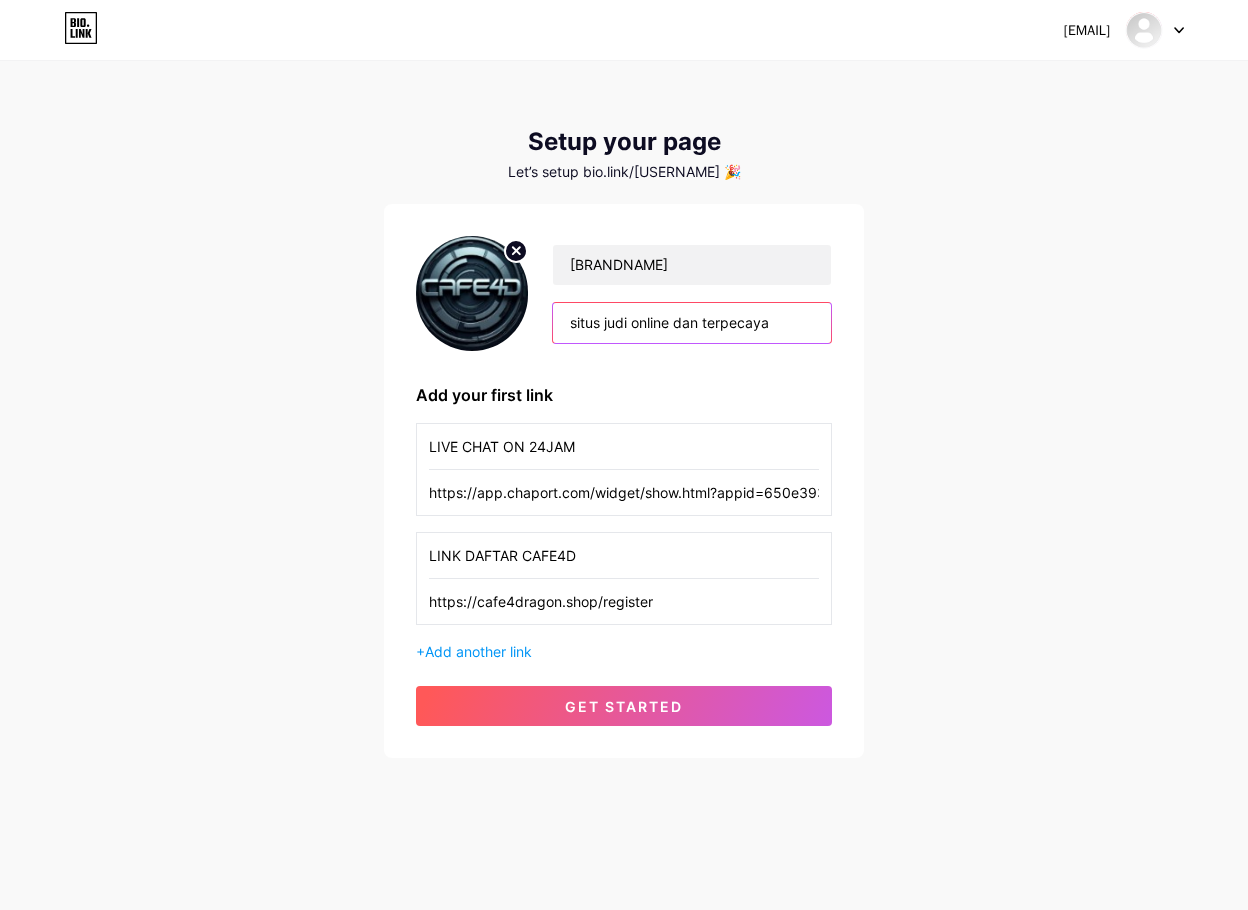 type on "situs judi online dan terpecaya" 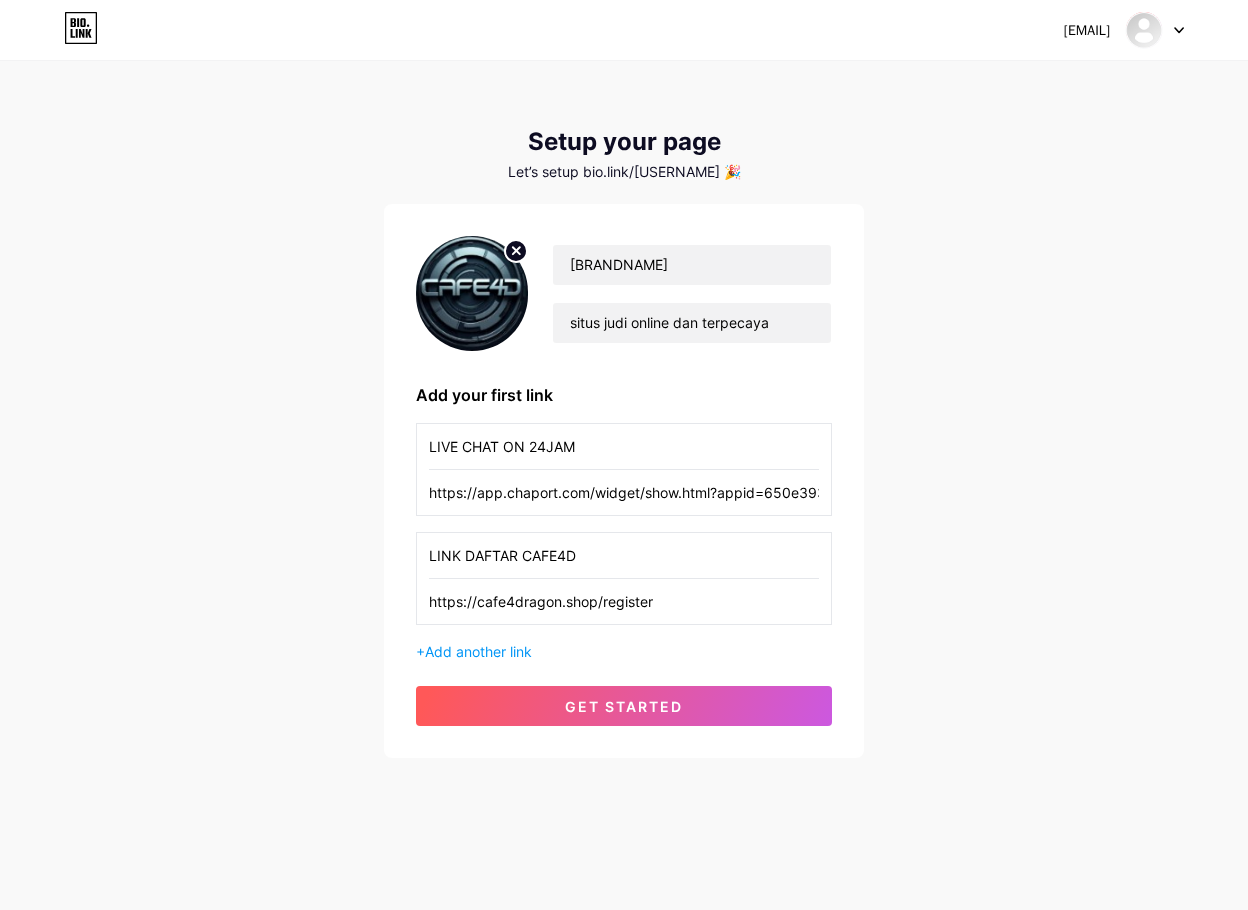 click on "https://cafe4dragon.shop/register" at bounding box center (624, 601) 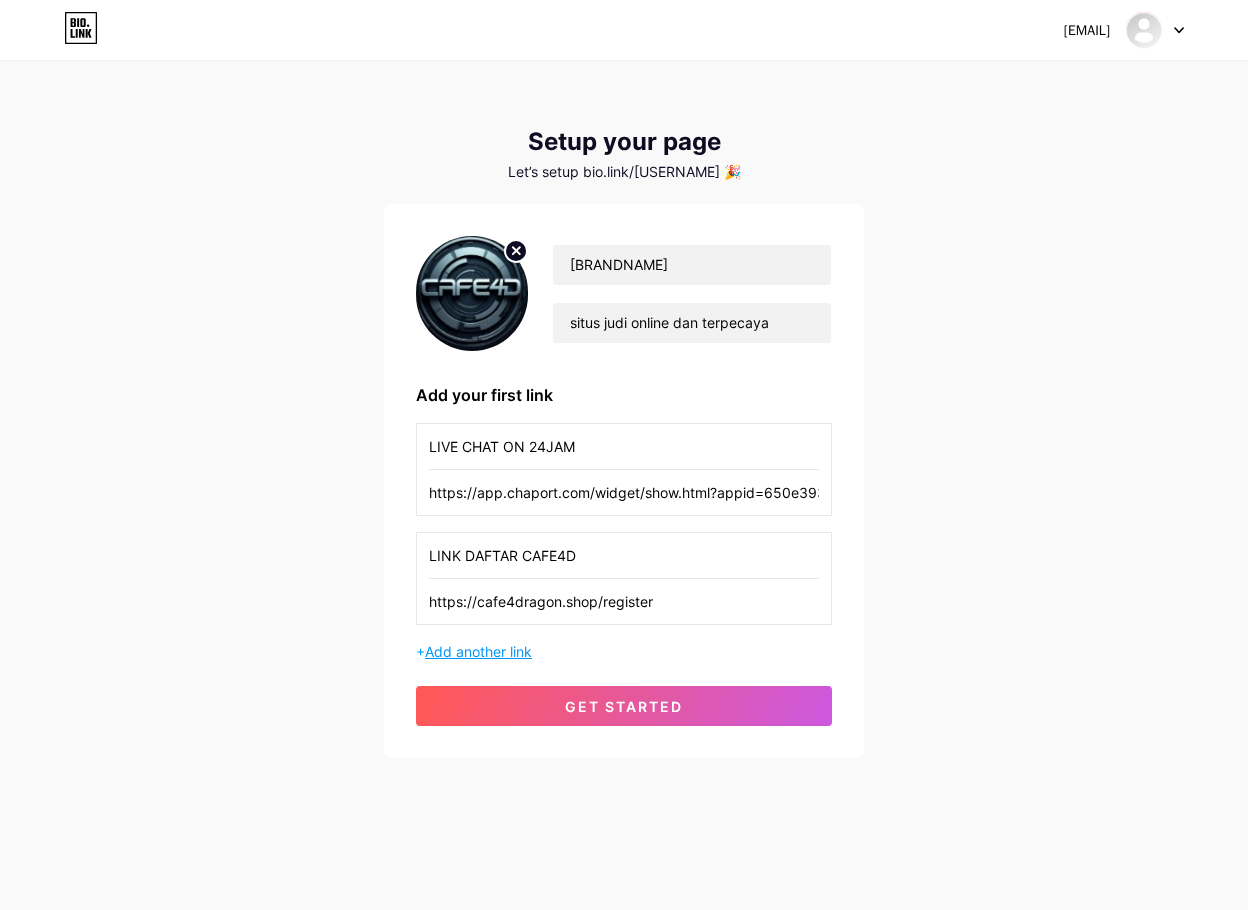 click on "Add another link" at bounding box center (478, 651) 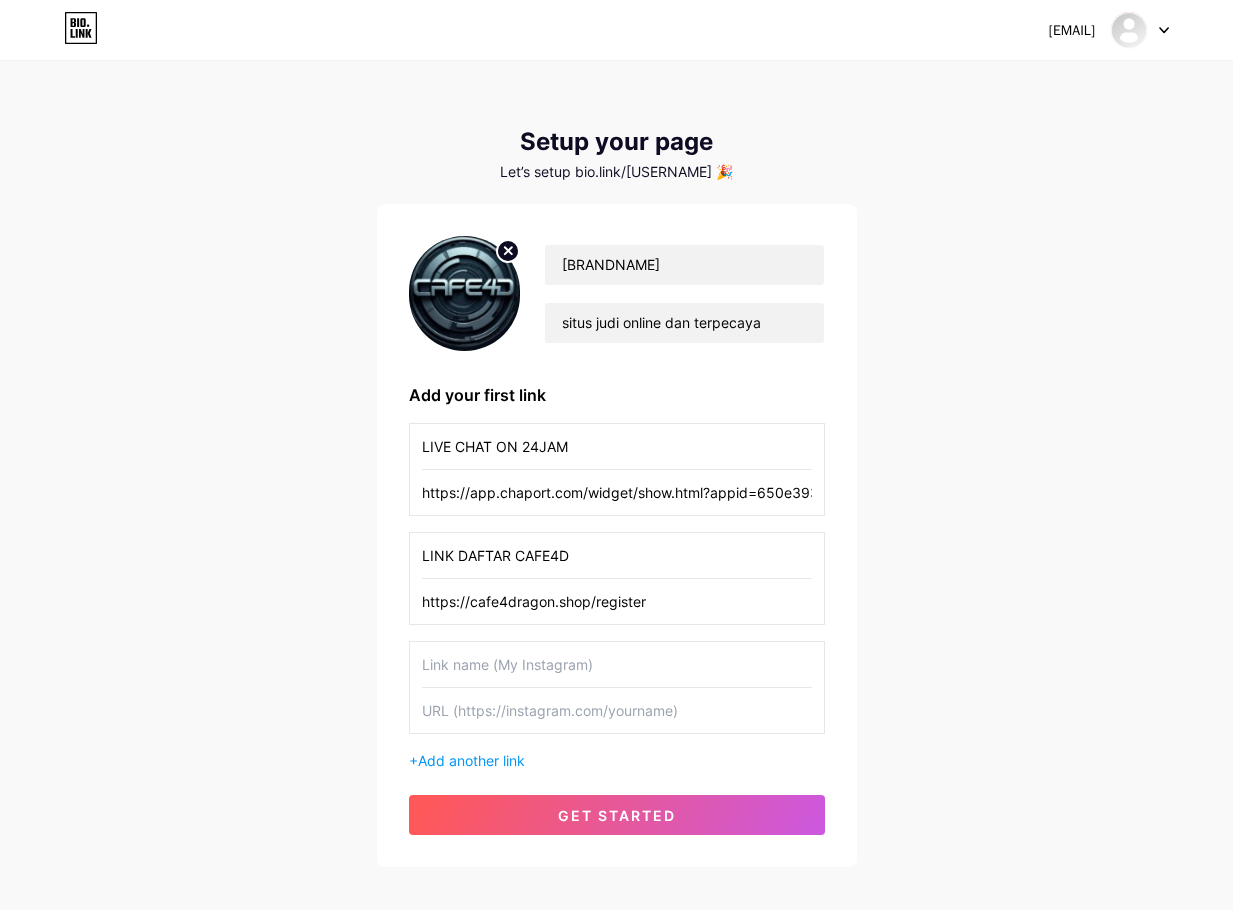 click at bounding box center [617, 664] 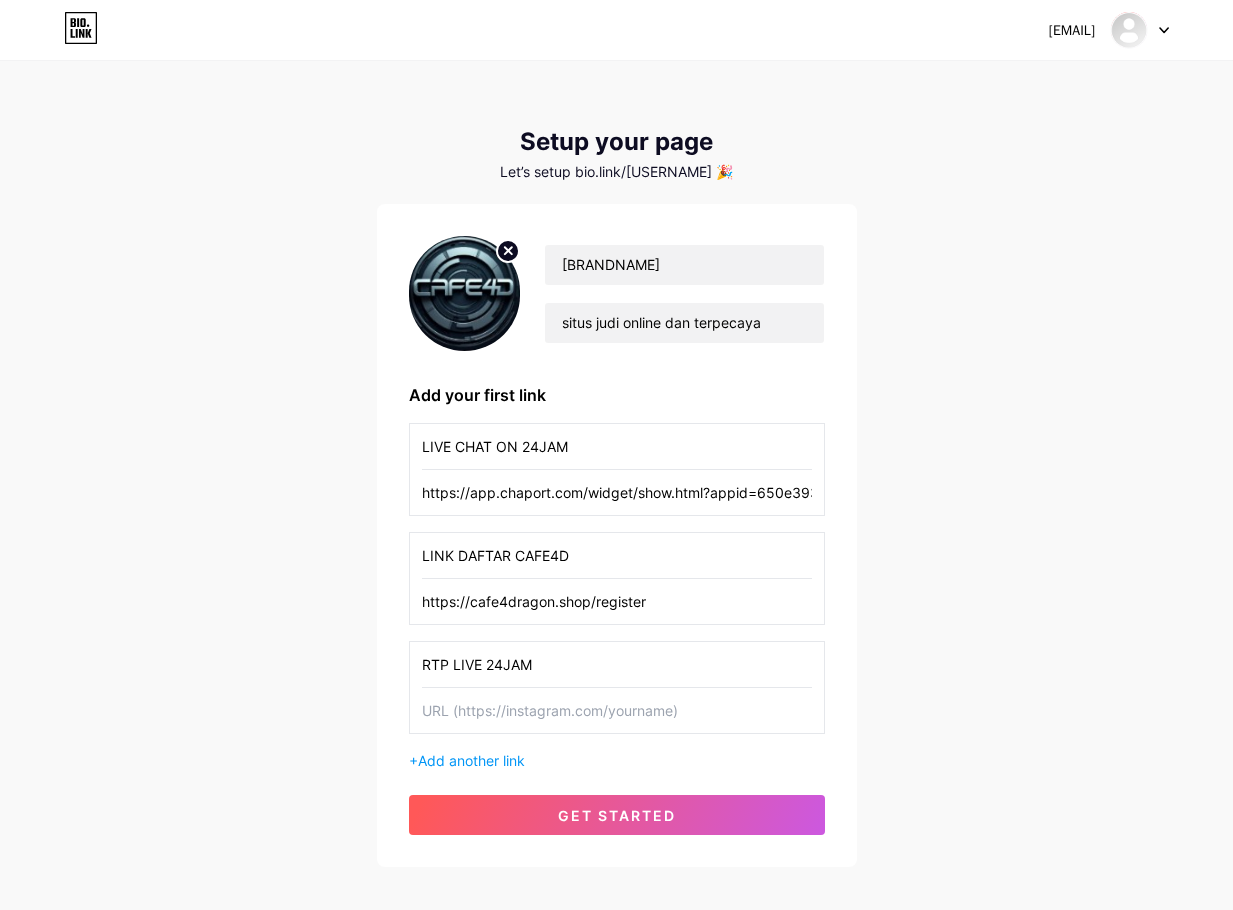 drag, startPoint x: 570, startPoint y: 675, endPoint x: 138, endPoint y: 678, distance: 432.0104 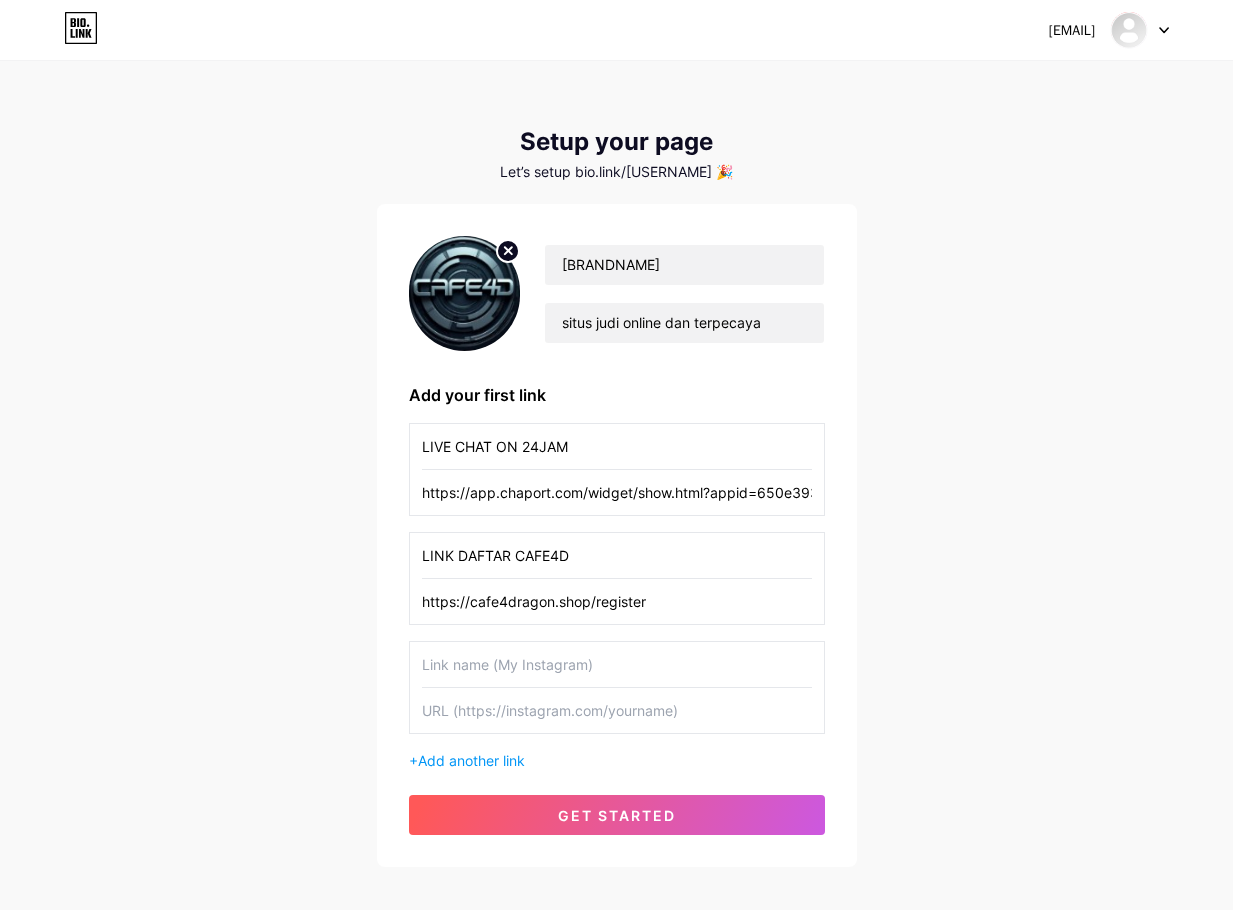 drag, startPoint x: 573, startPoint y: 677, endPoint x: 587, endPoint y: 669, distance: 16.124516 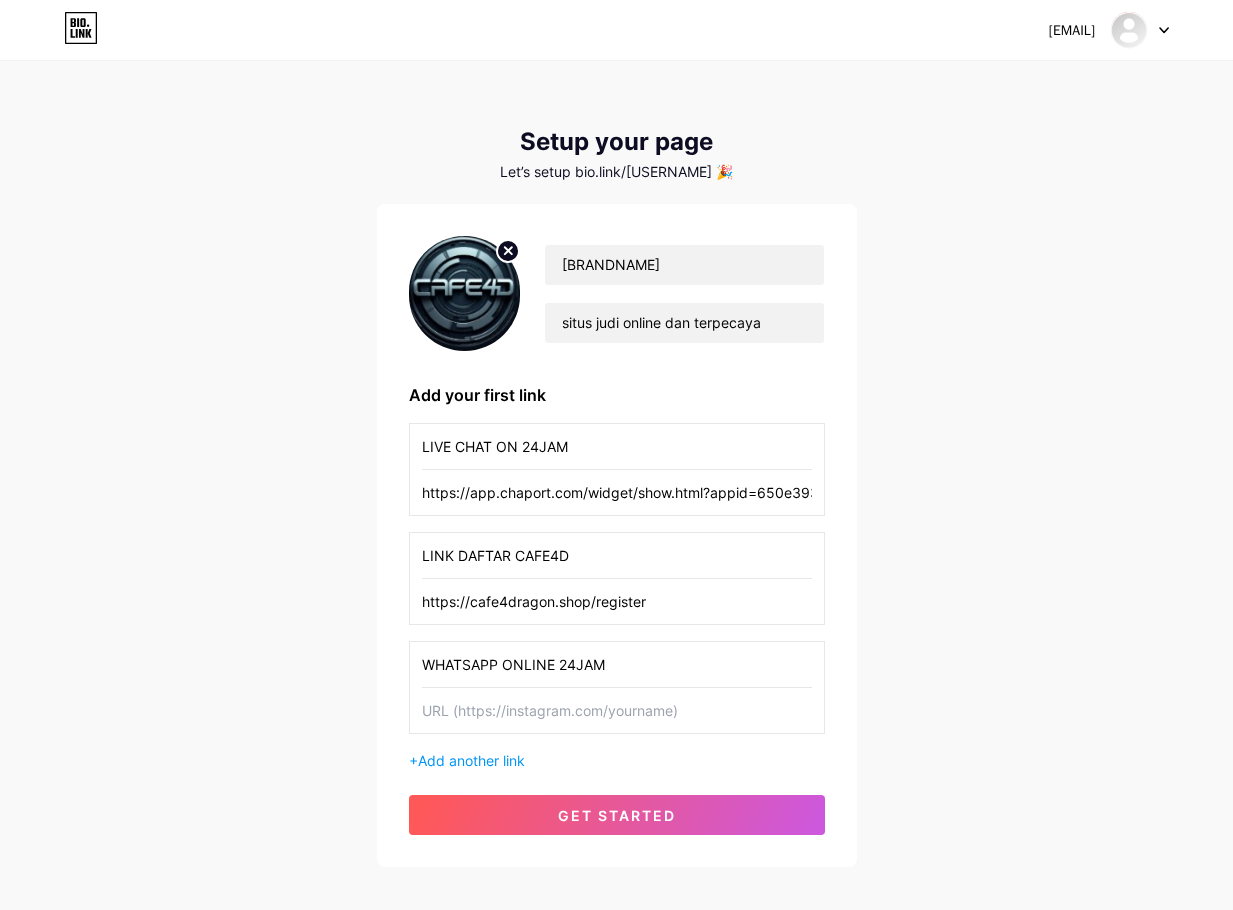 type on "WHATSAPP ONLINE 24JAM" 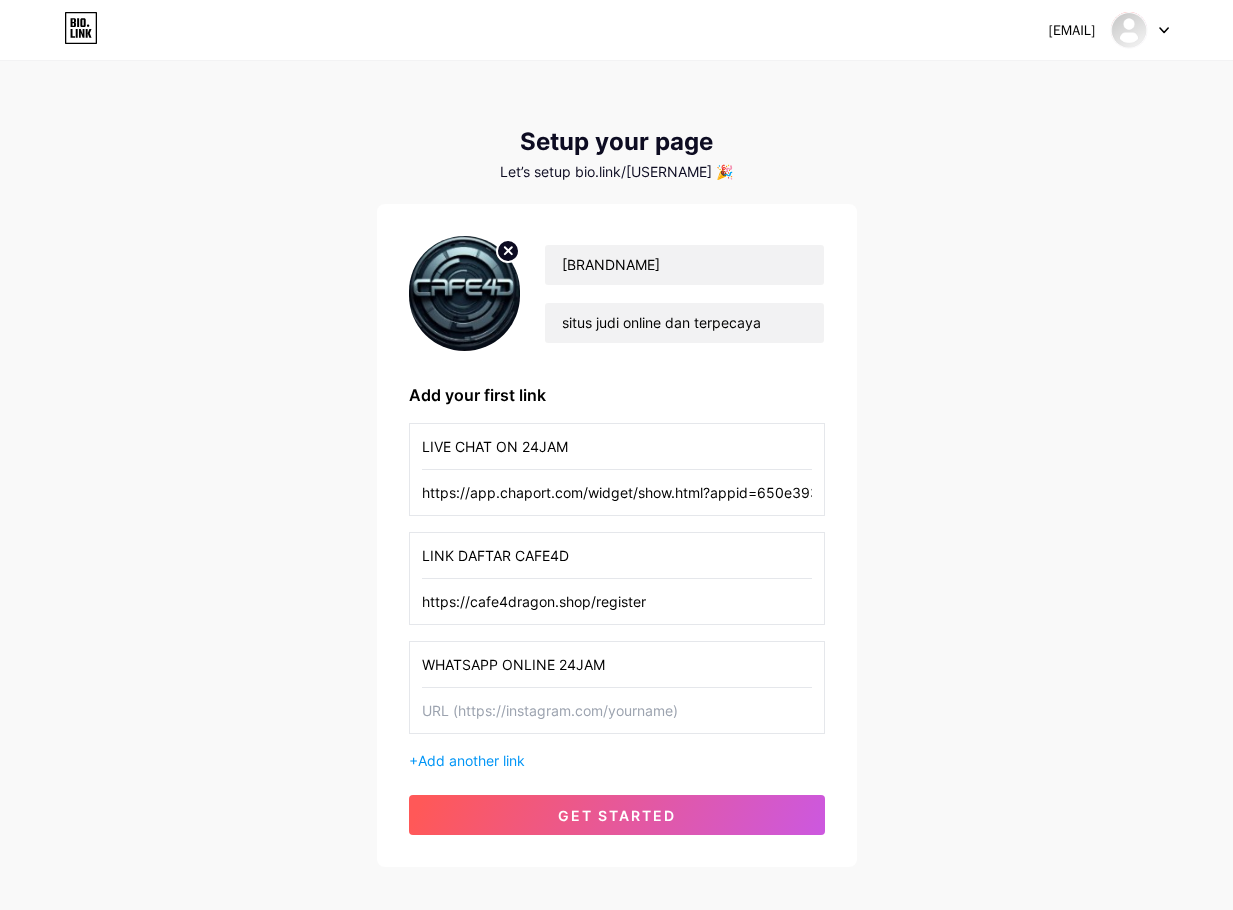 click at bounding box center [617, 710] 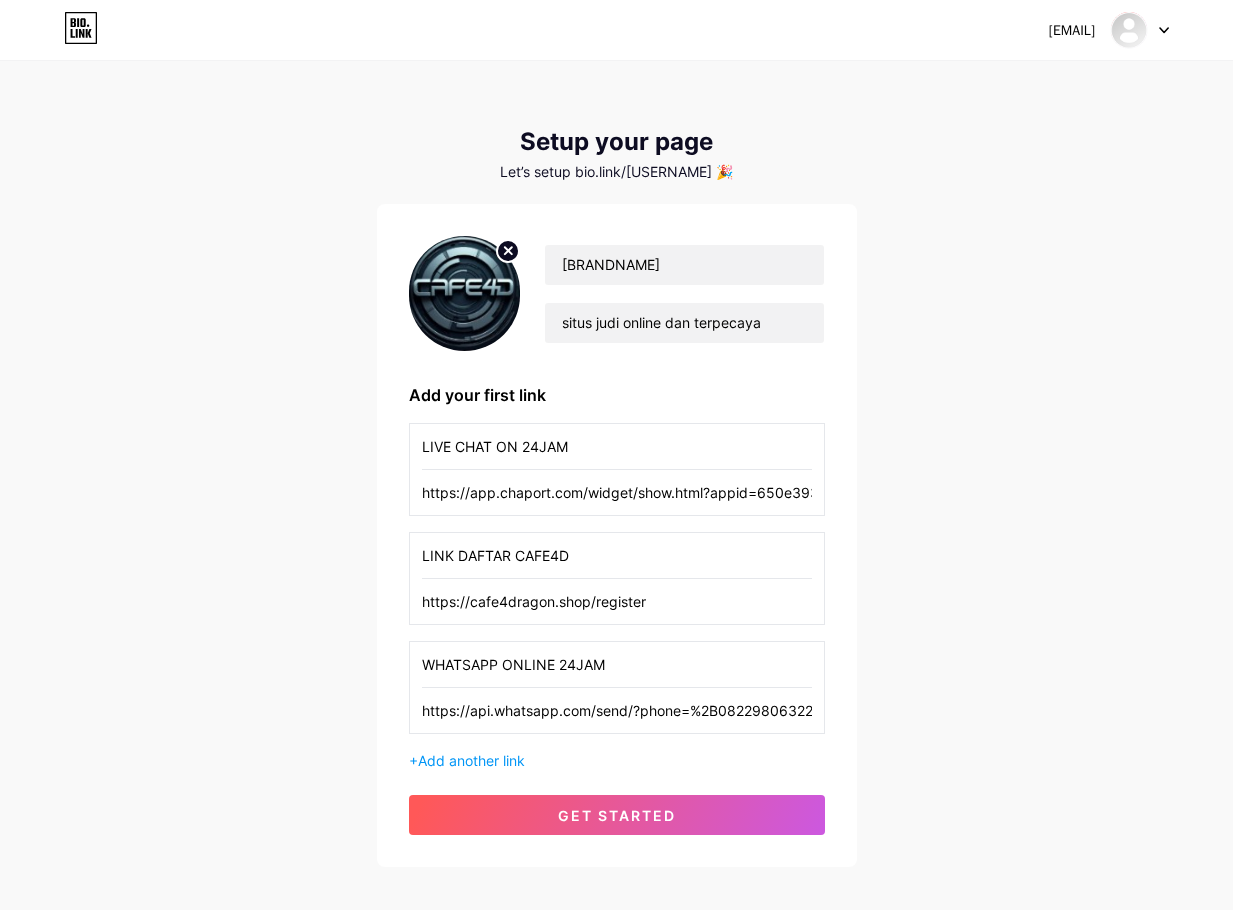 scroll, scrollTop: 0, scrollLeft: 12, axis: horizontal 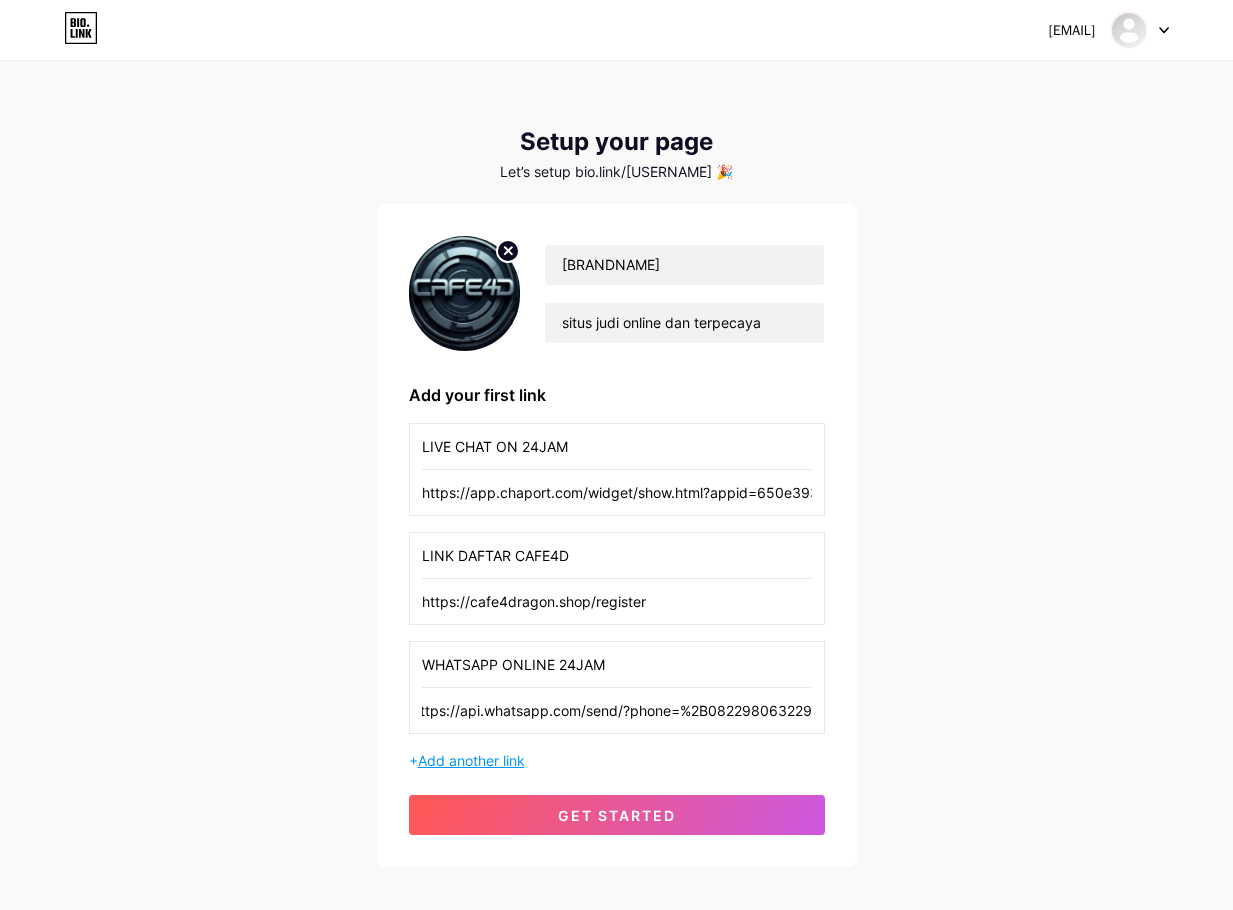 type on "https://api.whatsapp.com/send/?phone=%2B082298063229" 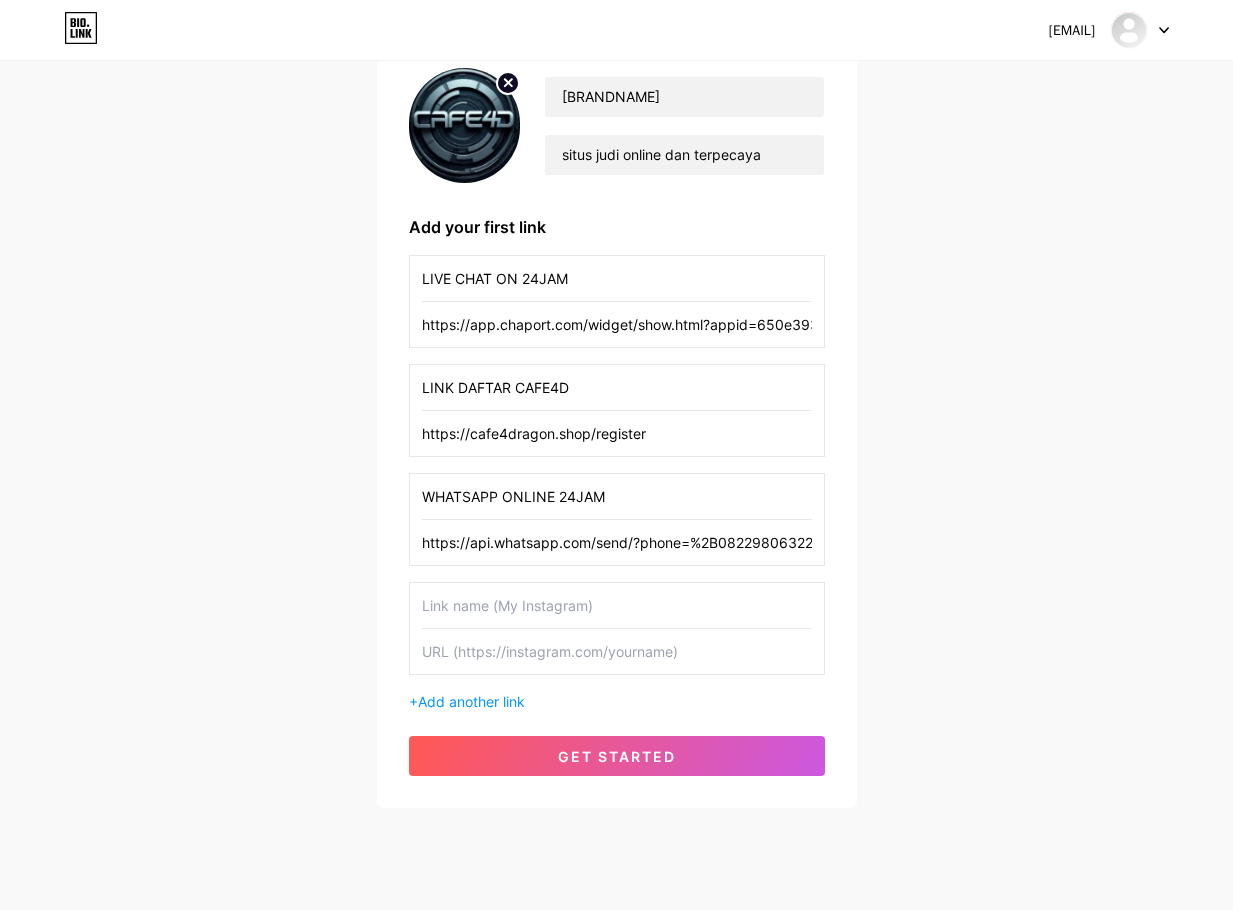 scroll, scrollTop: 210, scrollLeft: 0, axis: vertical 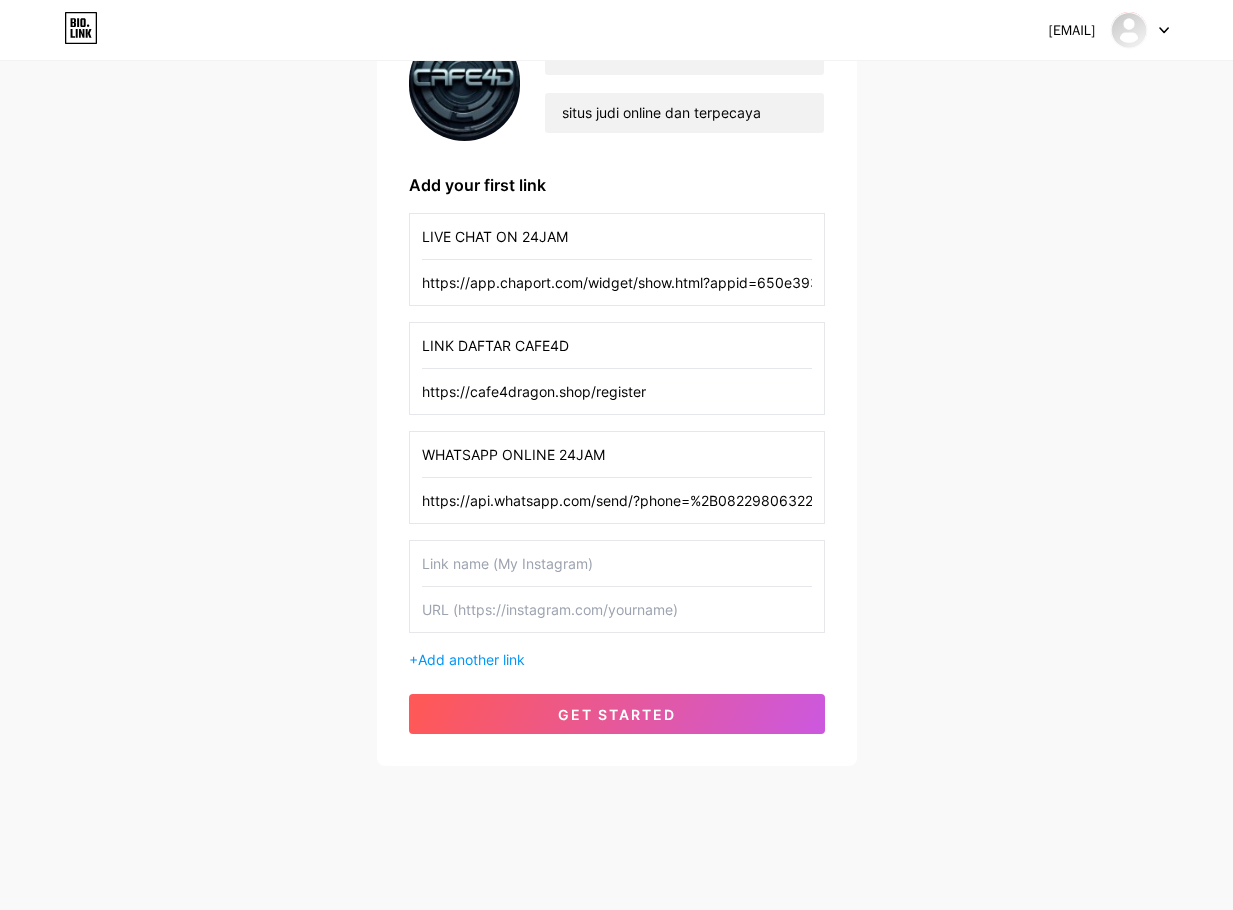 click at bounding box center (617, 563) 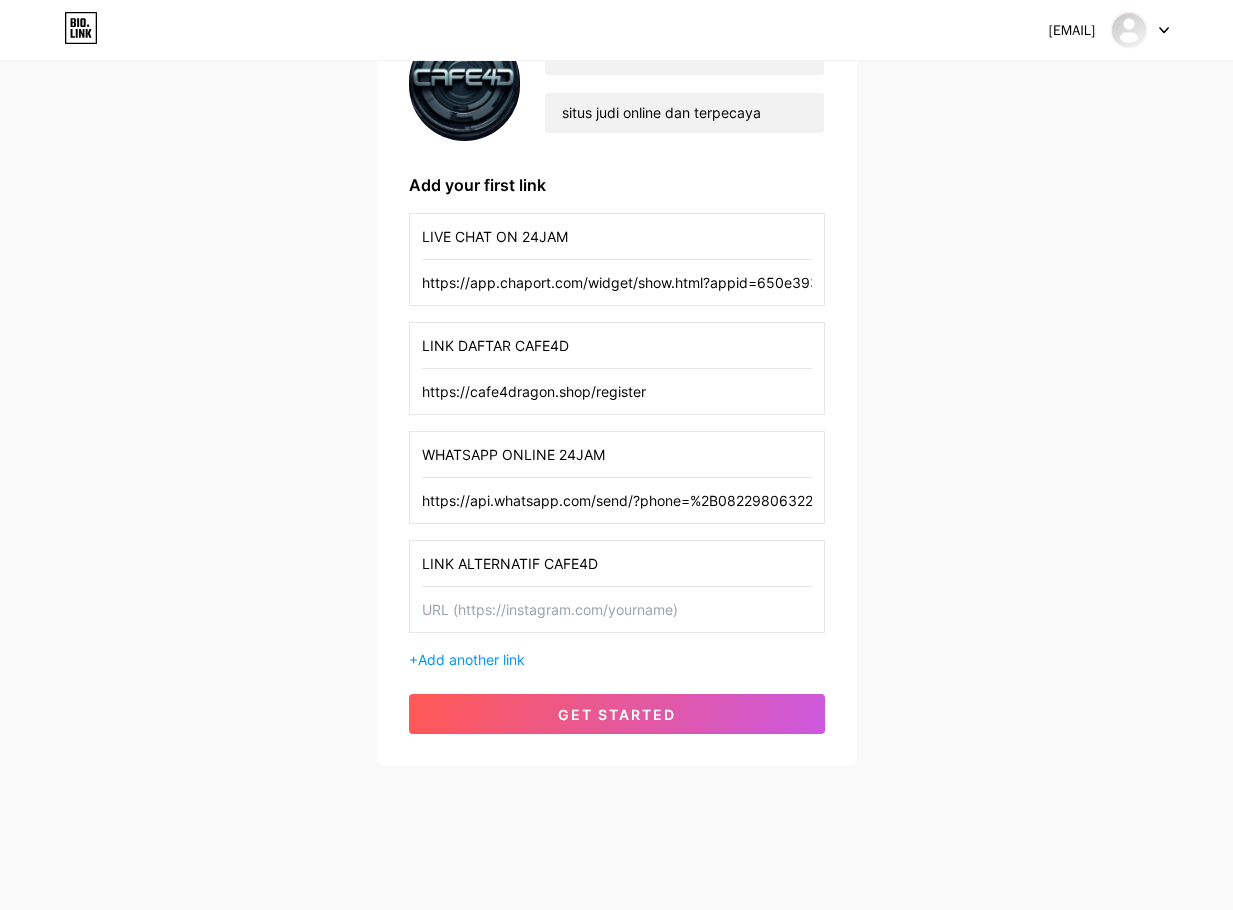 type on "LINK ALTERNATIF CAFE4D" 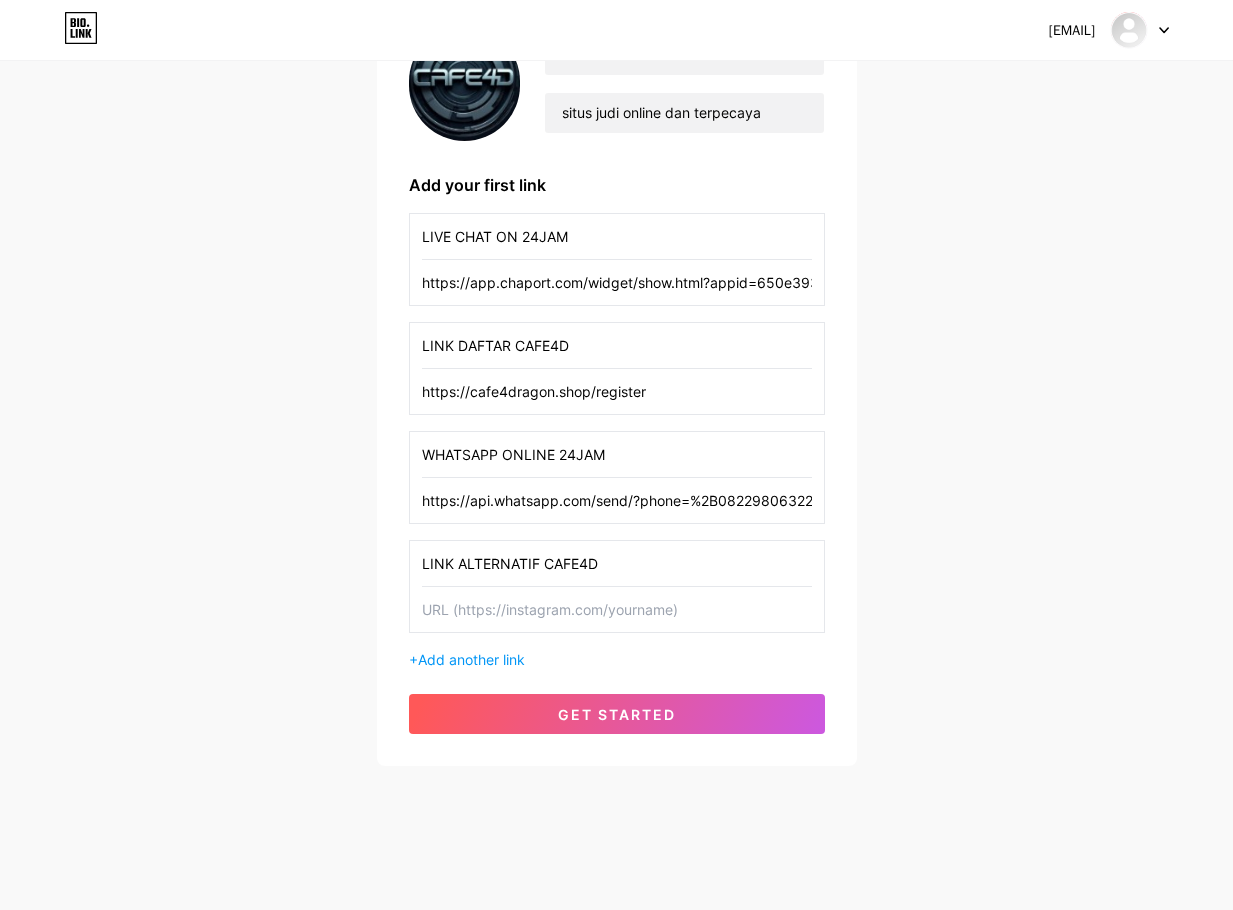 click at bounding box center [617, 609] 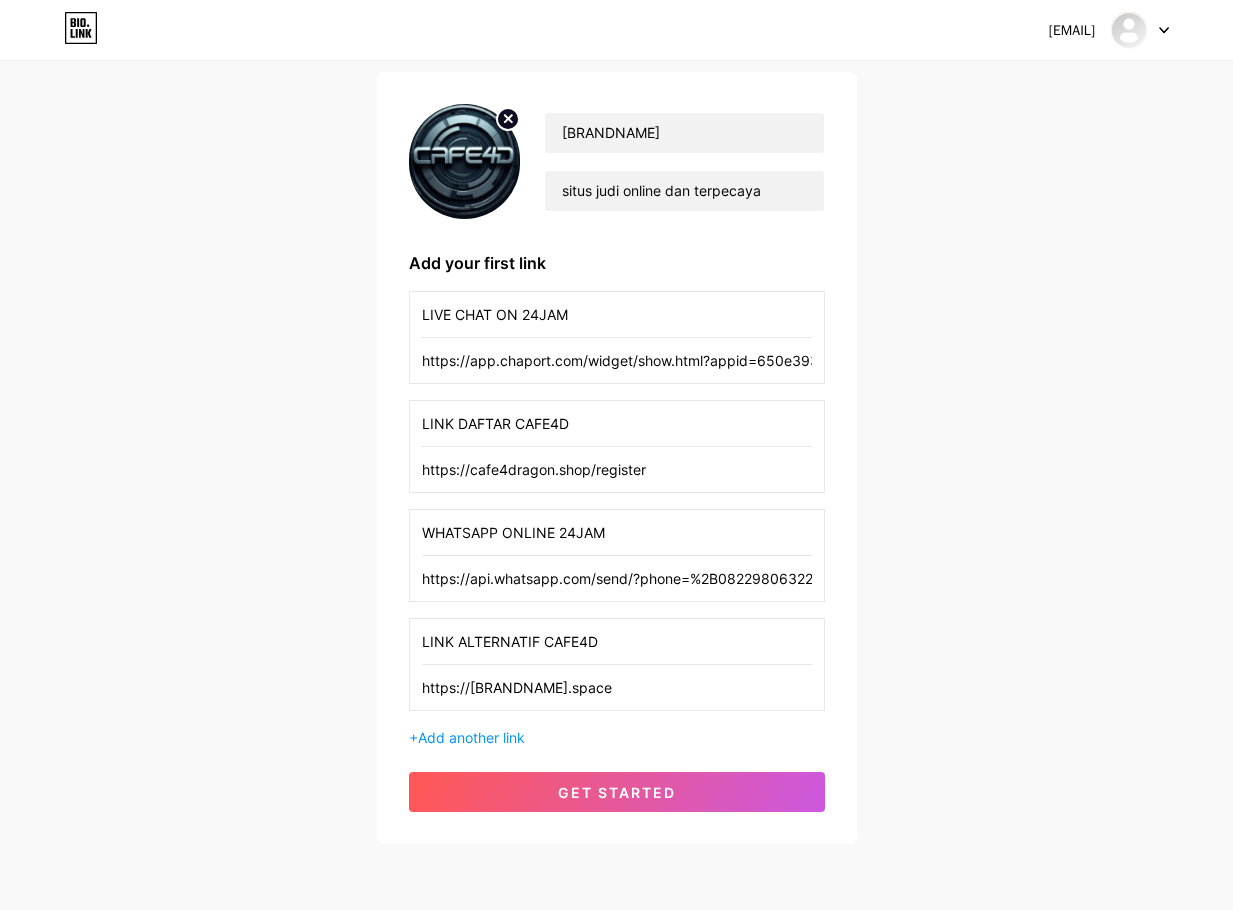 scroll, scrollTop: 210, scrollLeft: 0, axis: vertical 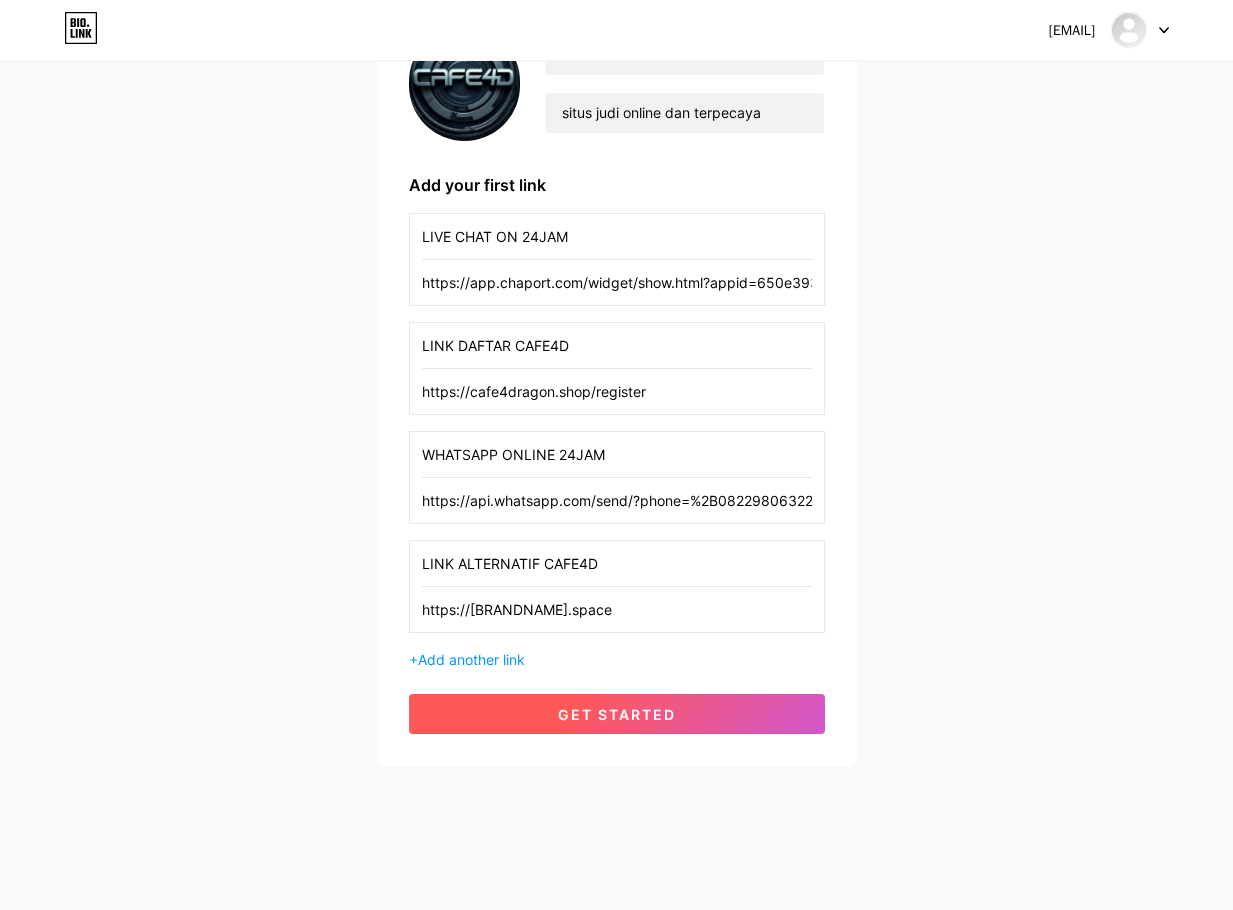 type on "https://[BRANDNAME].space" 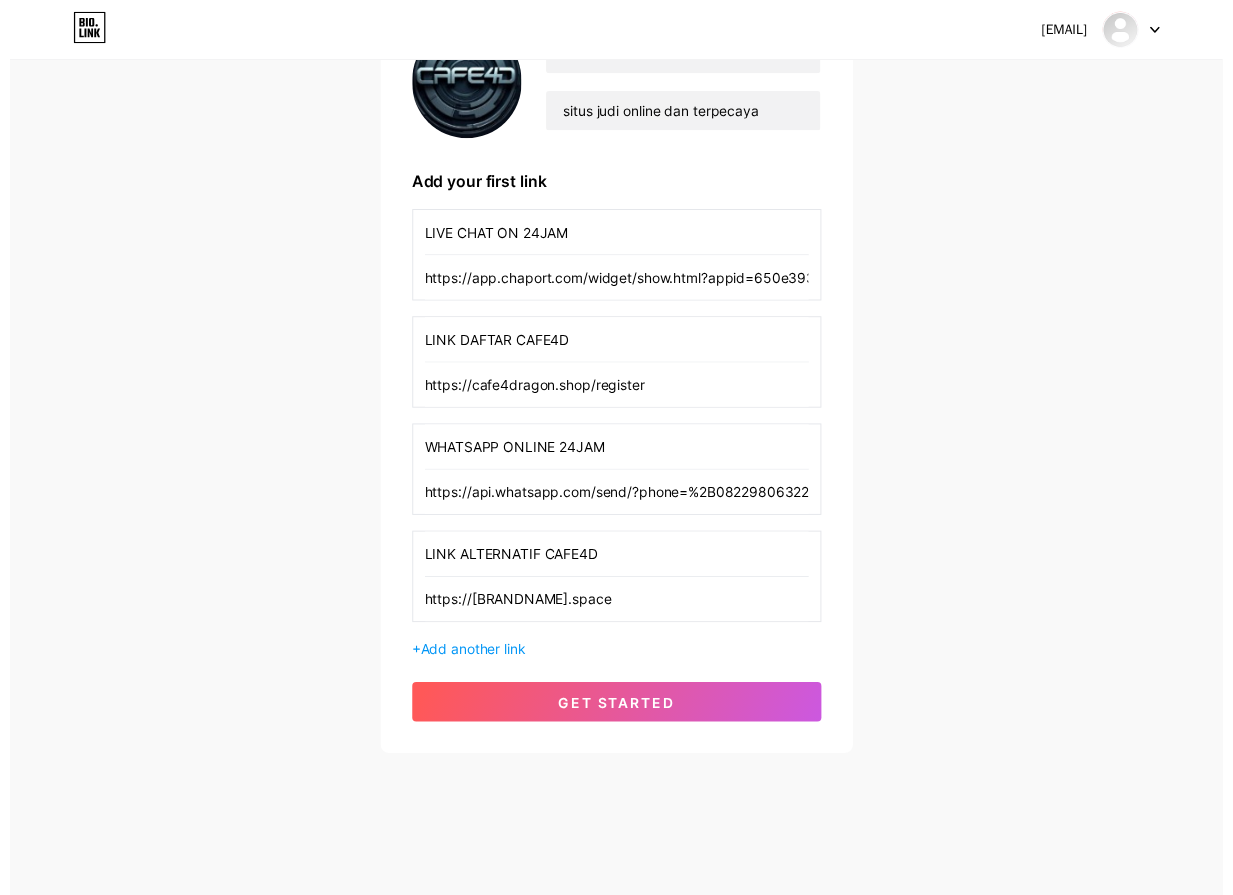 scroll, scrollTop: 0, scrollLeft: 0, axis: both 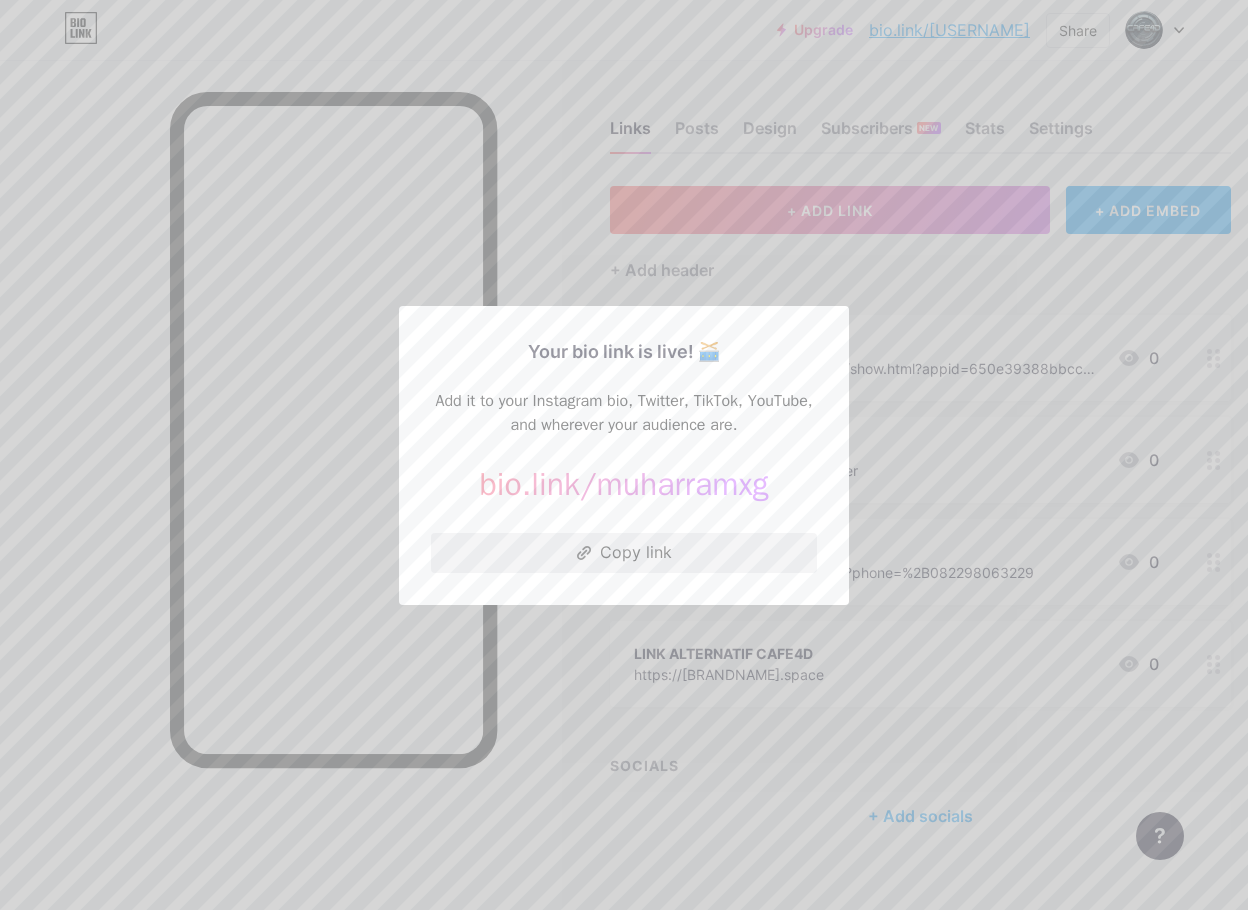 click on "Copy link" at bounding box center (624, 553) 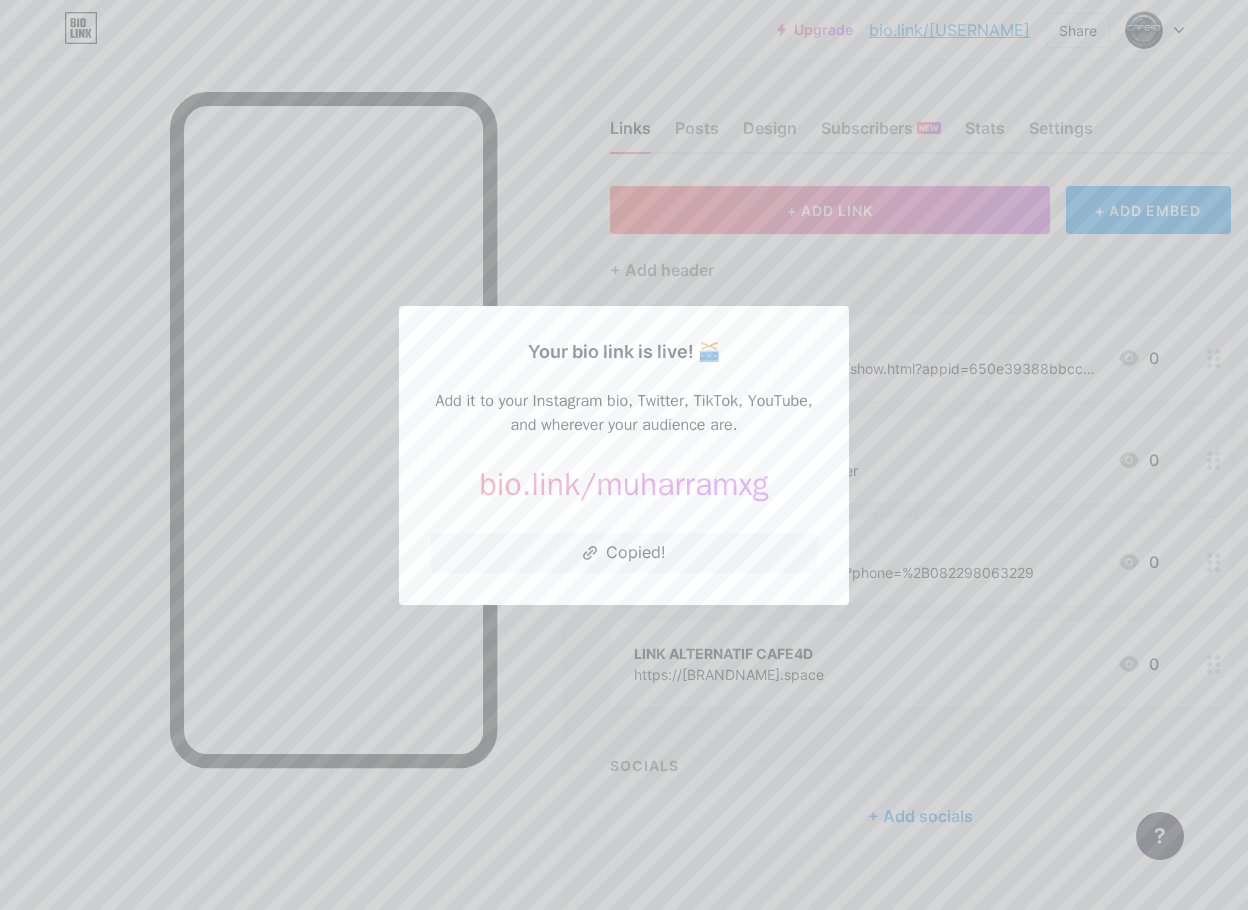 click on "muharramxg" at bounding box center [683, 484] 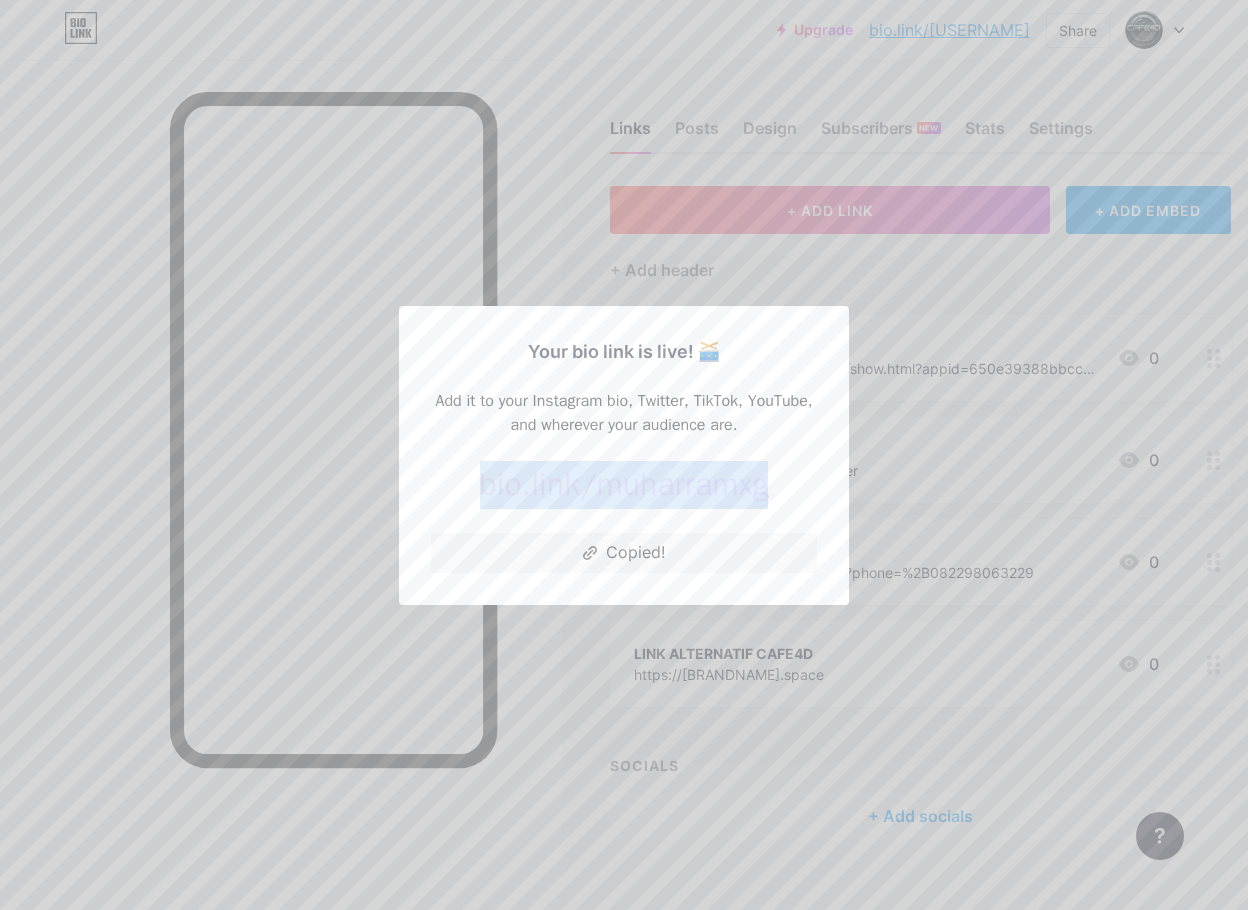 drag, startPoint x: 766, startPoint y: 482, endPoint x: 446, endPoint y: 486, distance: 320.025 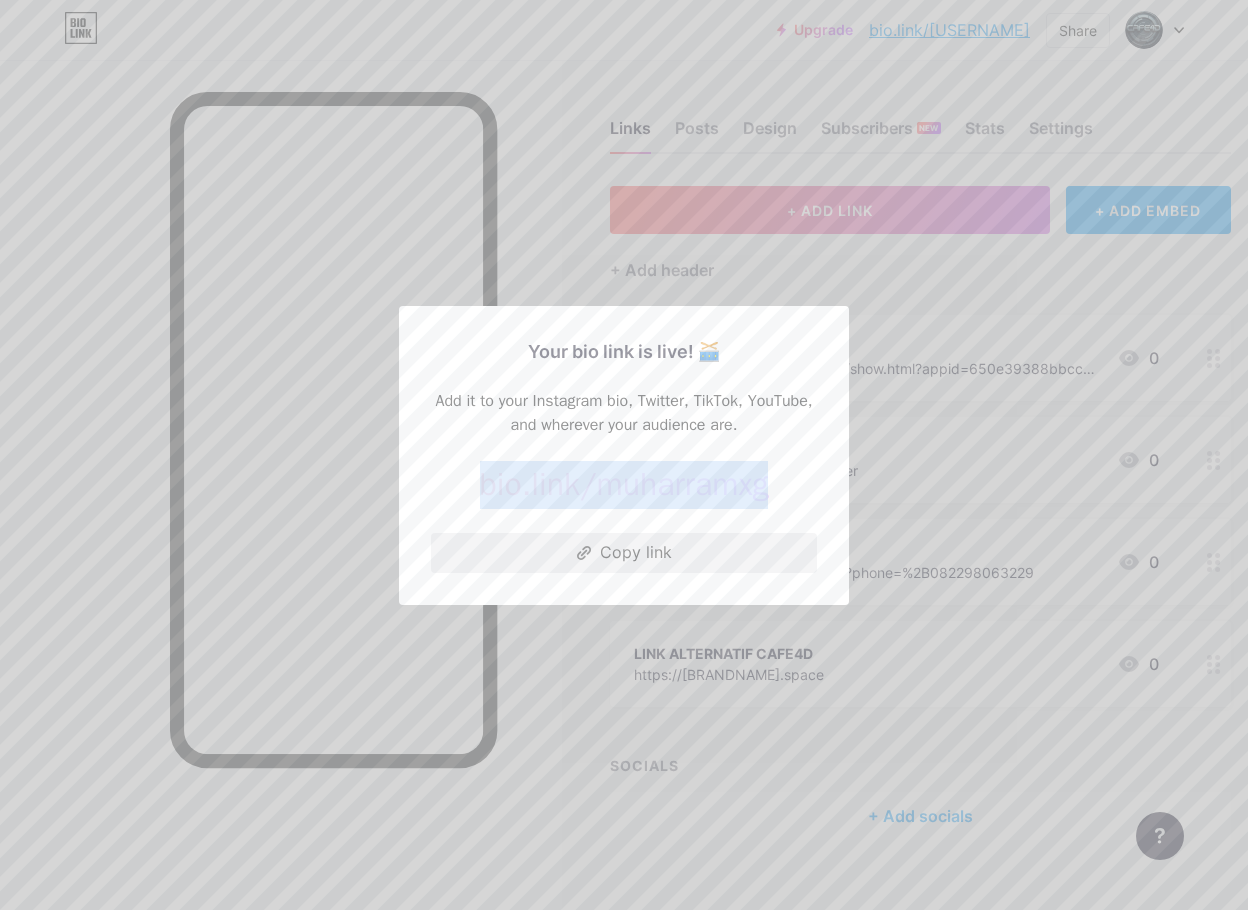 click on "Copy link" at bounding box center [624, 553] 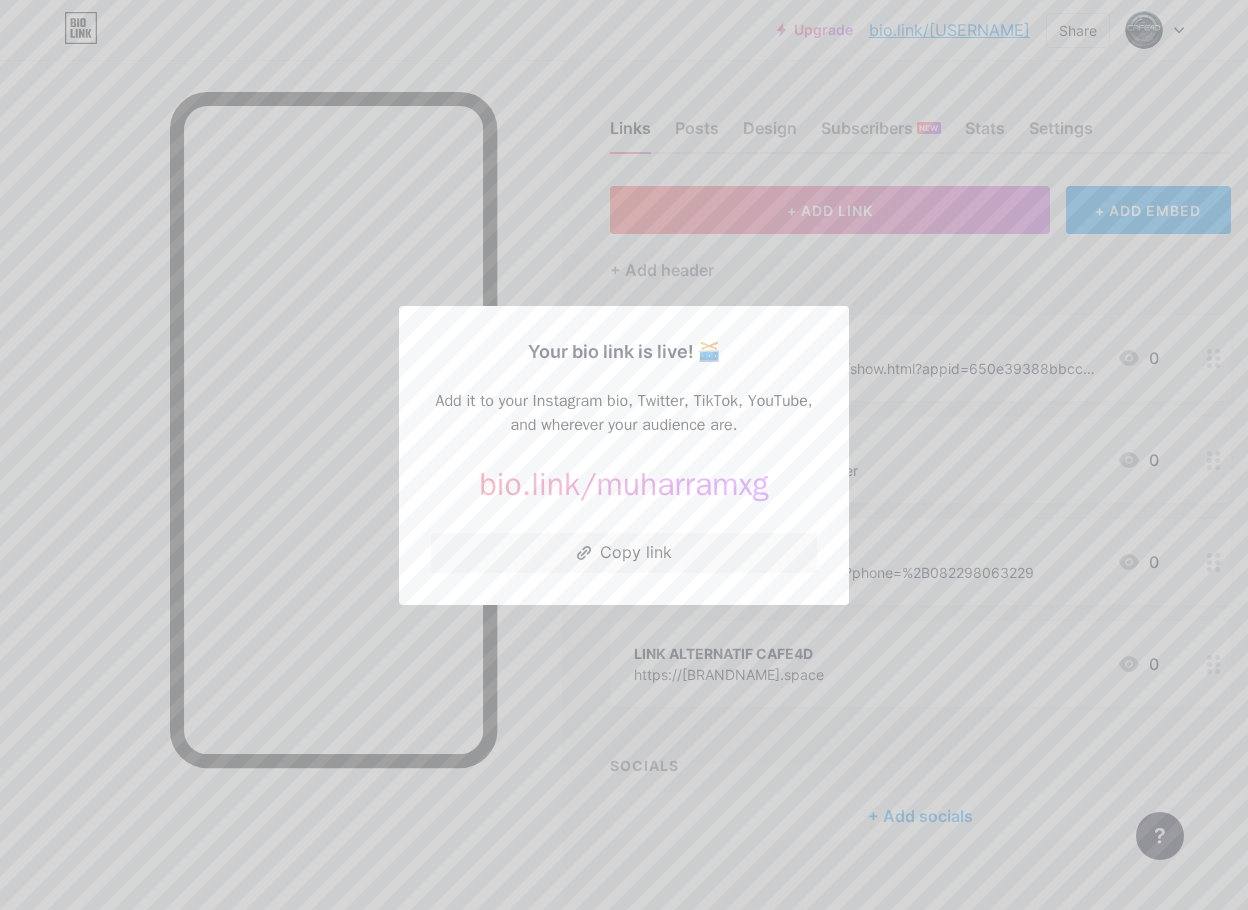 click on "Your bio link is live! 🥁
Add it to your Instagram bio, Twitter, TikTok, YouTube, and wherever your audience are.
bio.link/ [USERNAME]   https://bio.link/[USERNAME]      Copy link" at bounding box center (624, 455) 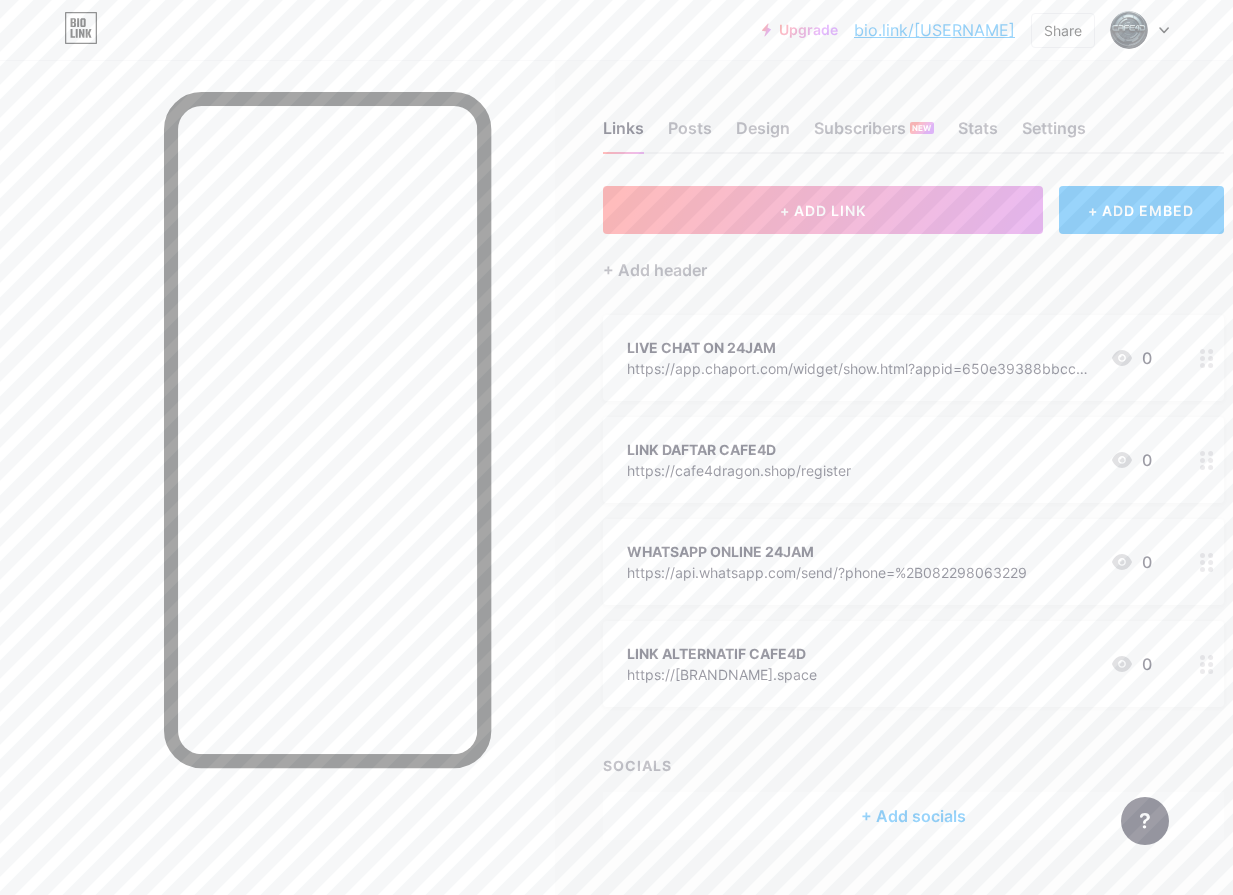 click at bounding box center (1140, 30) 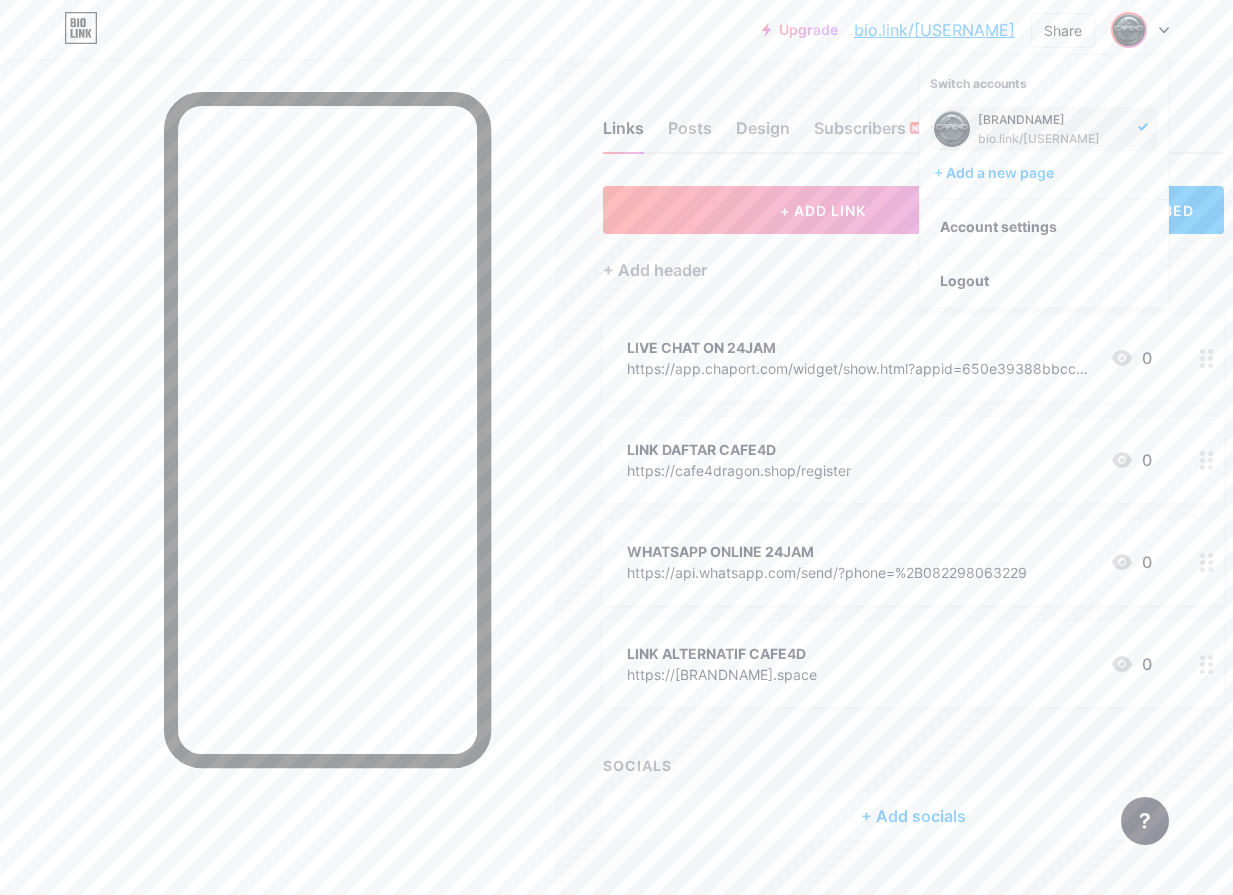 click on "Upgrade   bio.link/[USERNAME]   bio.link/[USERNAME]   Share               Switch accounts     [BRANDNAME]   bio.link/[USERNAME]       + Add a new page        Account settings   Logout" at bounding box center (616, 30) 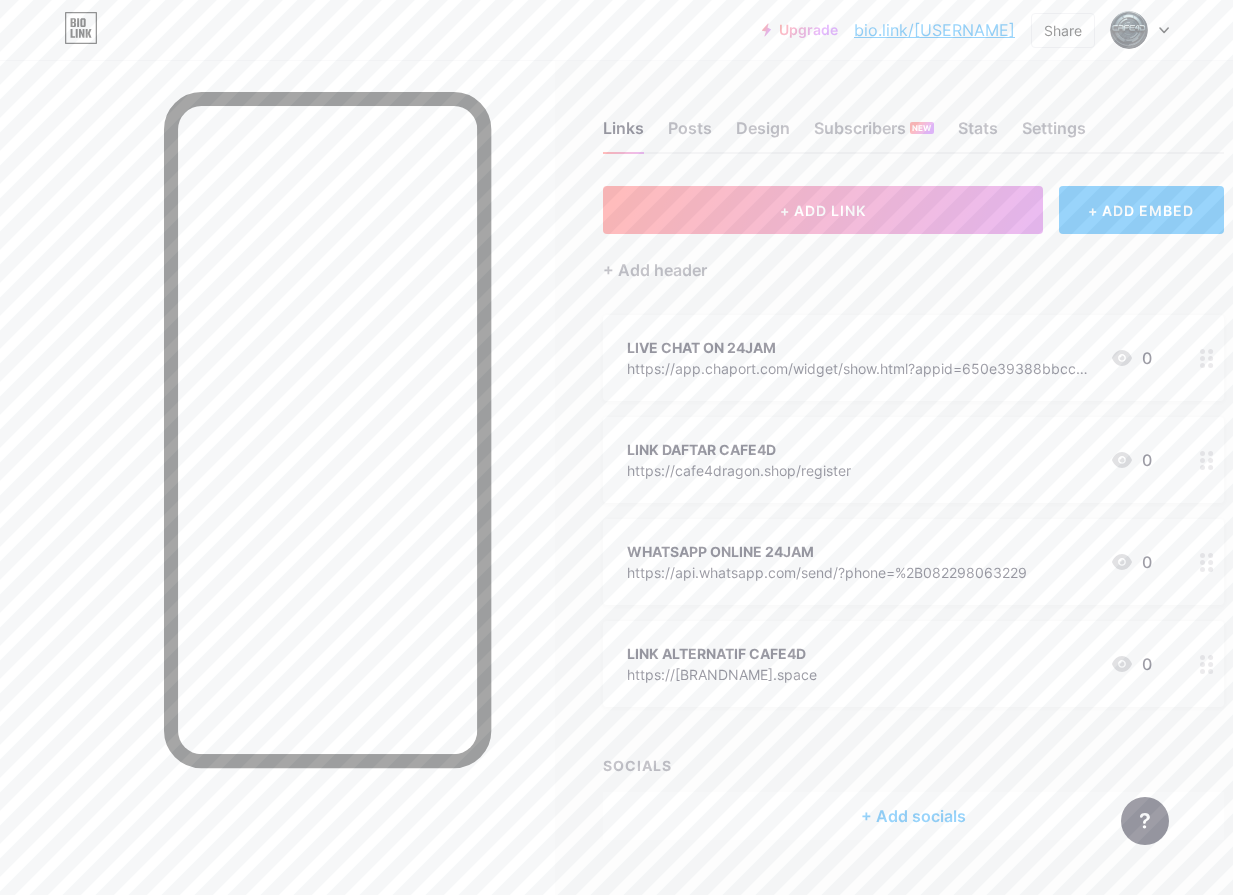 click on "bio.link/[USERNAME]" at bounding box center [934, 30] 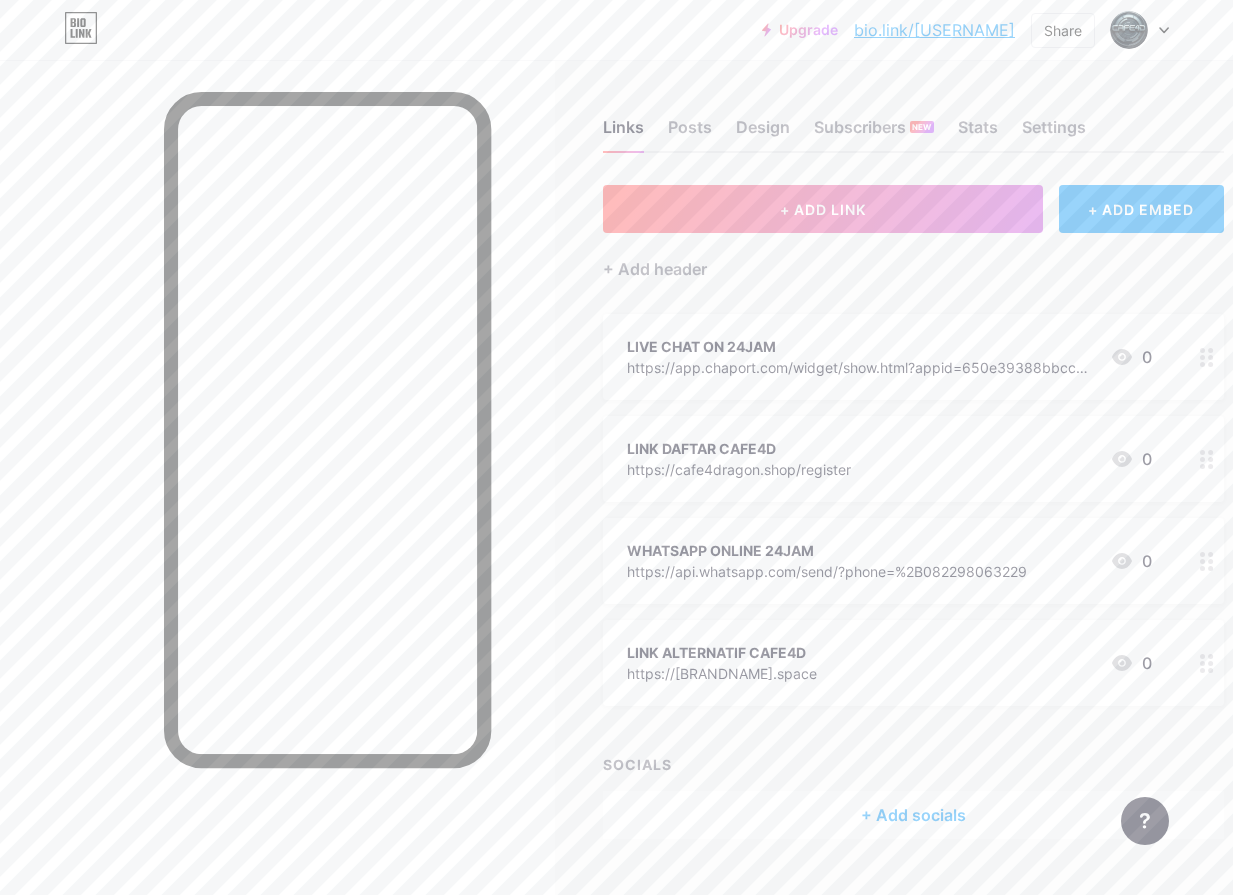 scroll, scrollTop: 0, scrollLeft: 0, axis: both 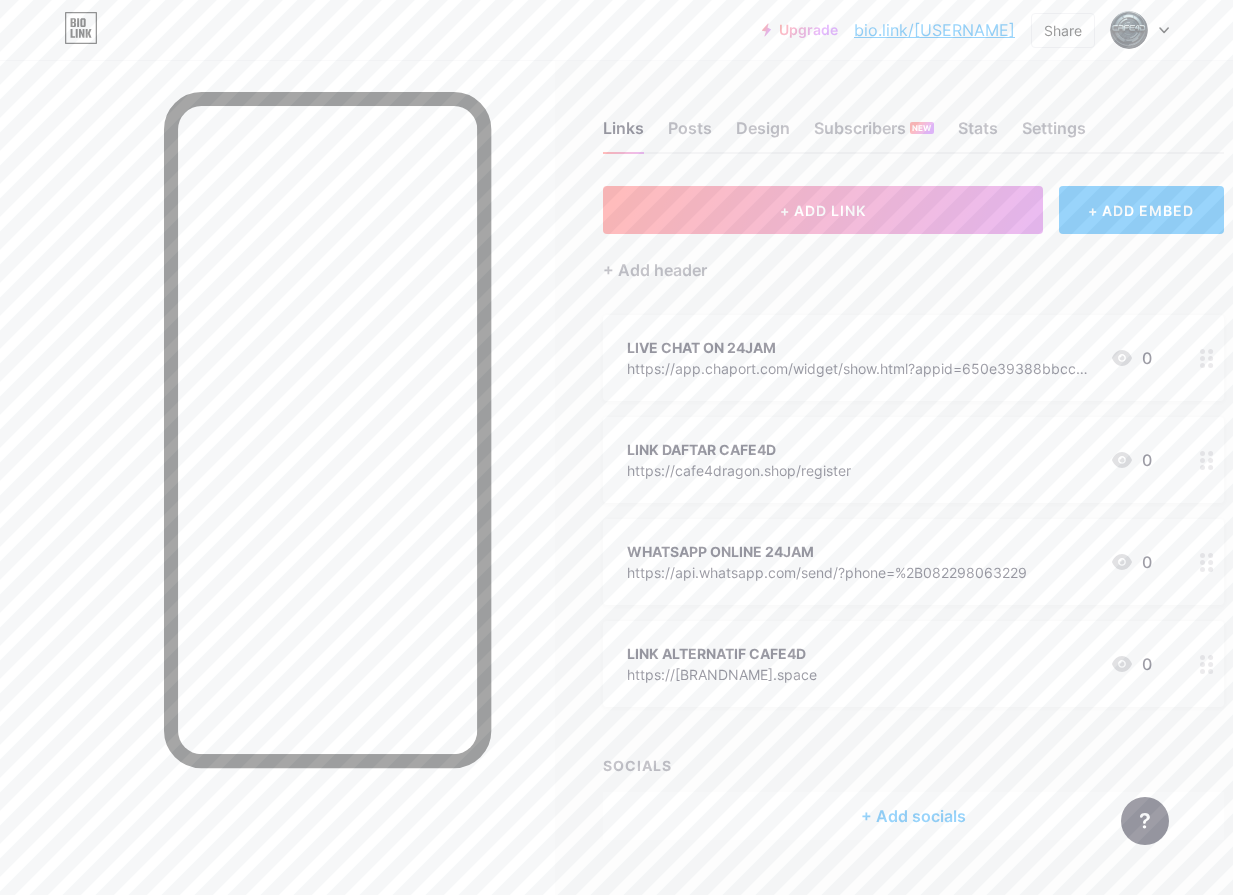 click at bounding box center [1140, 30] 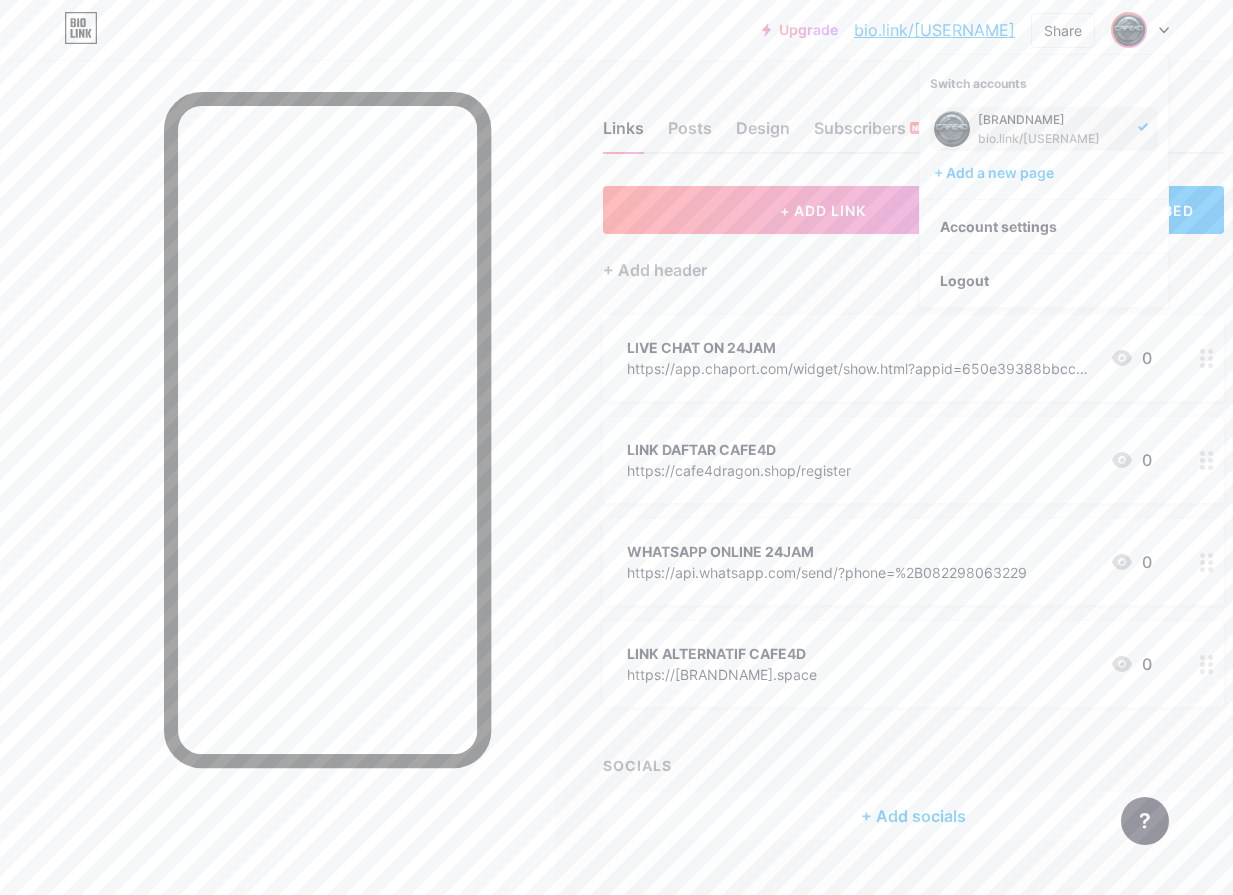 click on "Upgrade   bio.link/[USERNAME]   bio.link/[USERNAME]   Share               Switch accounts     [BRANDNAME]   bio.link/[USERNAME]       + Add a new page        Account settings   Logout" at bounding box center (616, 30) 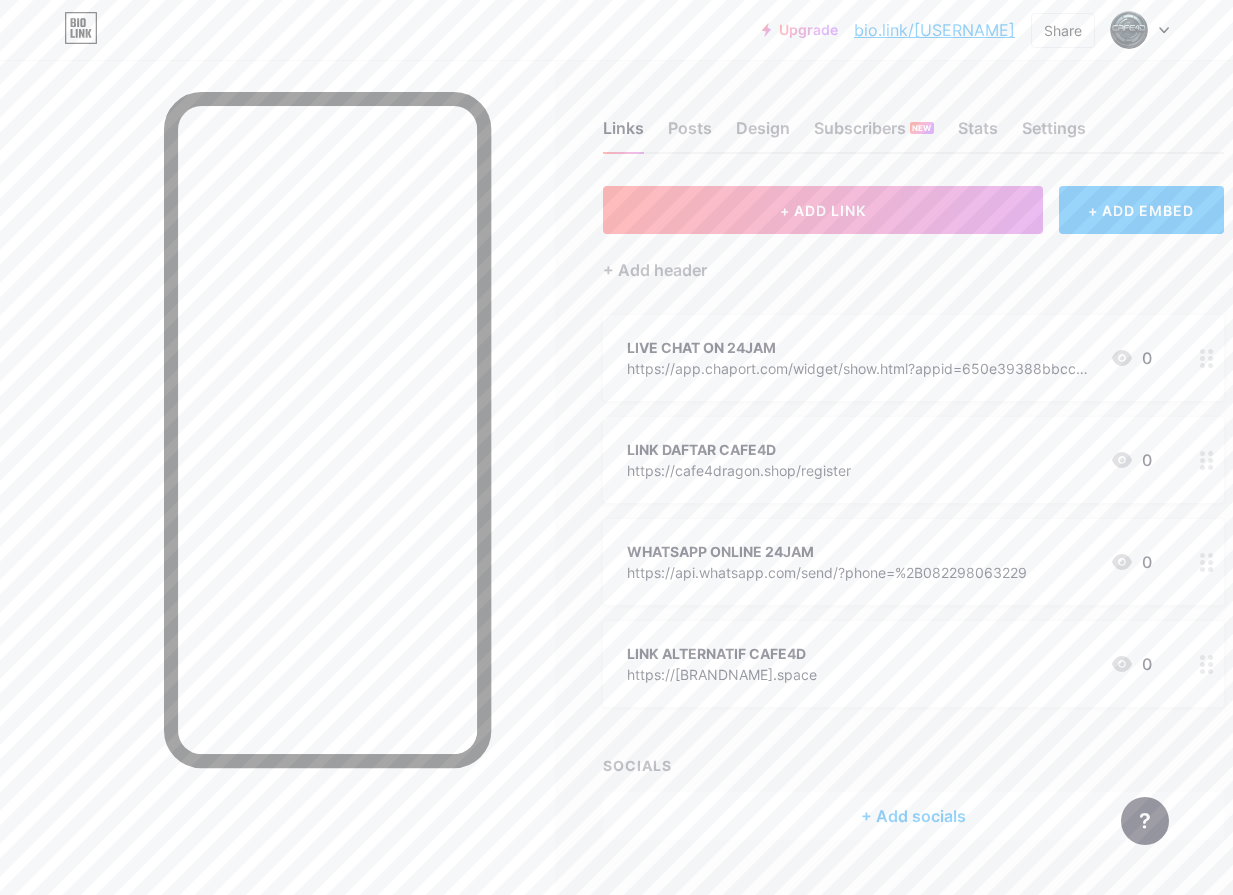click on "Upgrade" at bounding box center (800, 30) 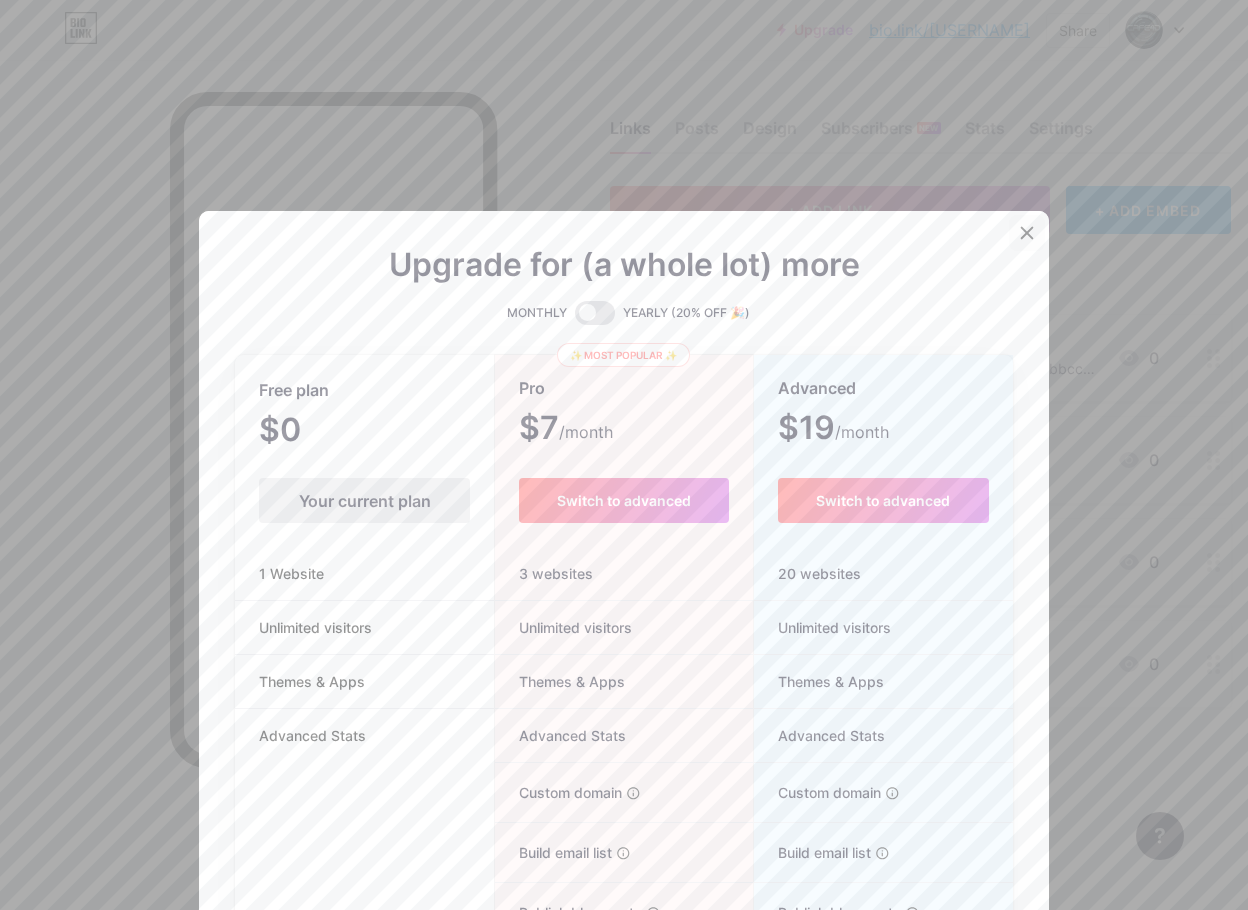 click at bounding box center [1027, 233] 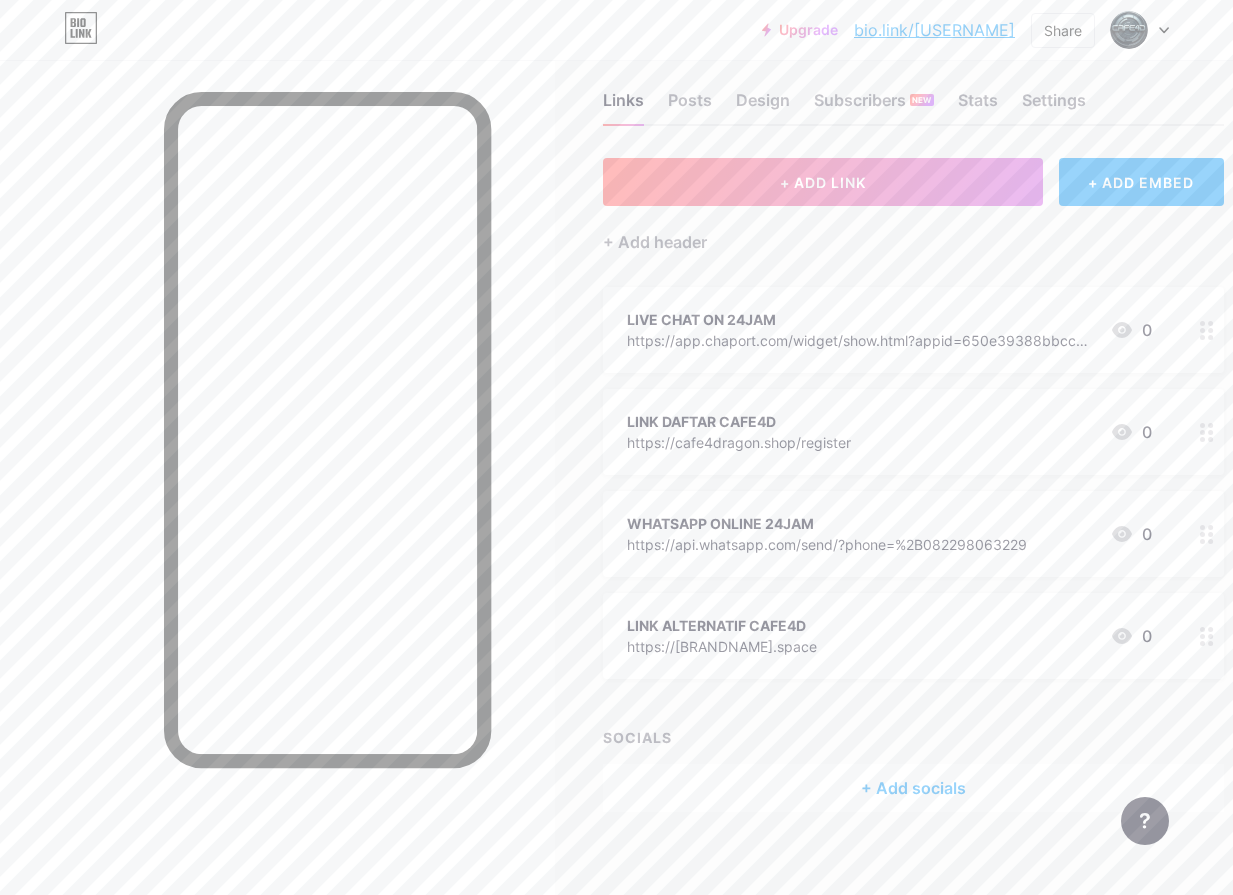 scroll, scrollTop: 44, scrollLeft: 0, axis: vertical 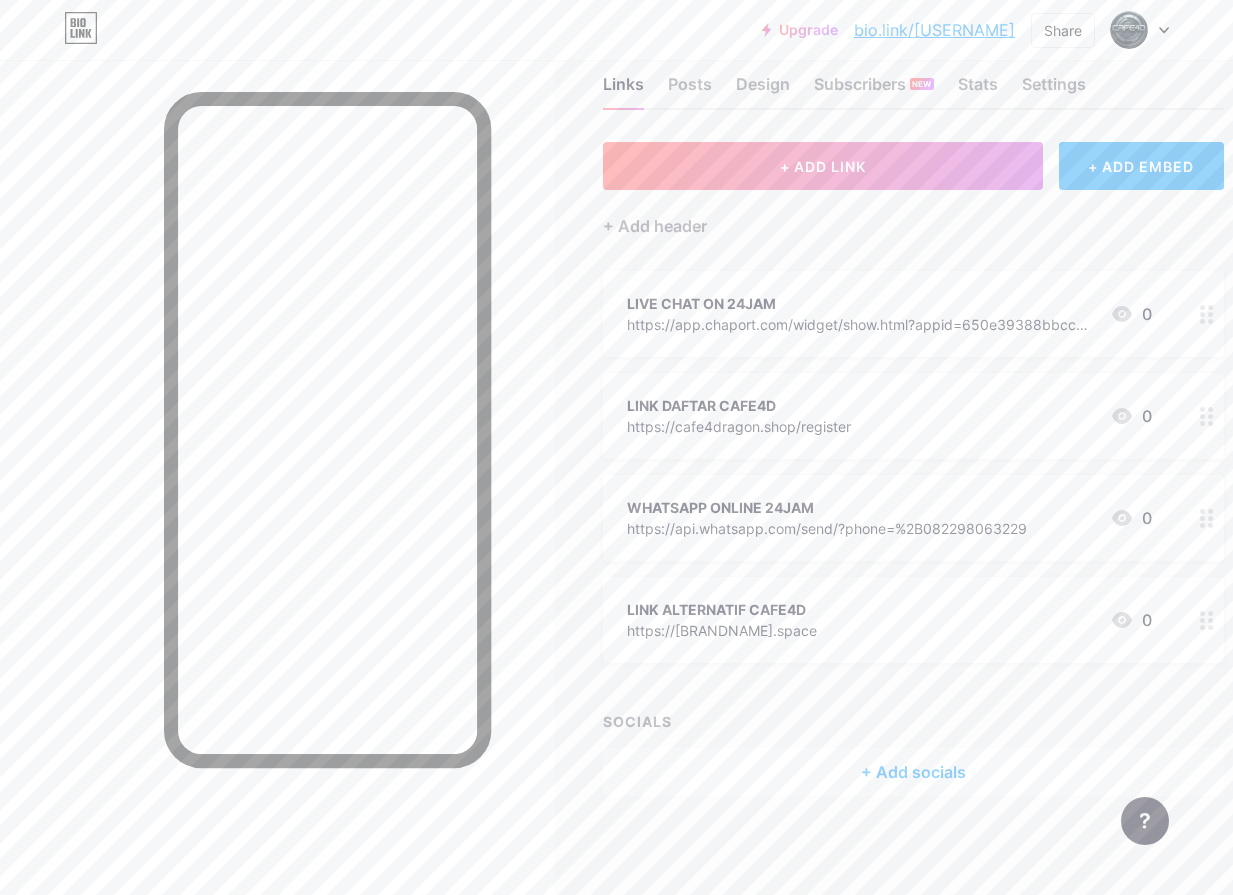 click on "+ Add socials" at bounding box center [913, 772] 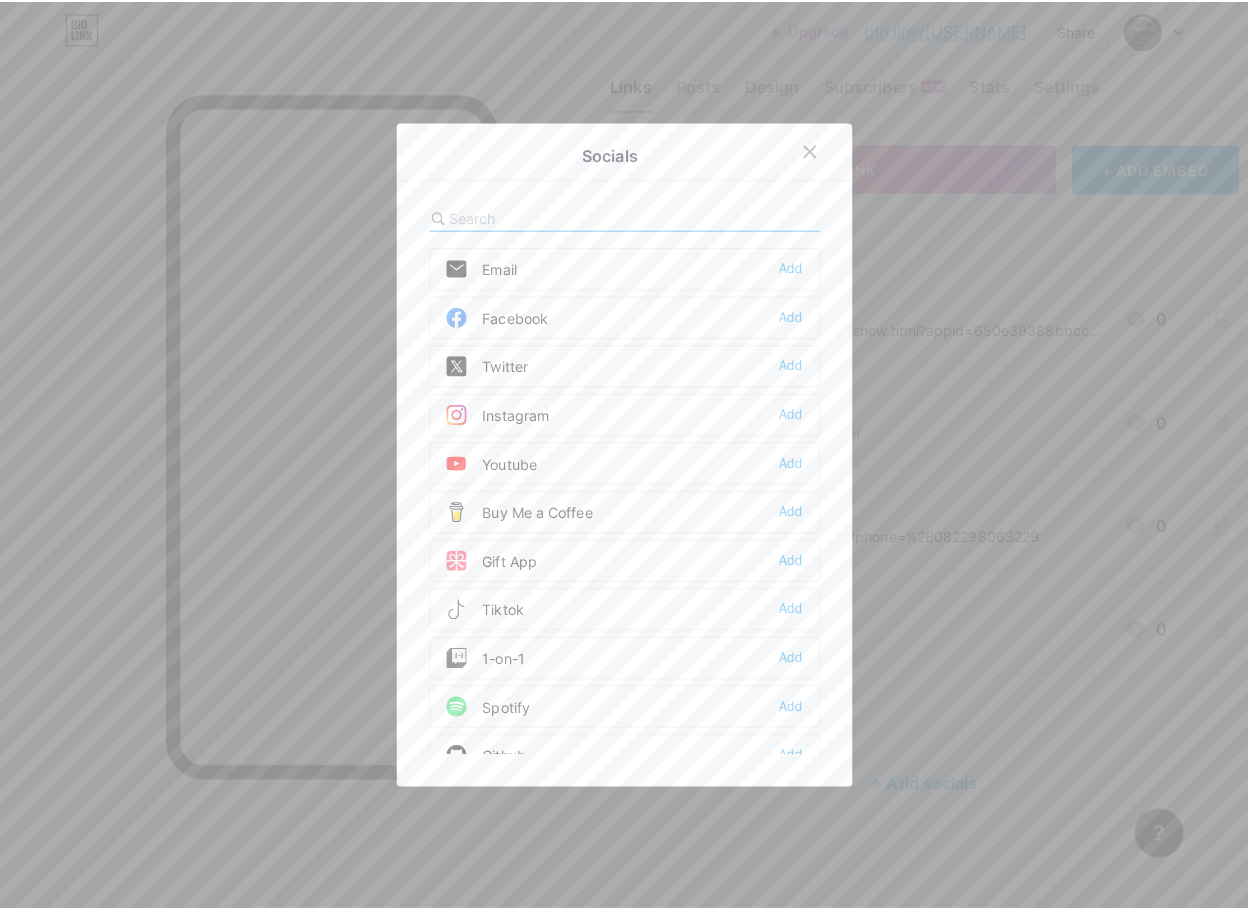 scroll, scrollTop: 29, scrollLeft: 0, axis: vertical 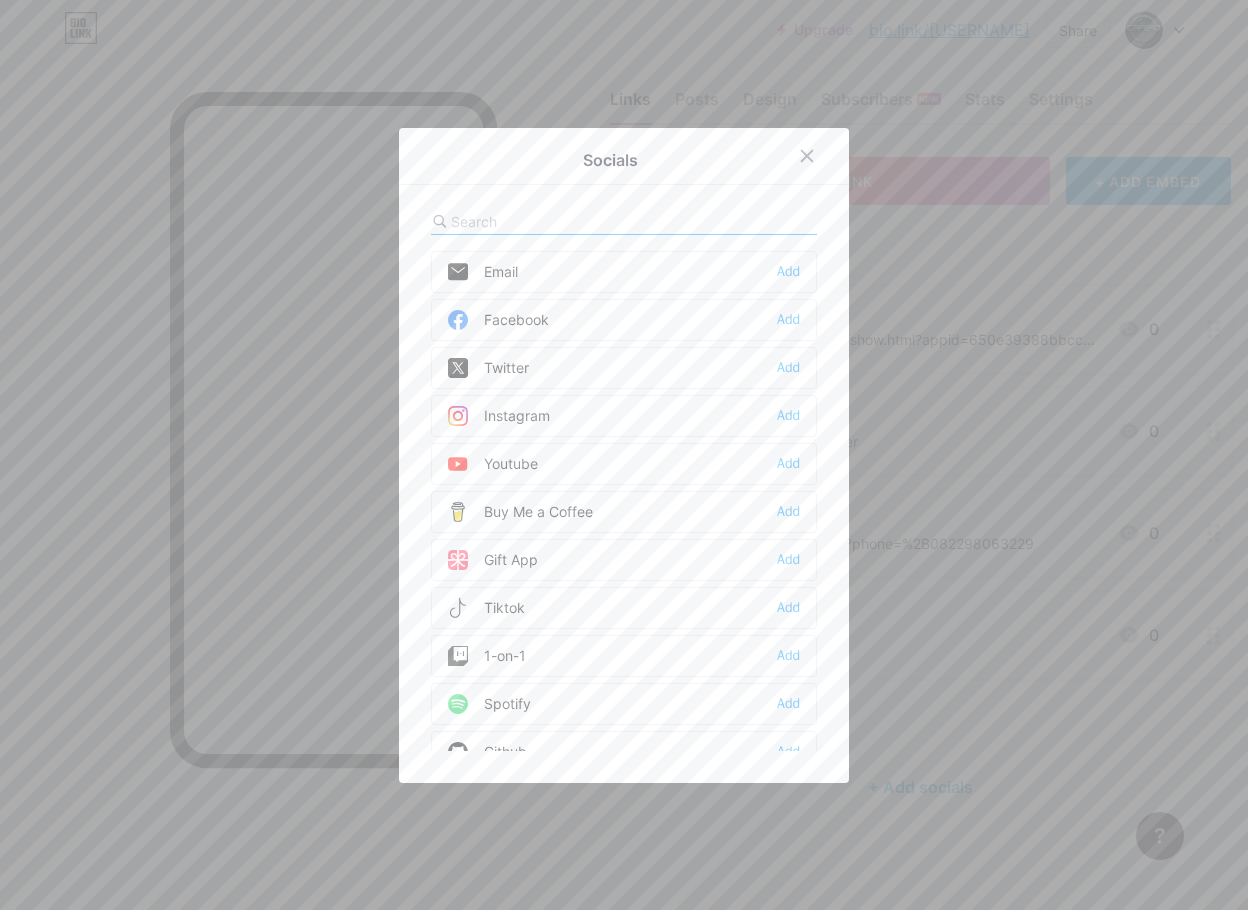 click 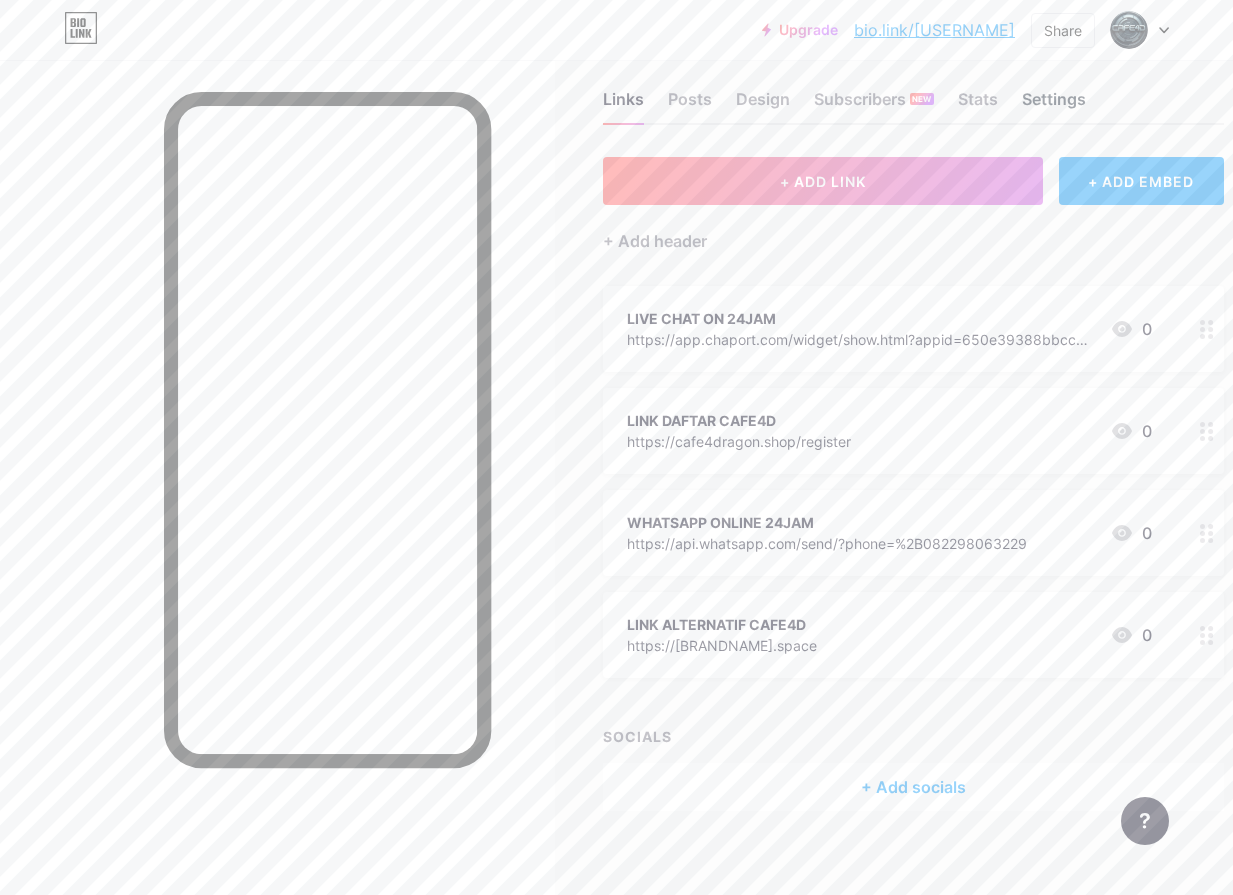 click on "Settings" at bounding box center (1054, 105) 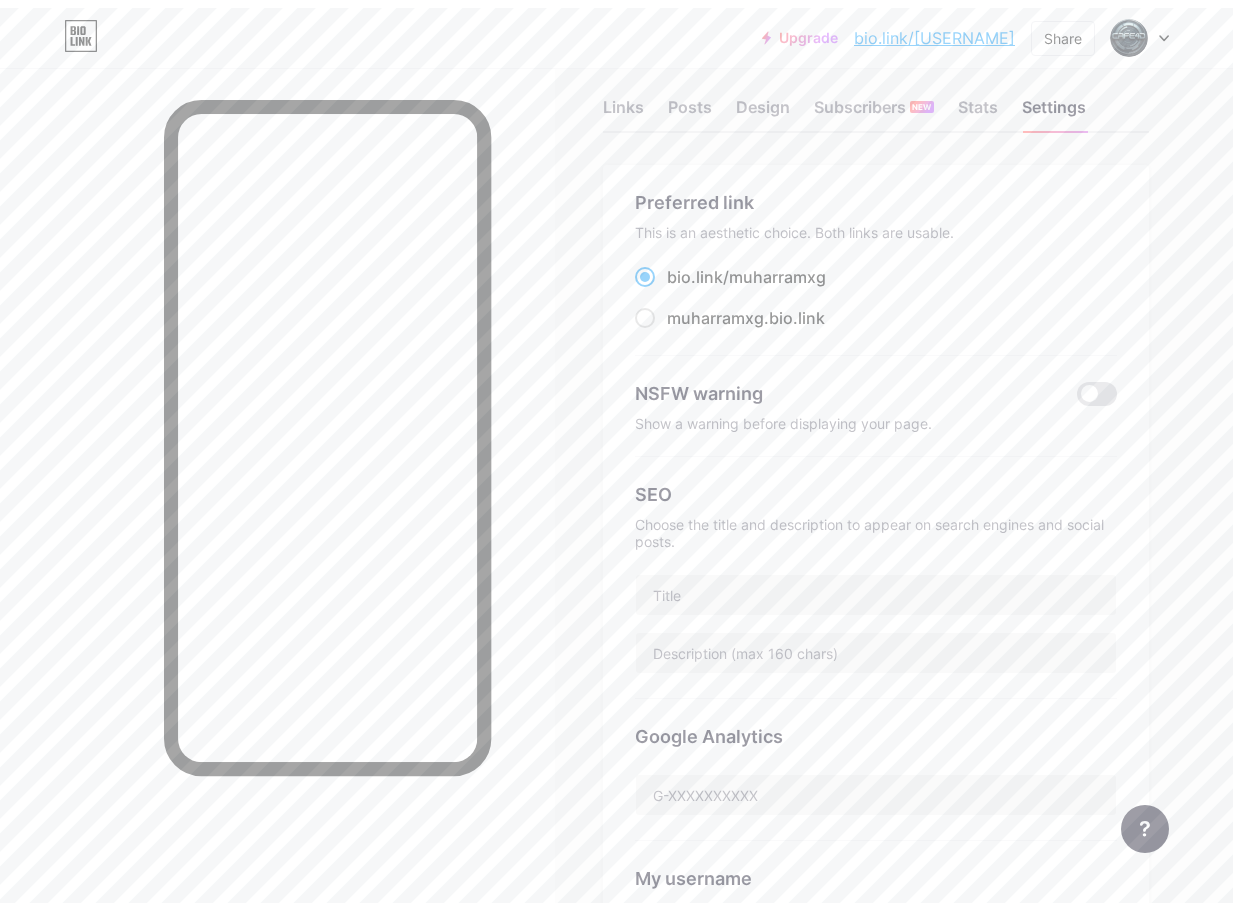 scroll, scrollTop: 0, scrollLeft: 0, axis: both 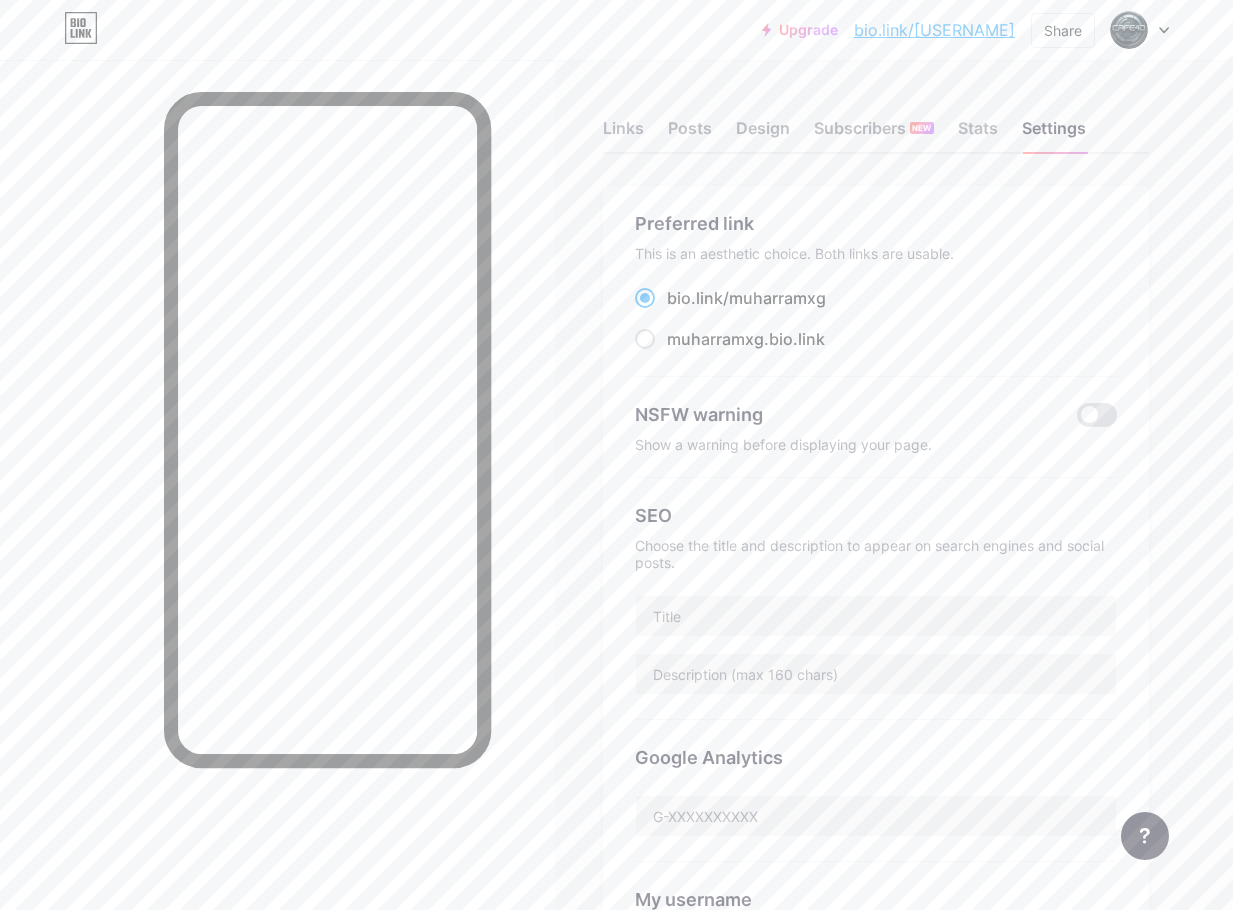 click on "bio.link/ [USERNAME]" at bounding box center [746, 298] 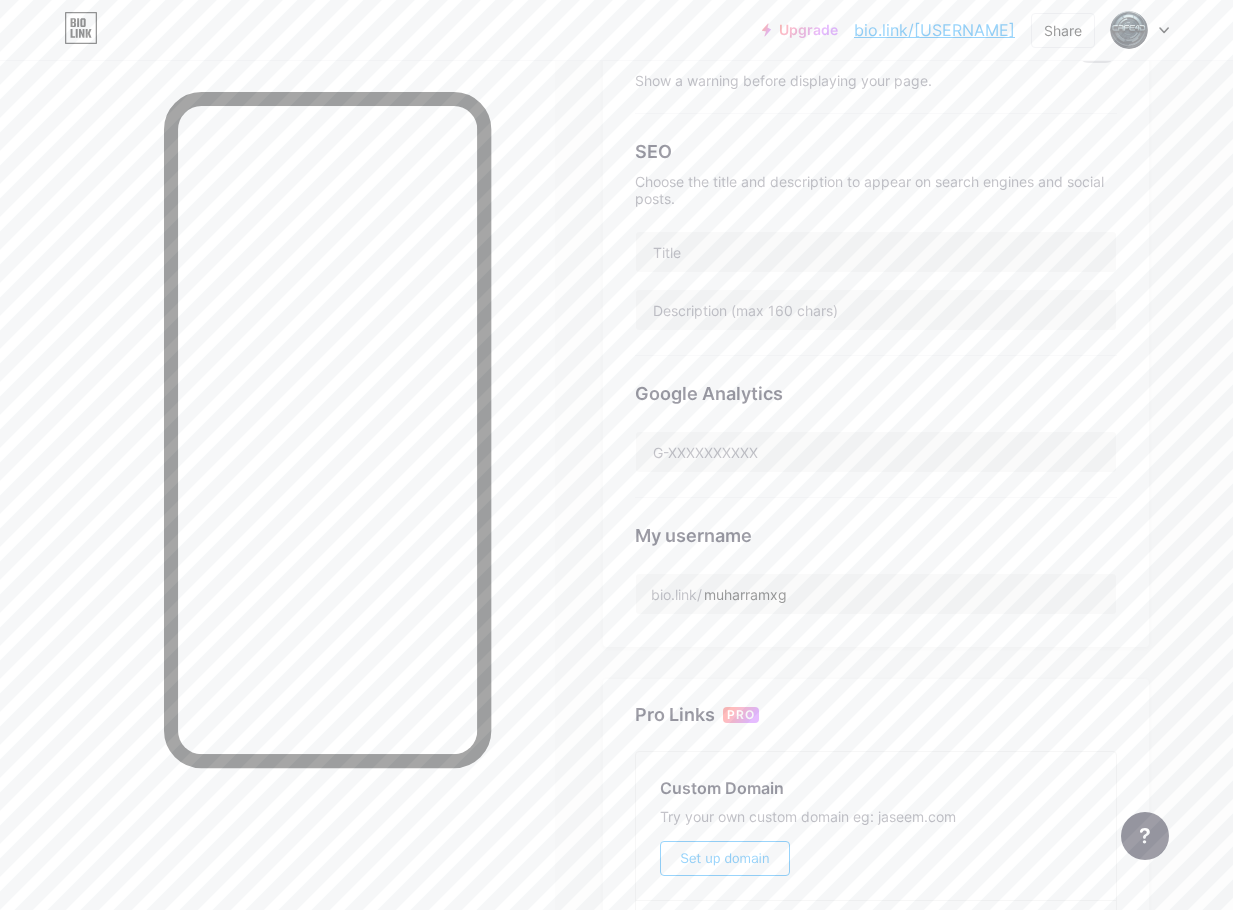 scroll, scrollTop: 400, scrollLeft: 0, axis: vertical 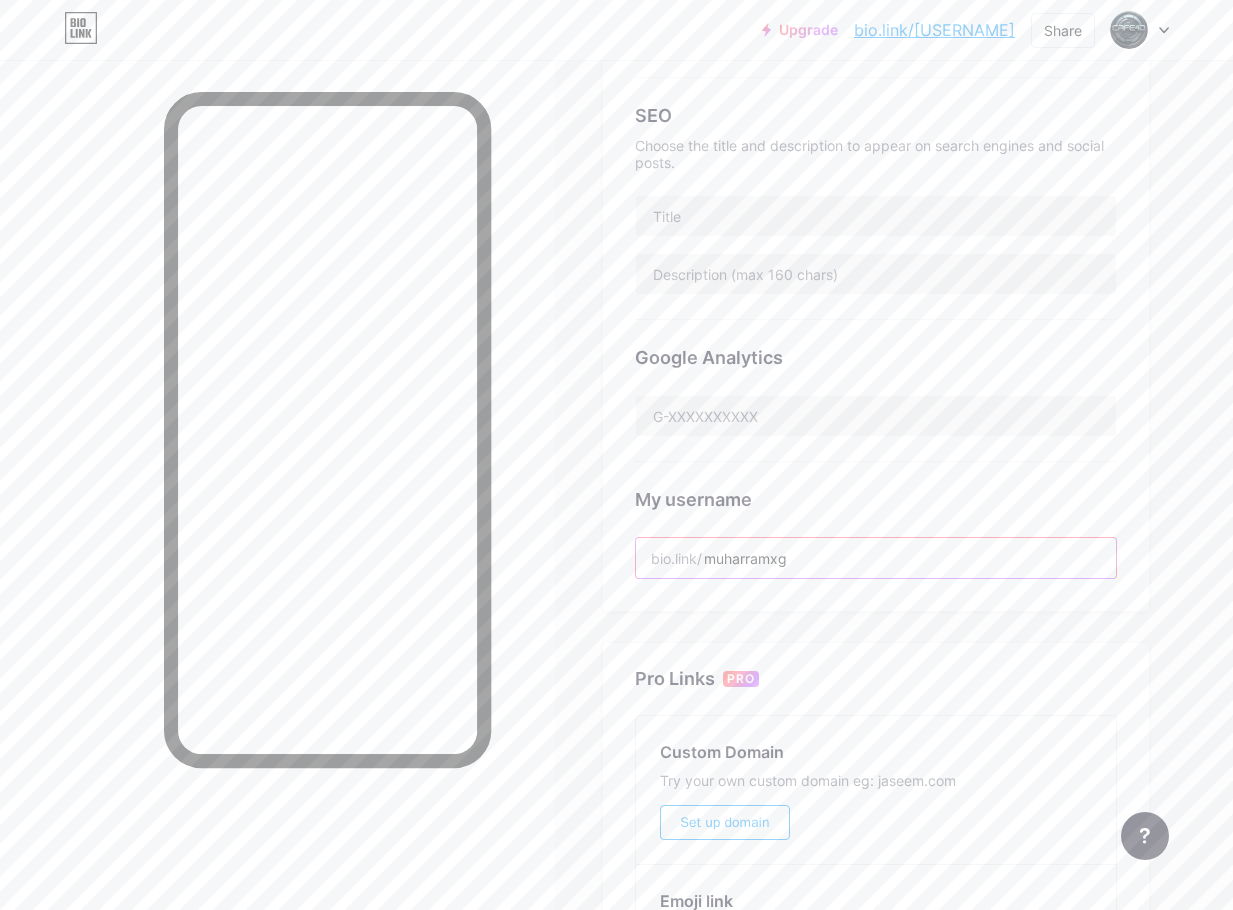 click on "muharramxg" at bounding box center [876, 558] 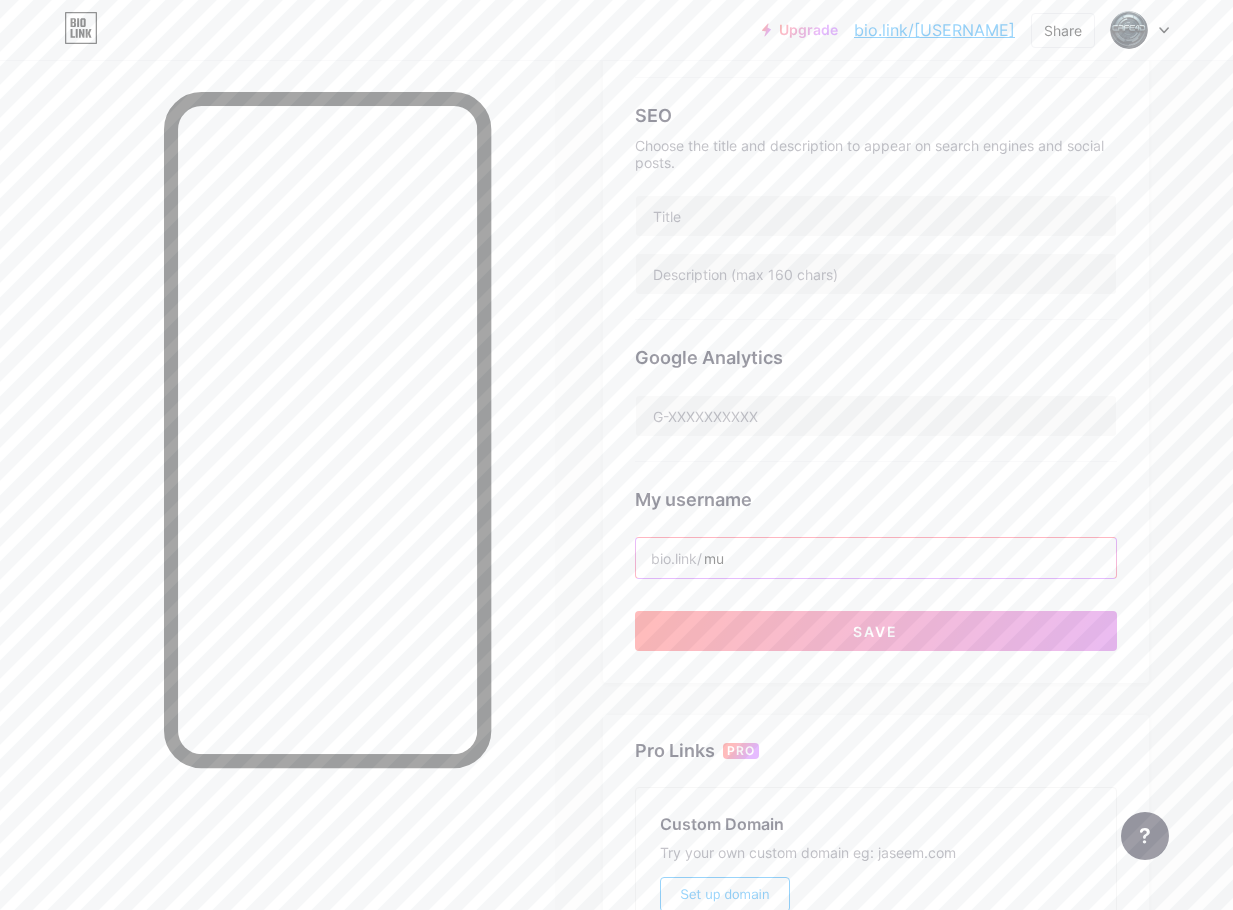type on "m" 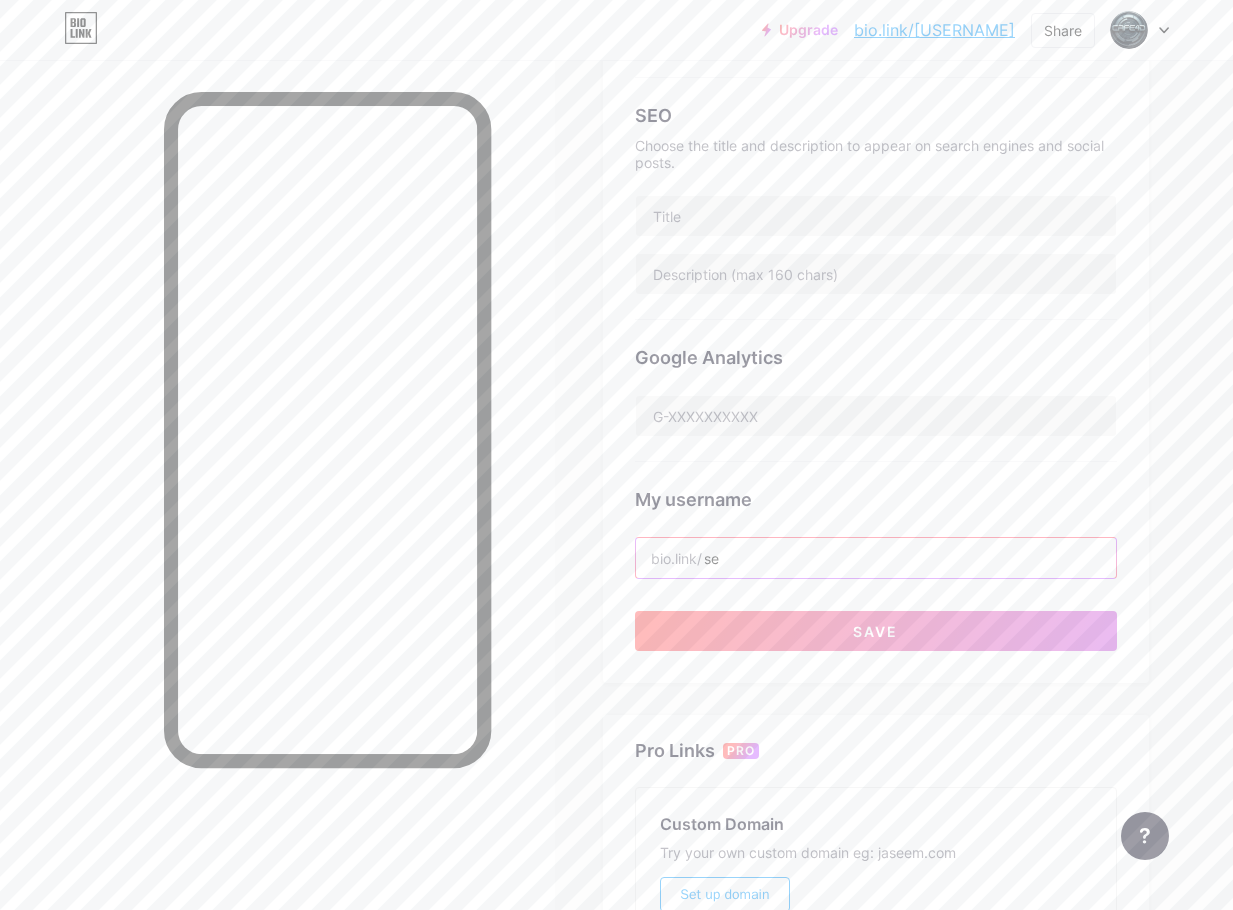type on "s" 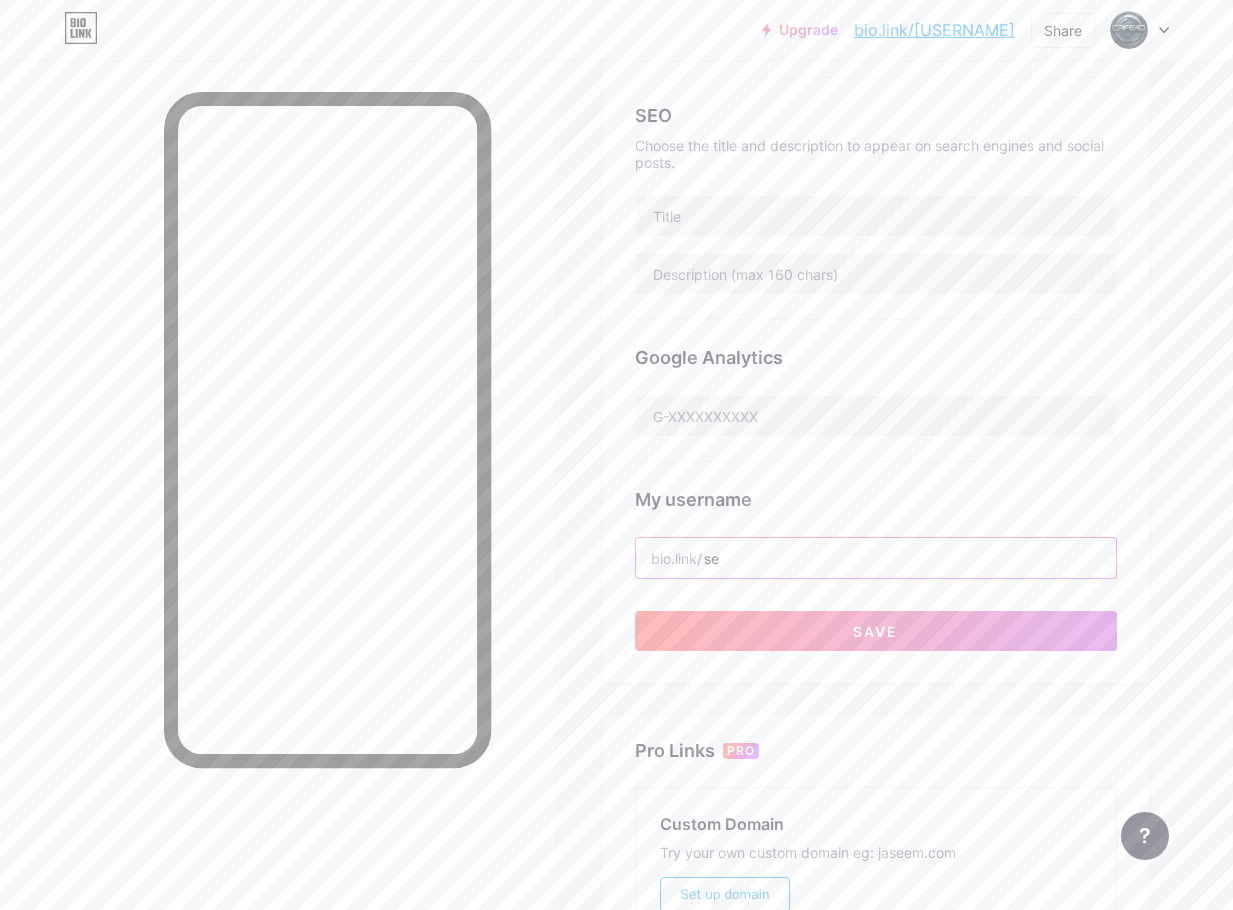 type on "s" 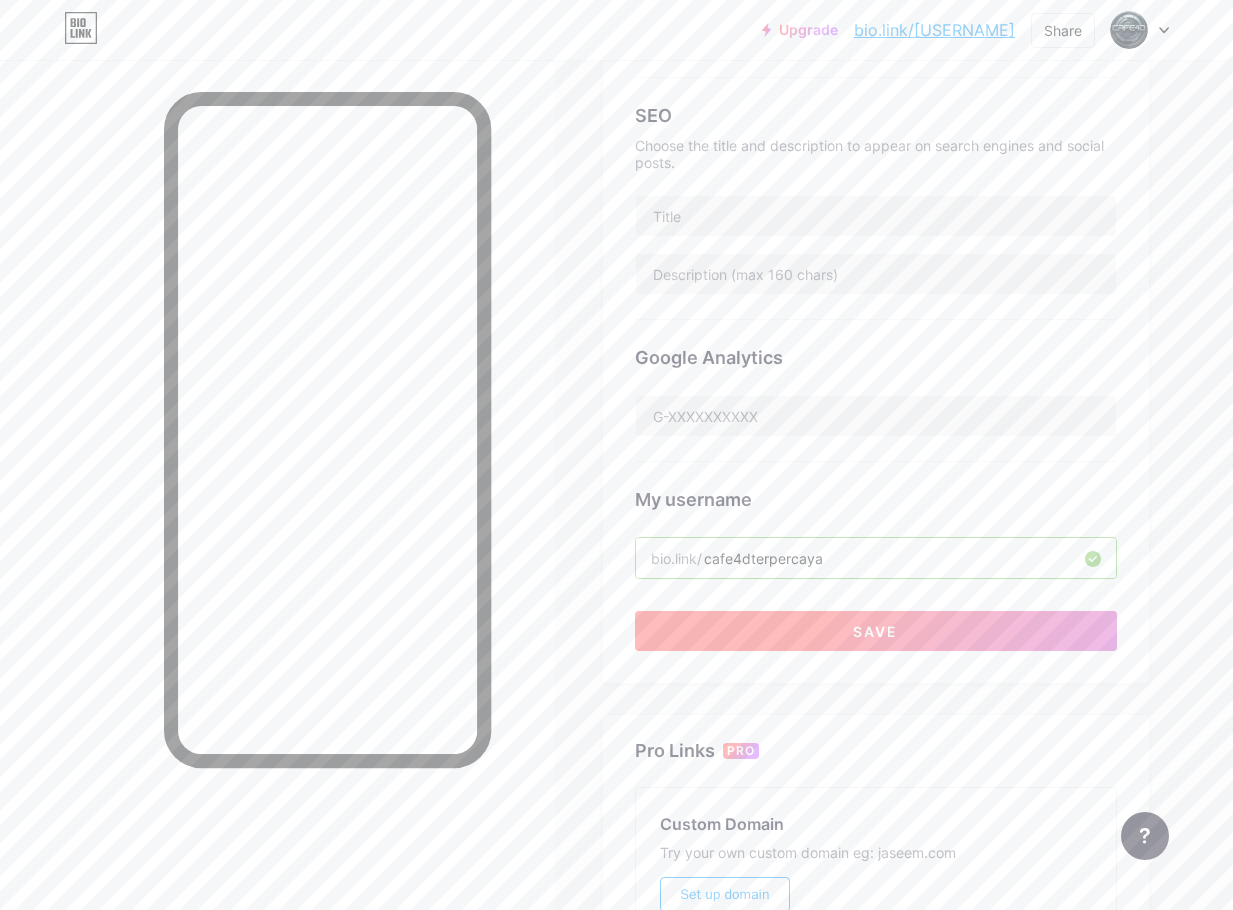 type on "cafe4dterpercaya" 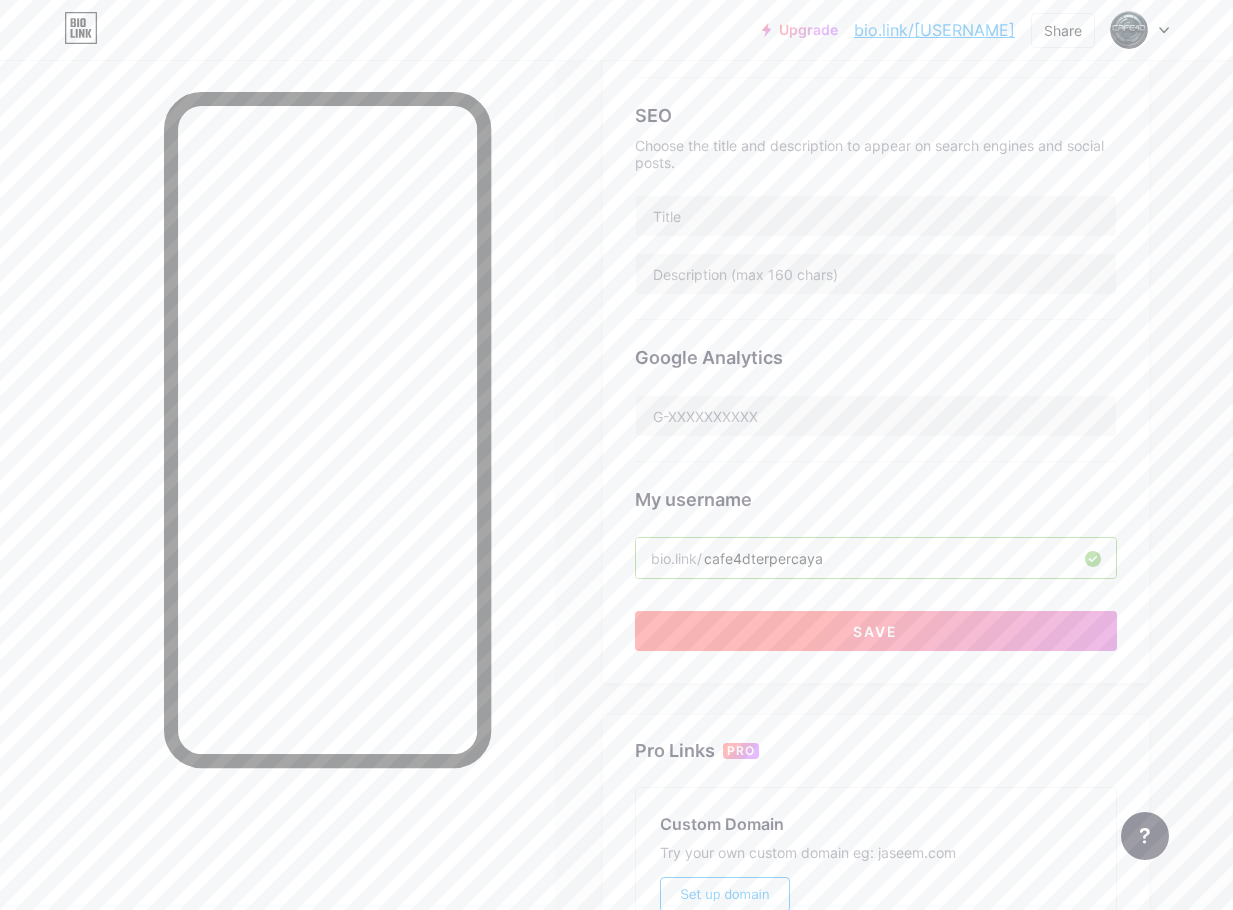 click on "Save" at bounding box center (876, 631) 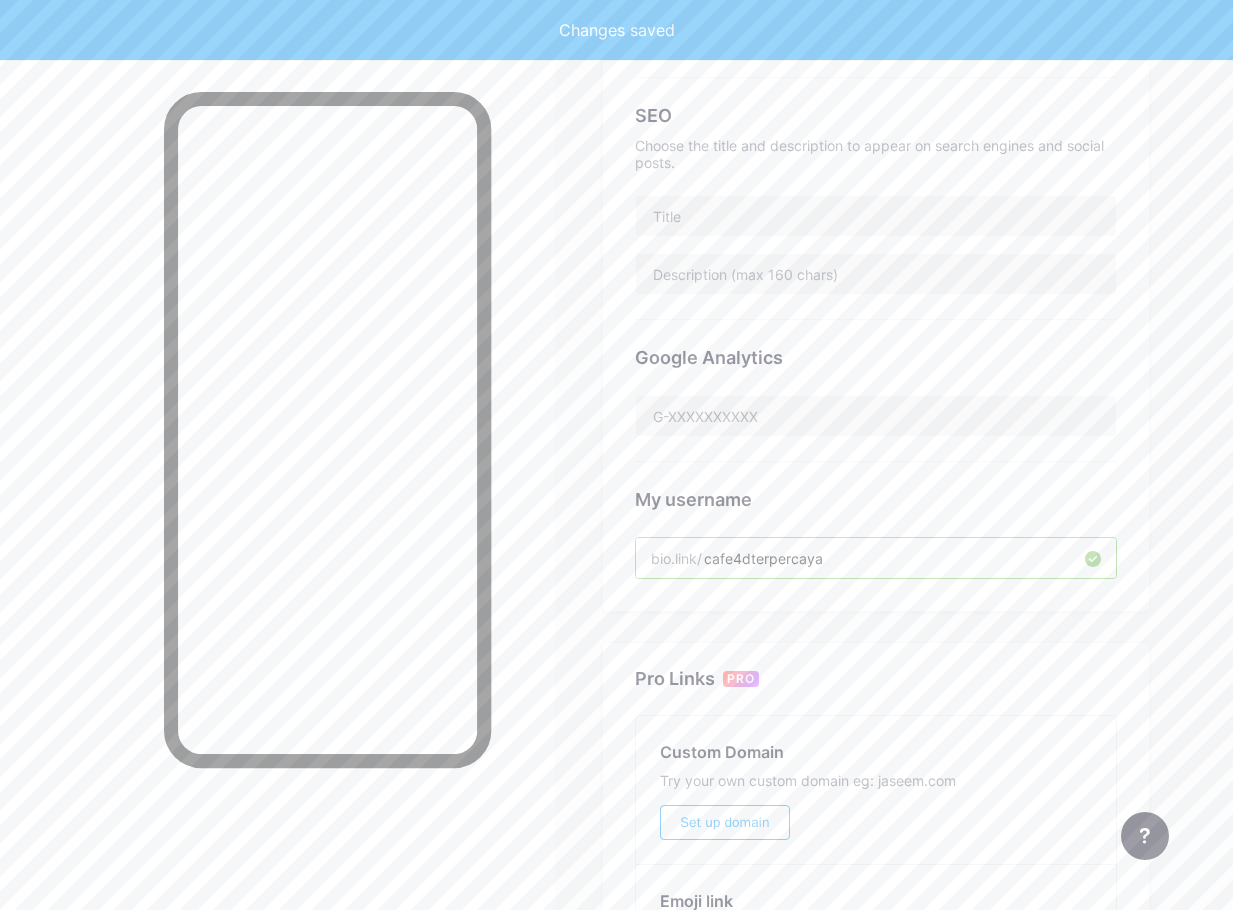 scroll, scrollTop: 0, scrollLeft: 0, axis: both 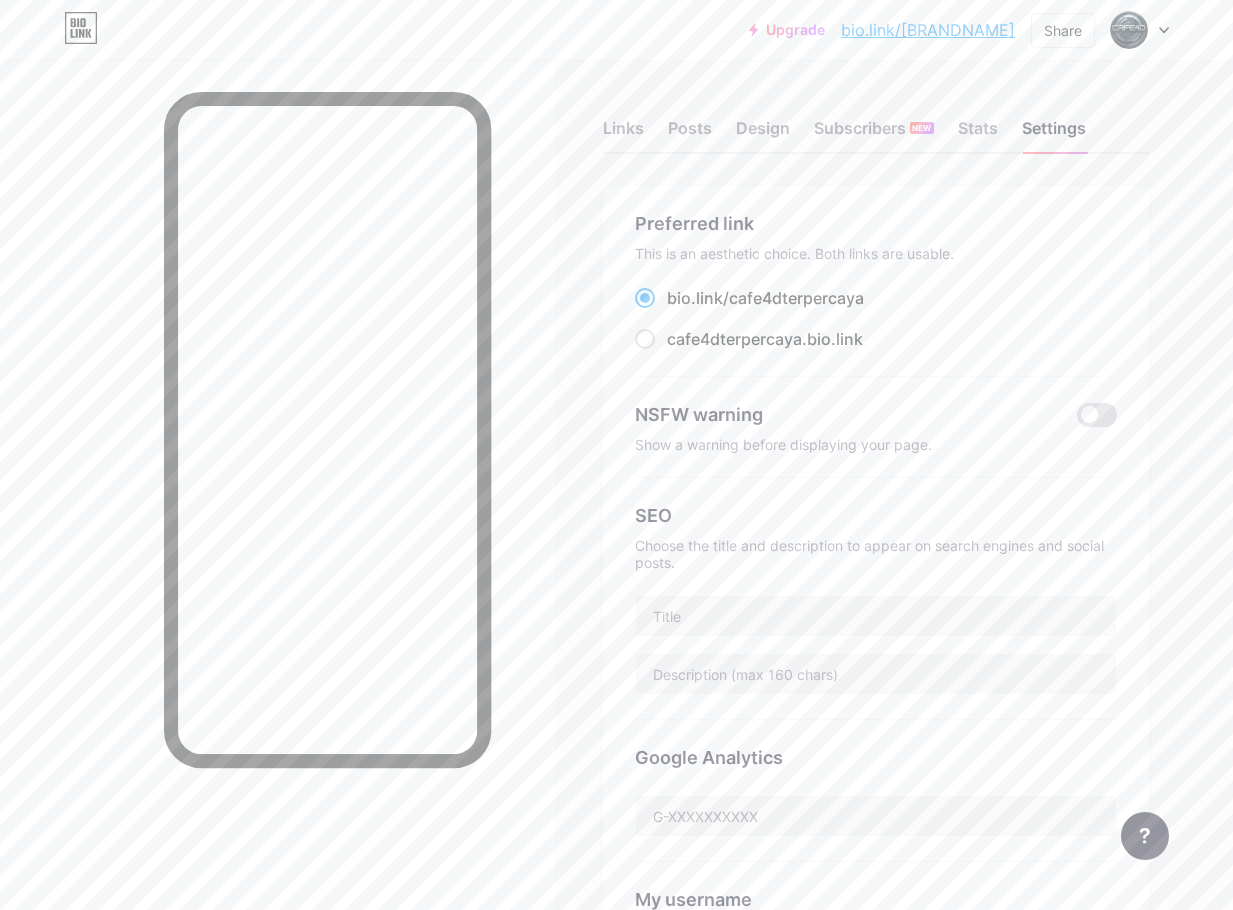 click on "bio.link/[BRANDNAME]" at bounding box center [928, 30] 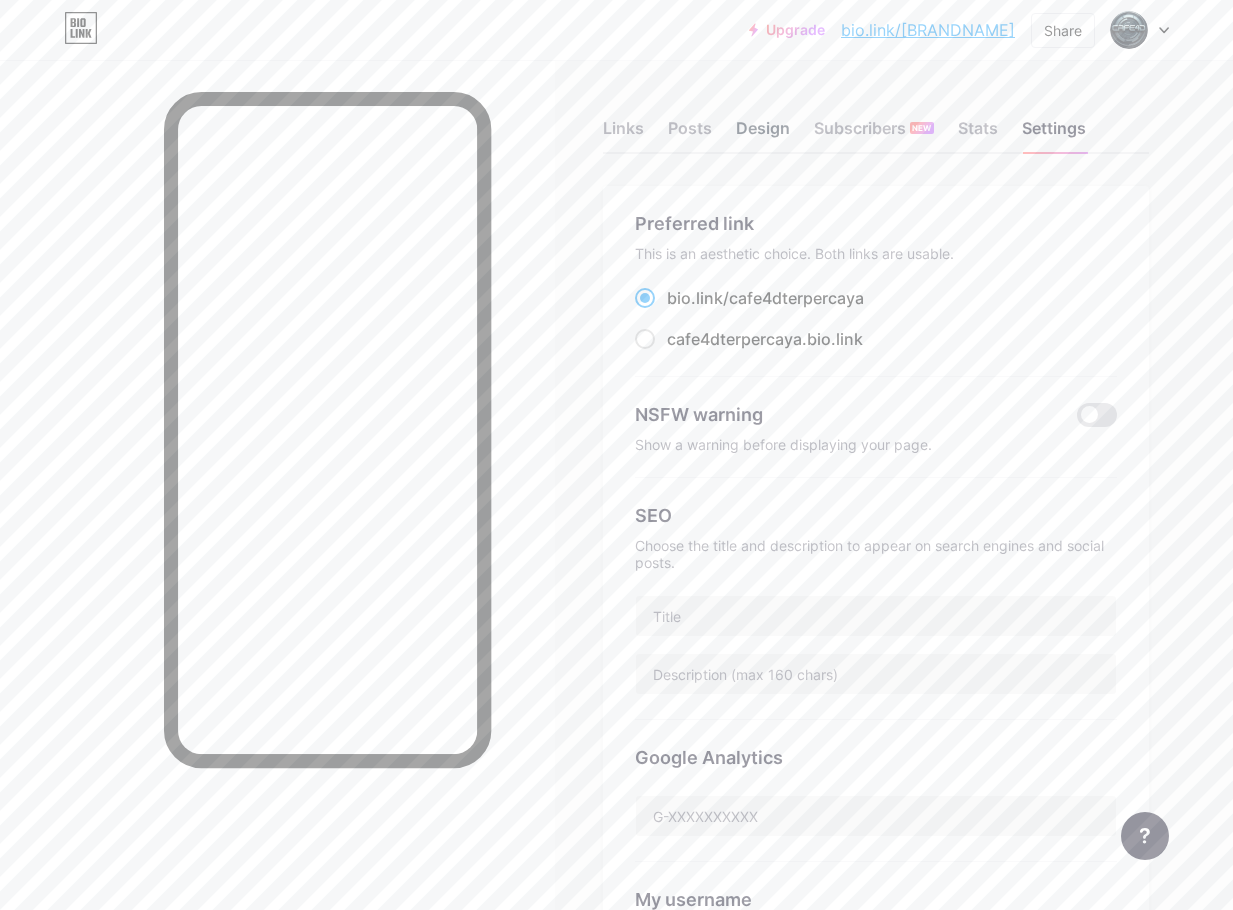 click on "Design" at bounding box center (763, 134) 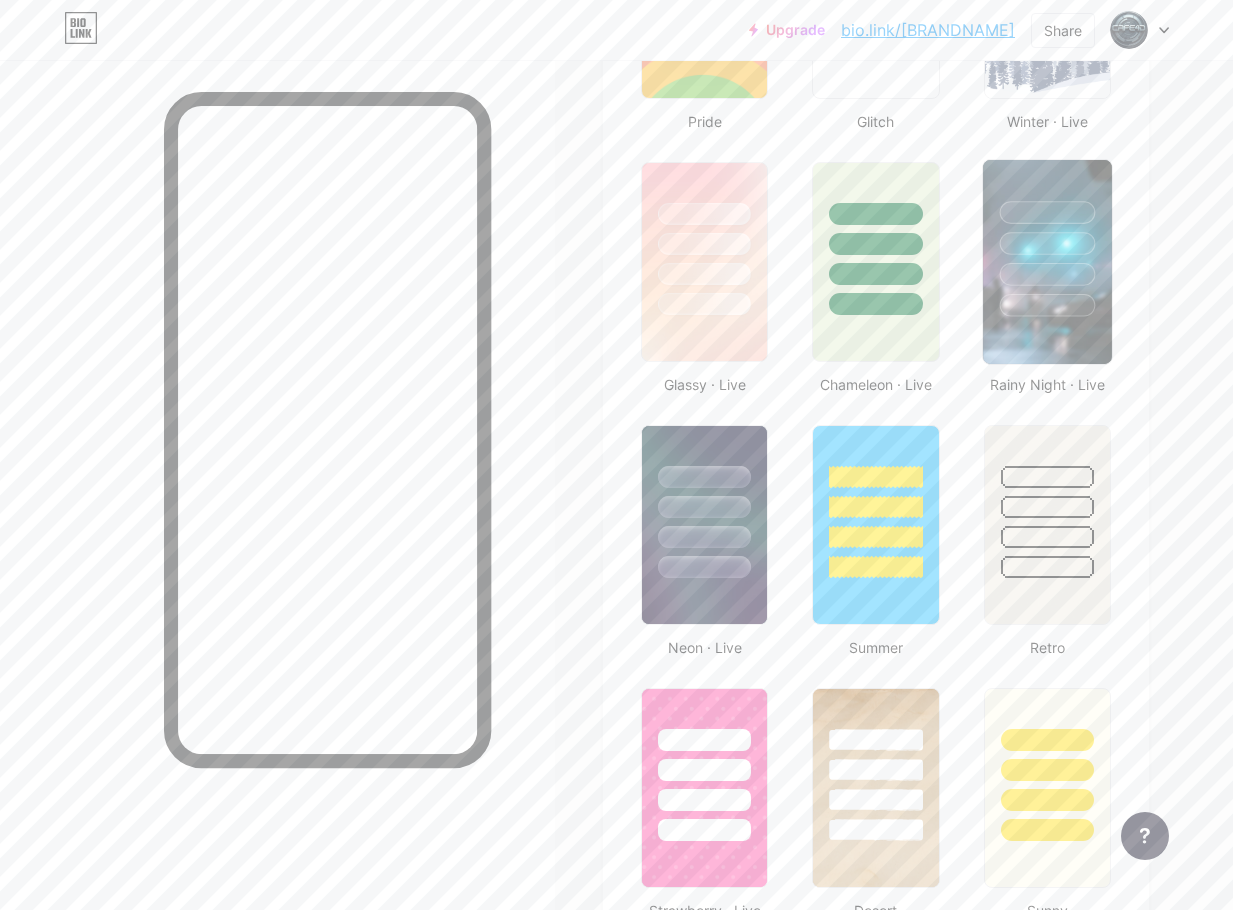 scroll, scrollTop: 887, scrollLeft: 0, axis: vertical 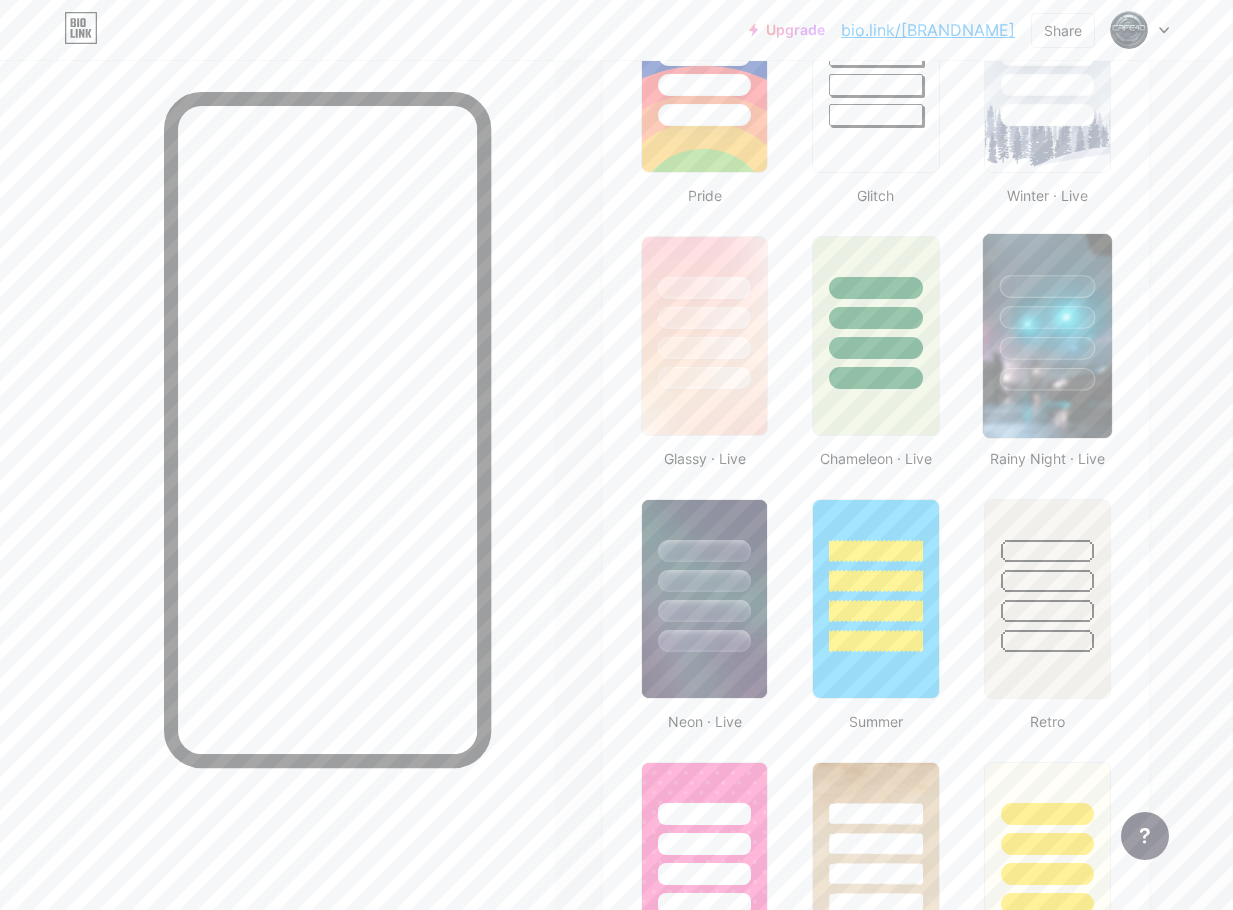 click at bounding box center (1047, 379) 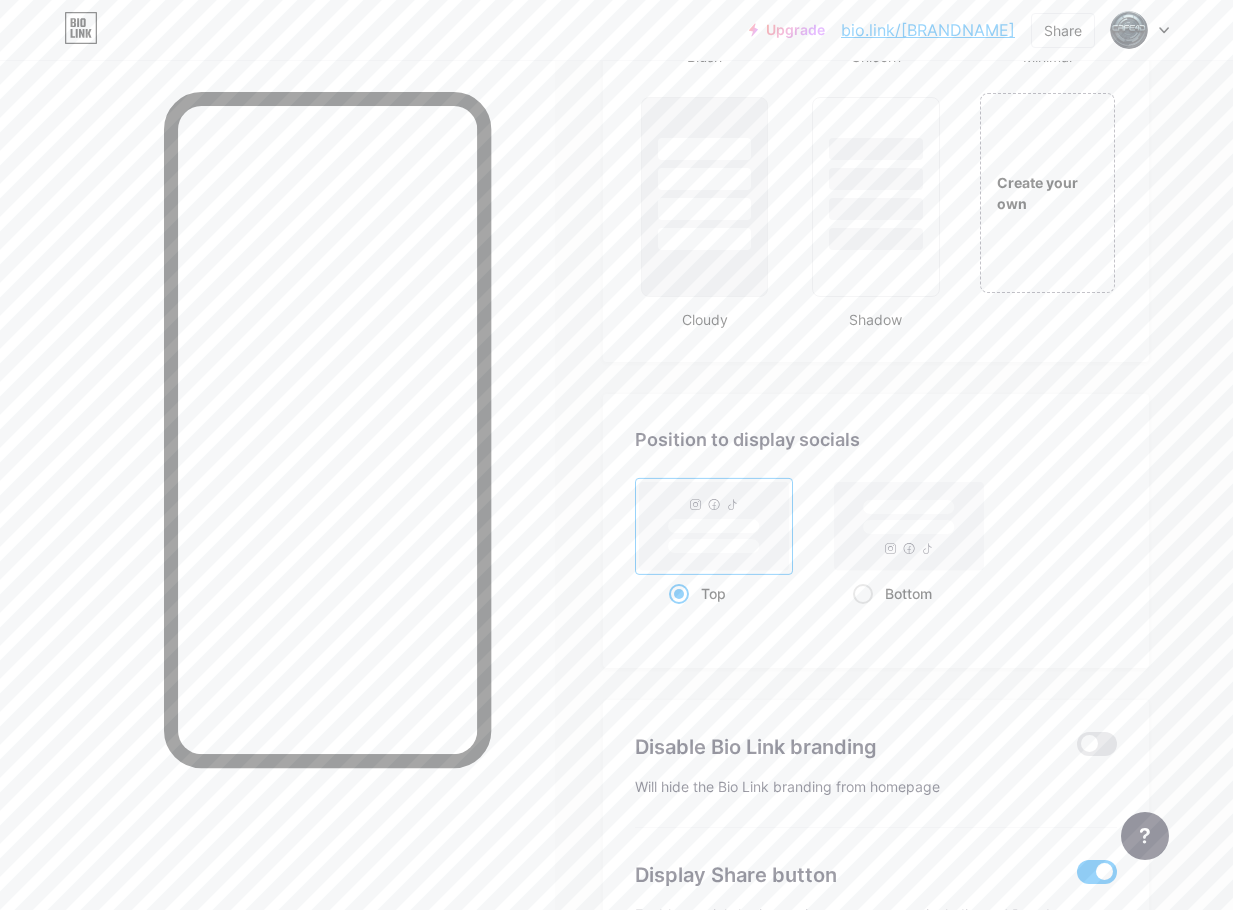 scroll, scrollTop: 2487, scrollLeft: 0, axis: vertical 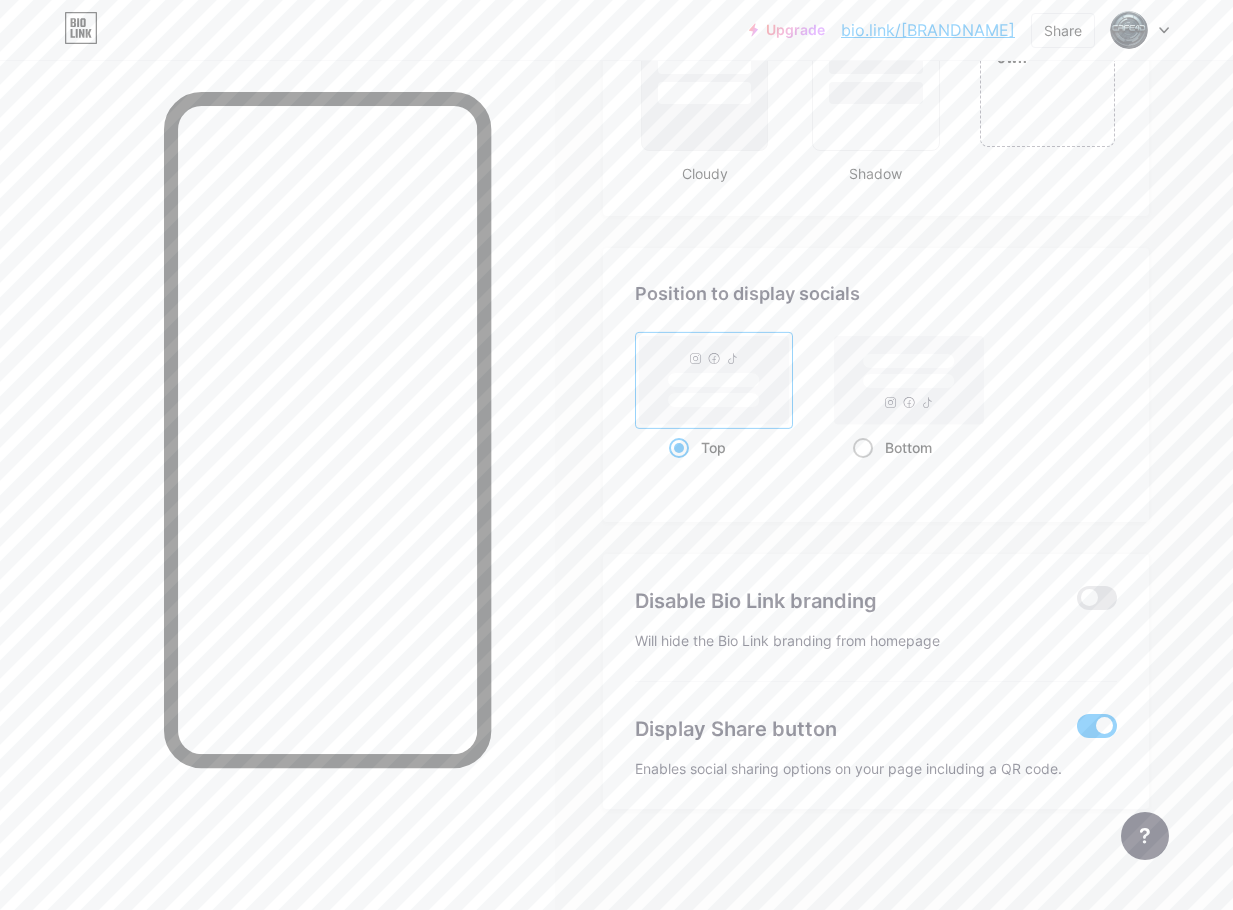 click 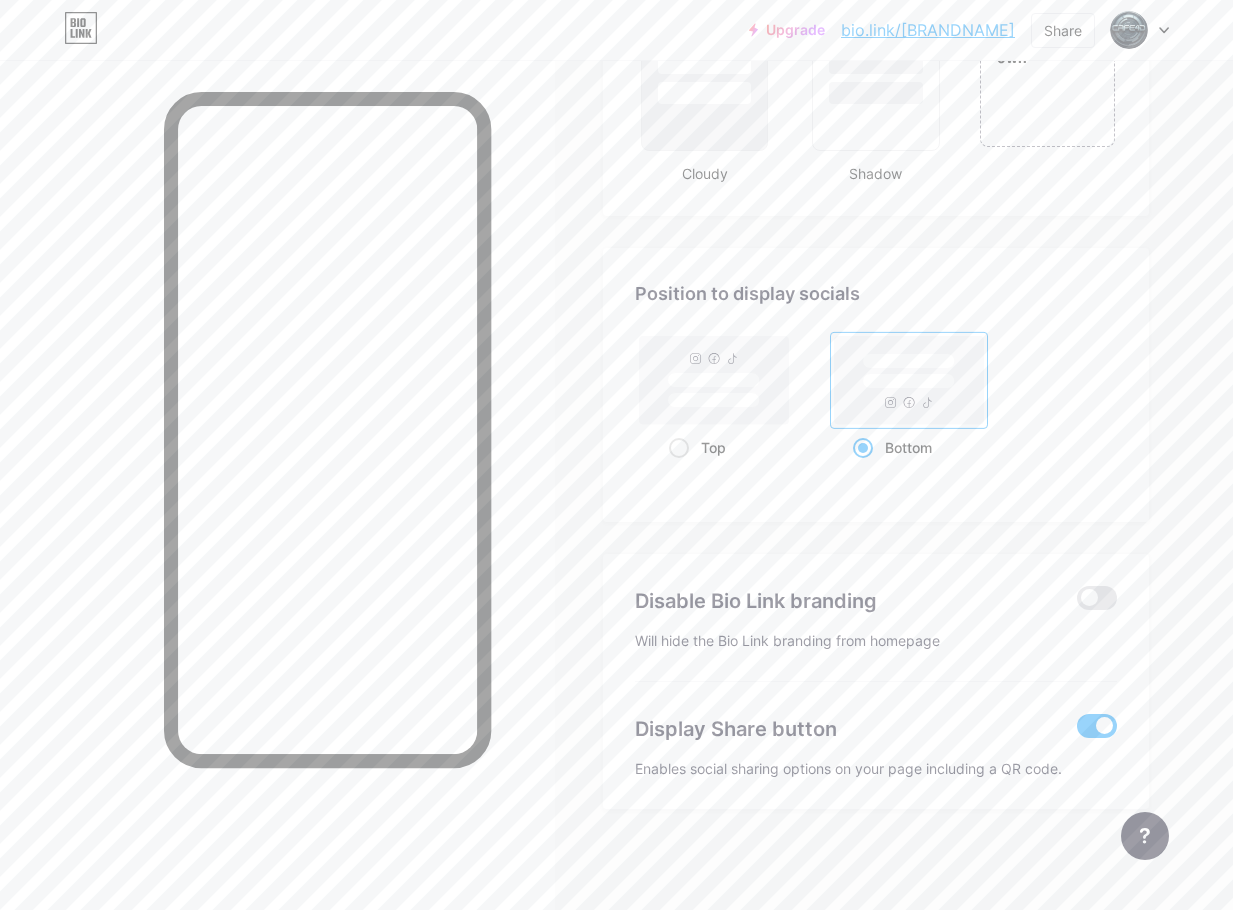 click on "bio.link/[BRANDNAME]" at bounding box center (928, 30) 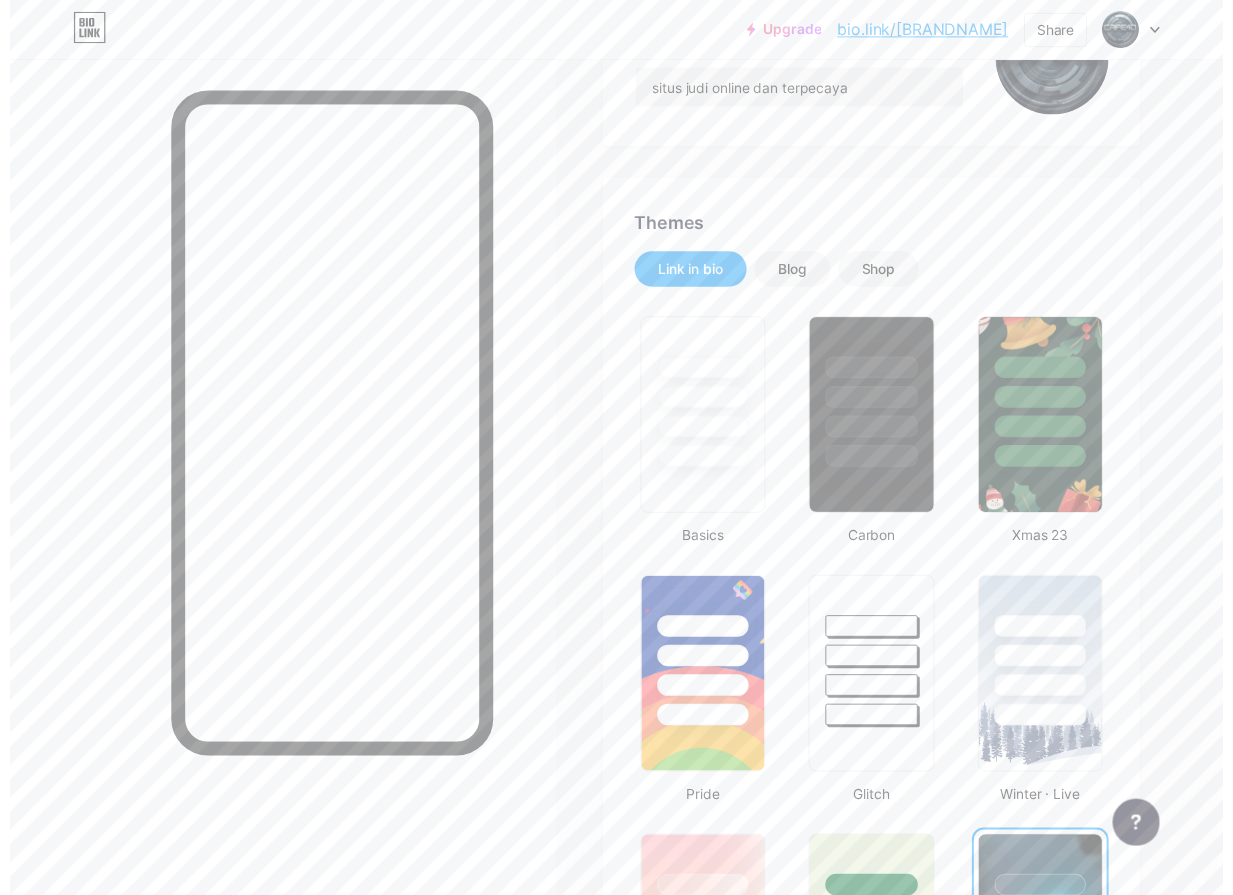 scroll, scrollTop: 0, scrollLeft: 0, axis: both 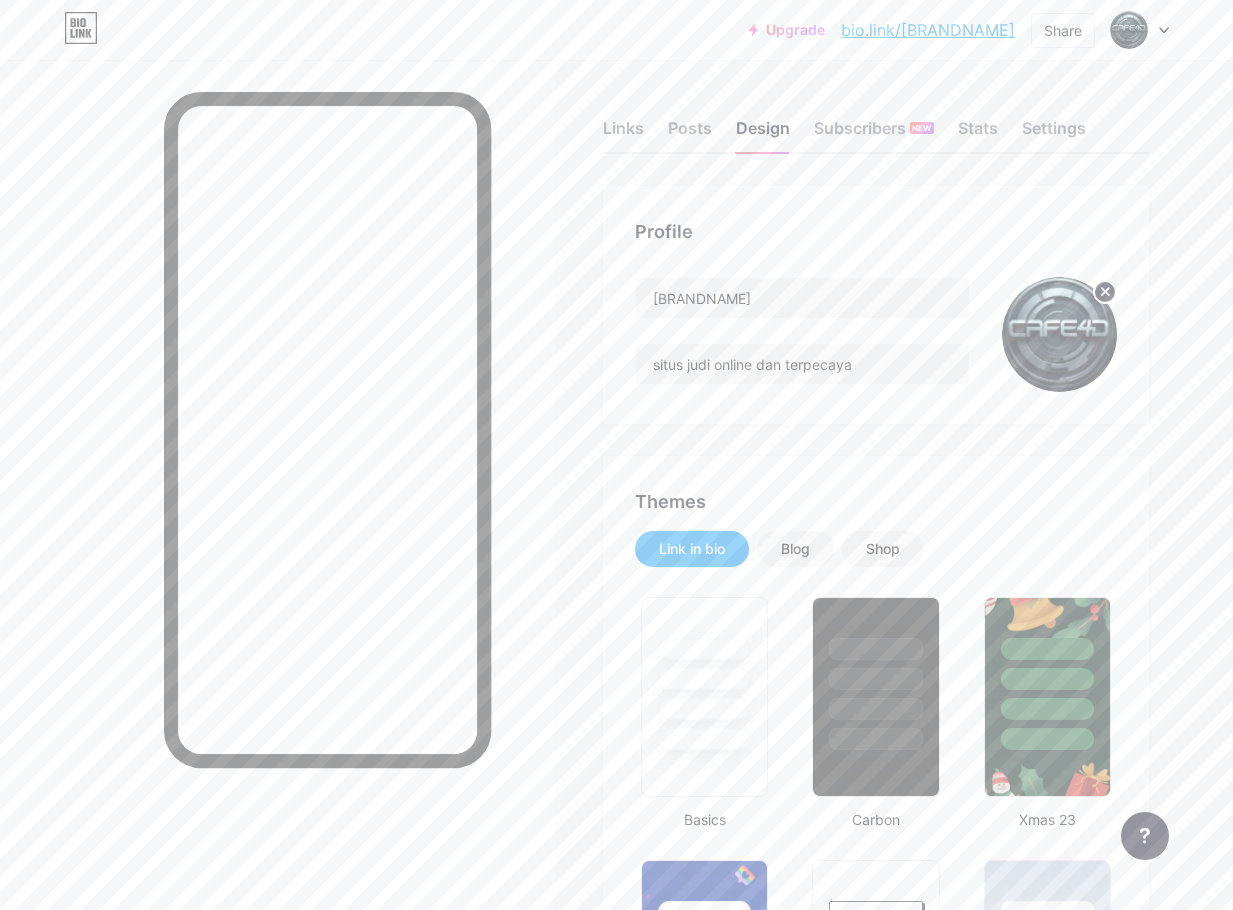 click on "Links
Posts
Design
Subscribers
NEW
Stats
Settings" at bounding box center [876, 119] 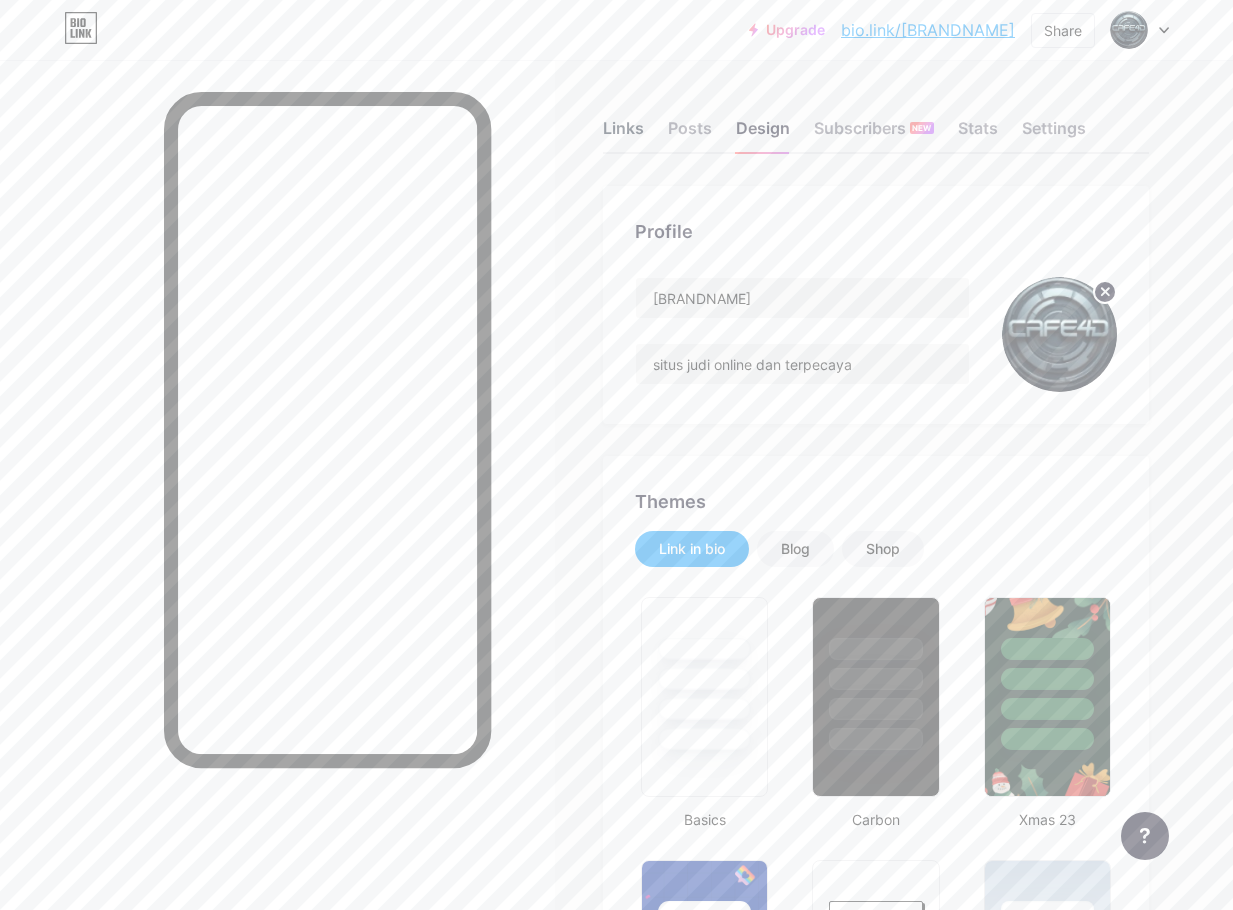 click on "Links" at bounding box center (623, 134) 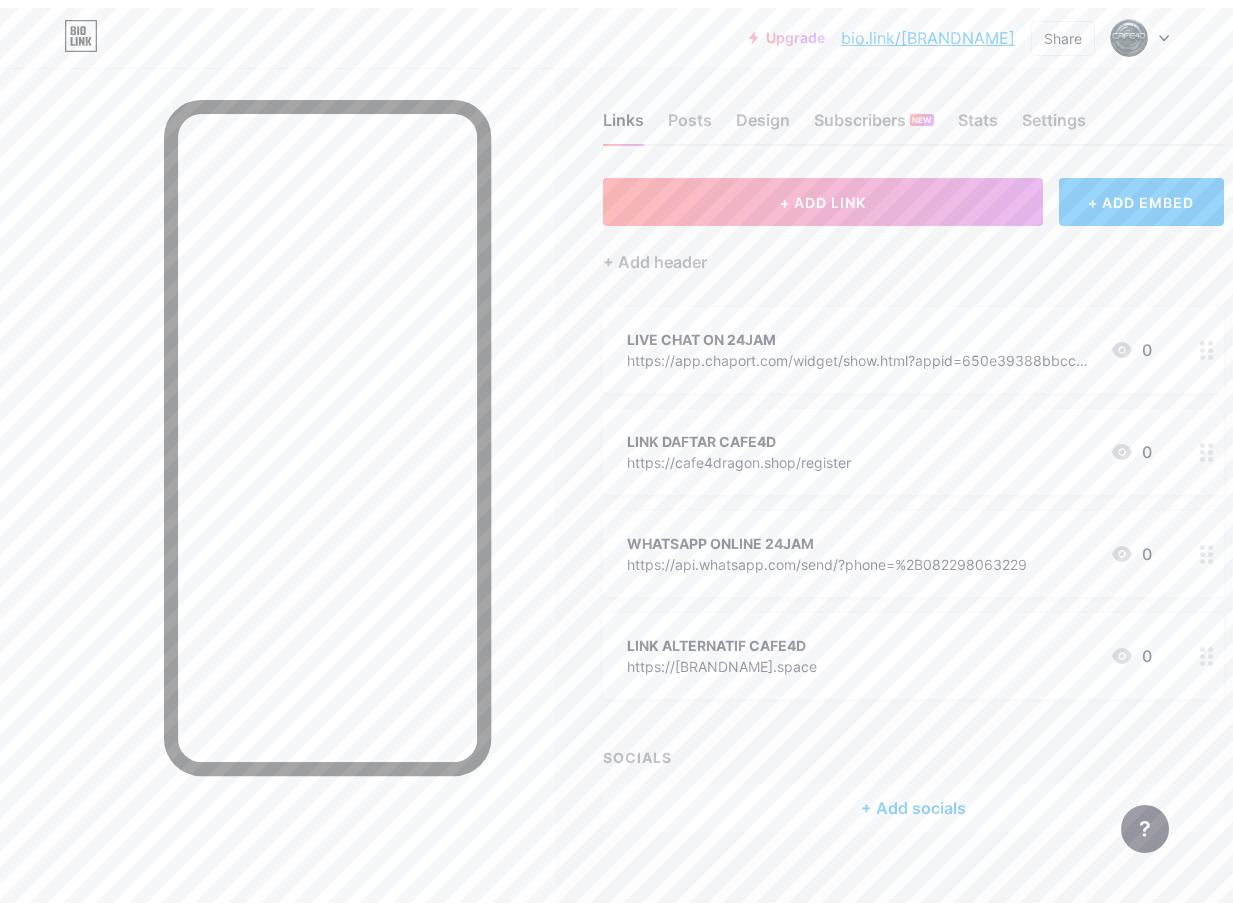 scroll, scrollTop: 0, scrollLeft: 0, axis: both 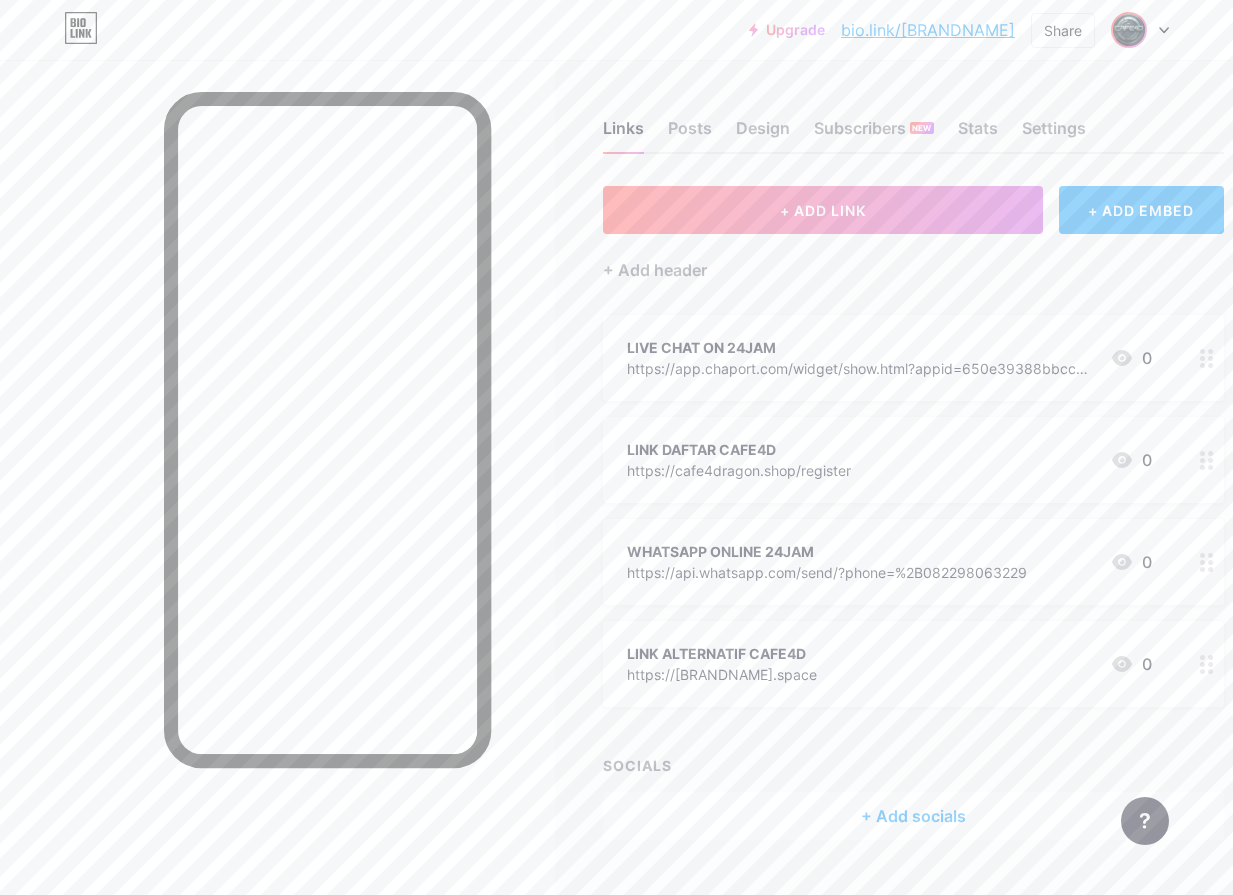 click at bounding box center (1129, 30) 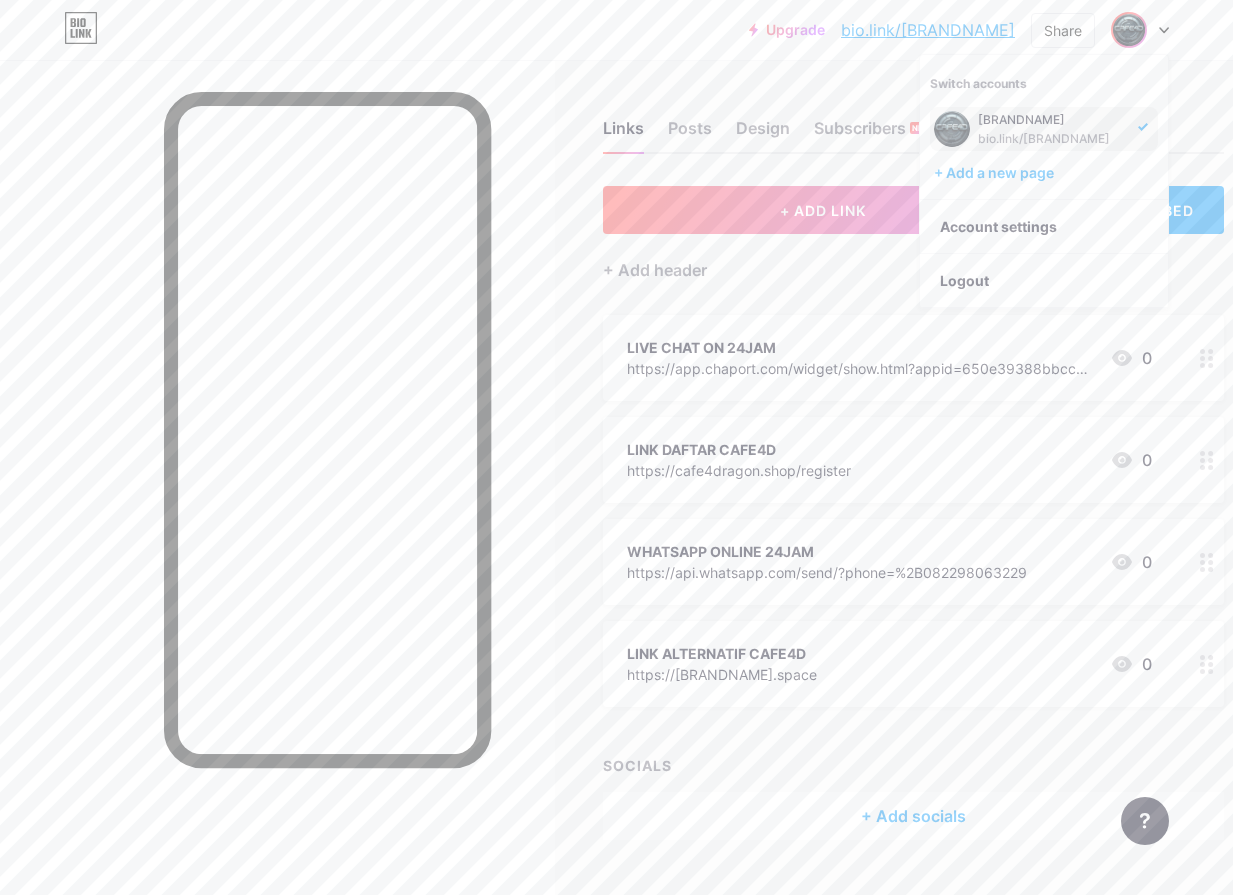 click on "Links
Posts
Design
Subscribers
NEW
Stats
Settings       + ADD LINK     + ADD EMBED
+ Add header
LIVE CHAT ON 24JAM
https://app.chaport.com/widget/show.html?appid=650e39388bbcce46895e34b9
0
LINK DAFTAR [BRANDNAME]
https://cafe4dragon.shop/register
0
WHATSAPP ONLINE 24JAM
https://api.whatsapp.com/send/?phone=%2B082298063229
0
LINK ALTERNATIF [BRANDNAME]
https://[BRANDNAME].space
0
SOCIALS     + Add socials                       Feature requests             Help center         Contact support" at bounding box center (654, 500) 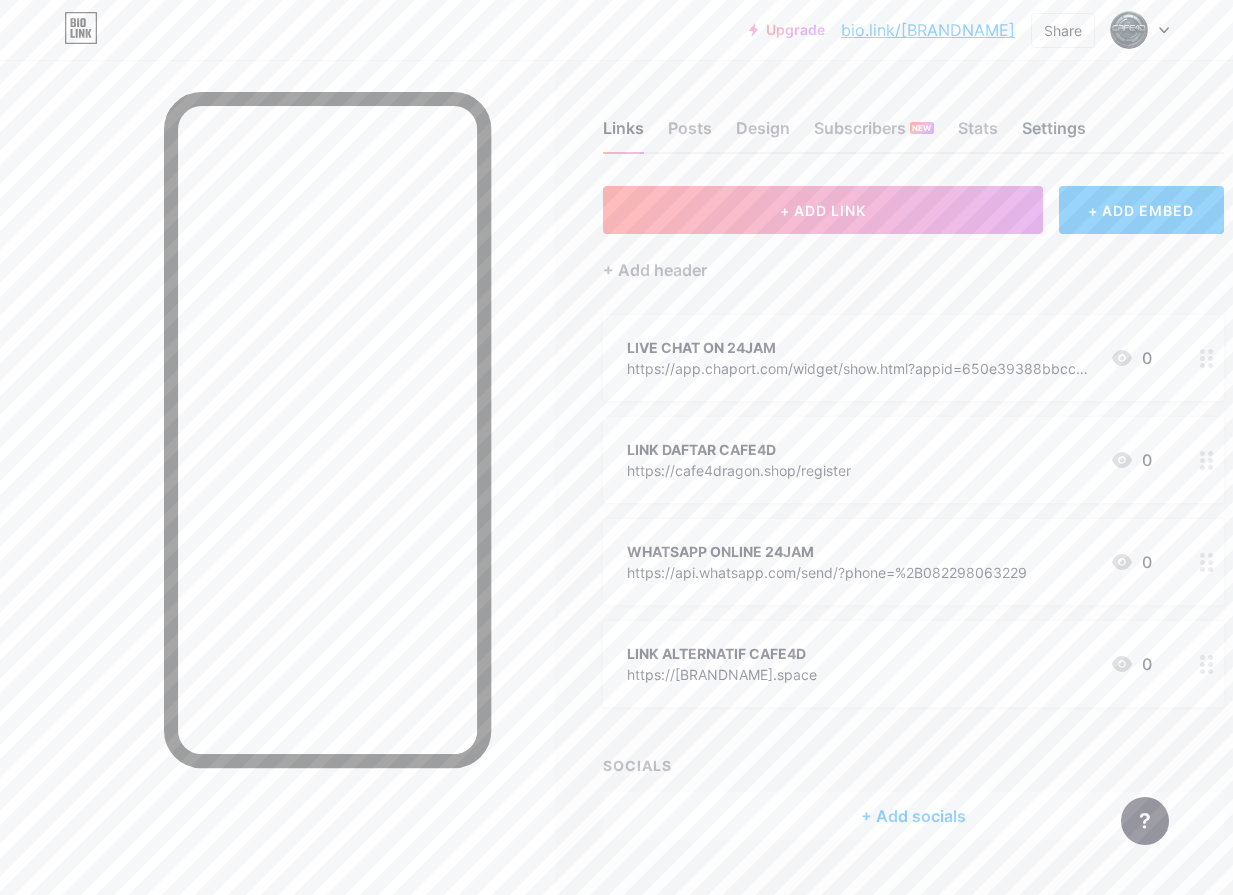 click on "Settings" at bounding box center [1054, 134] 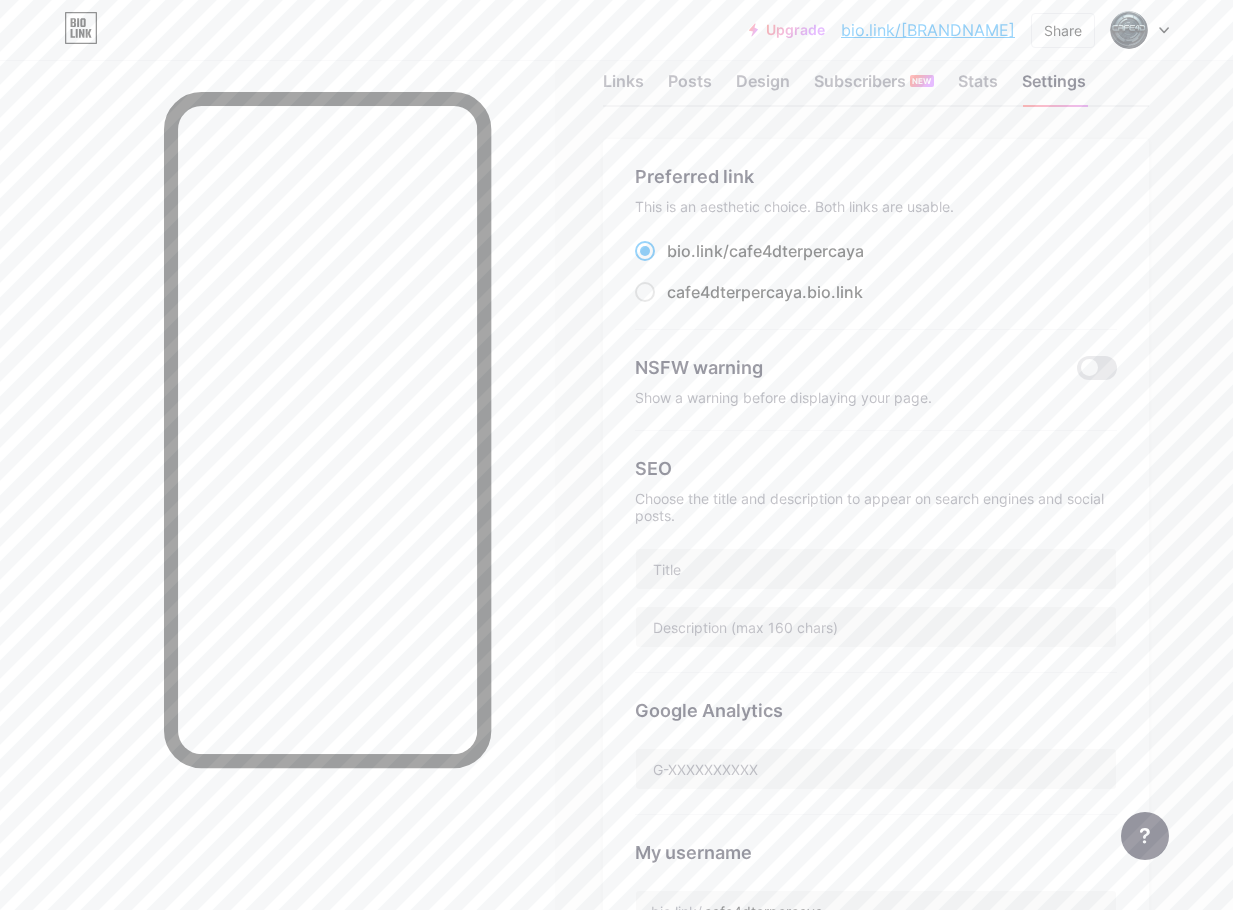 scroll, scrollTop: 0, scrollLeft: 0, axis: both 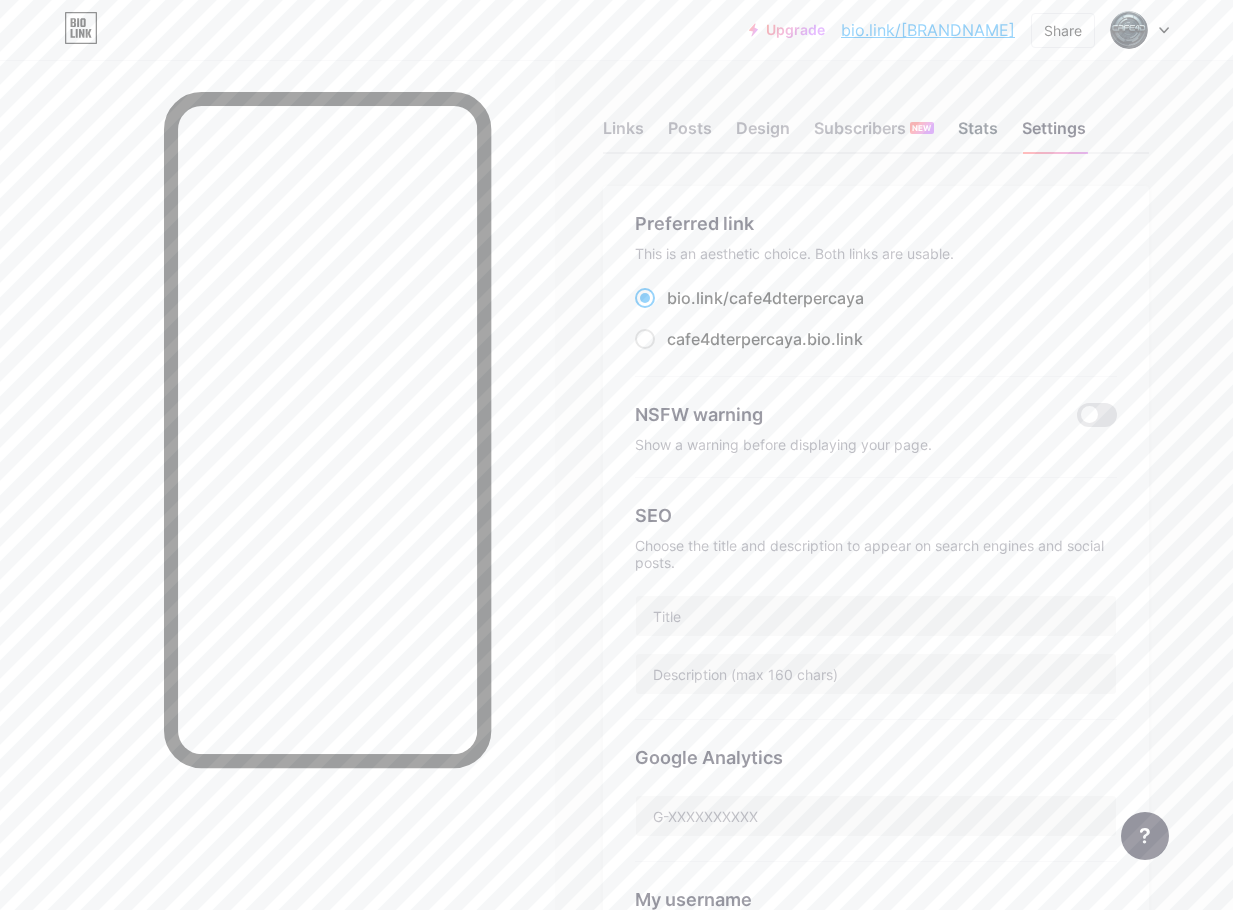 click on "Stats" at bounding box center [978, 134] 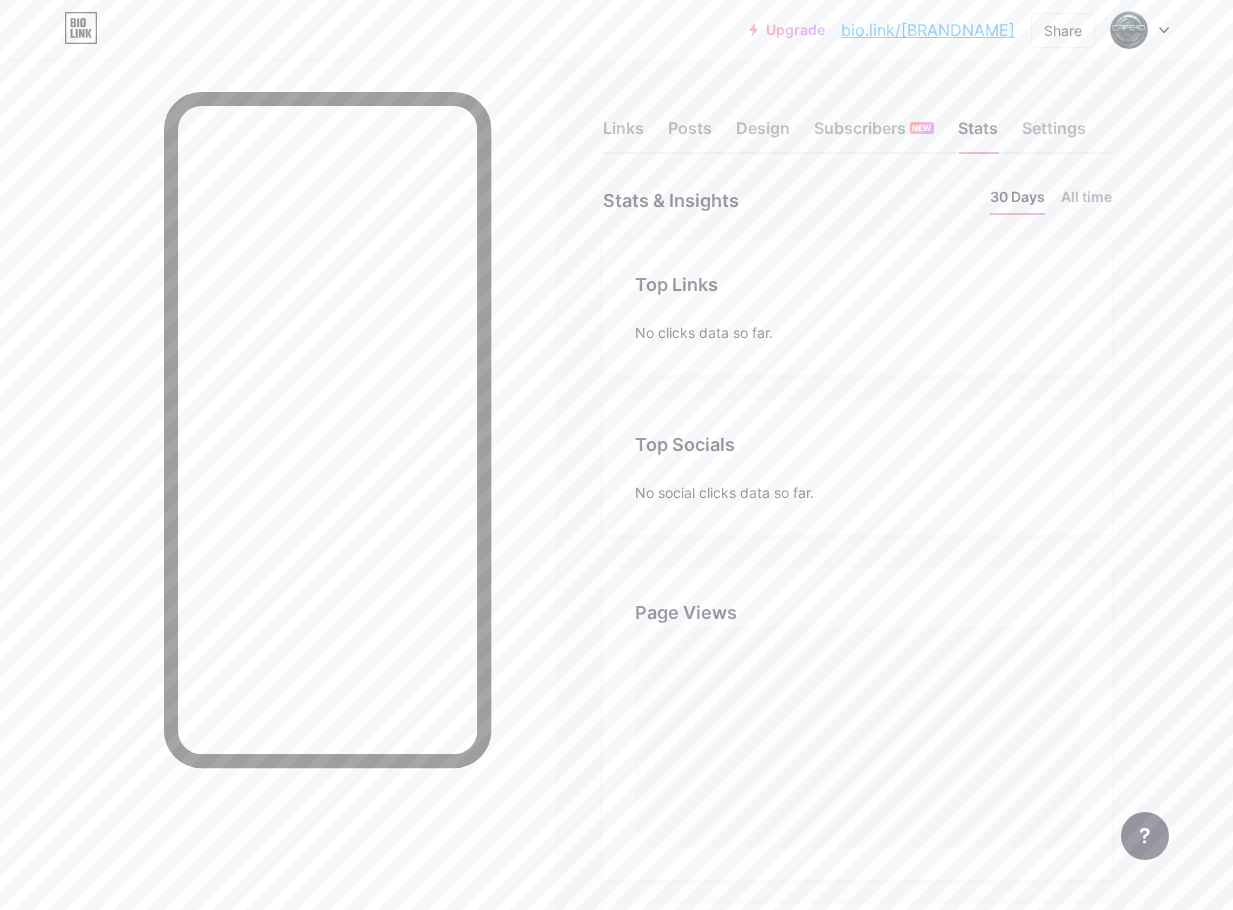scroll, scrollTop: 999090, scrollLeft: 998767, axis: both 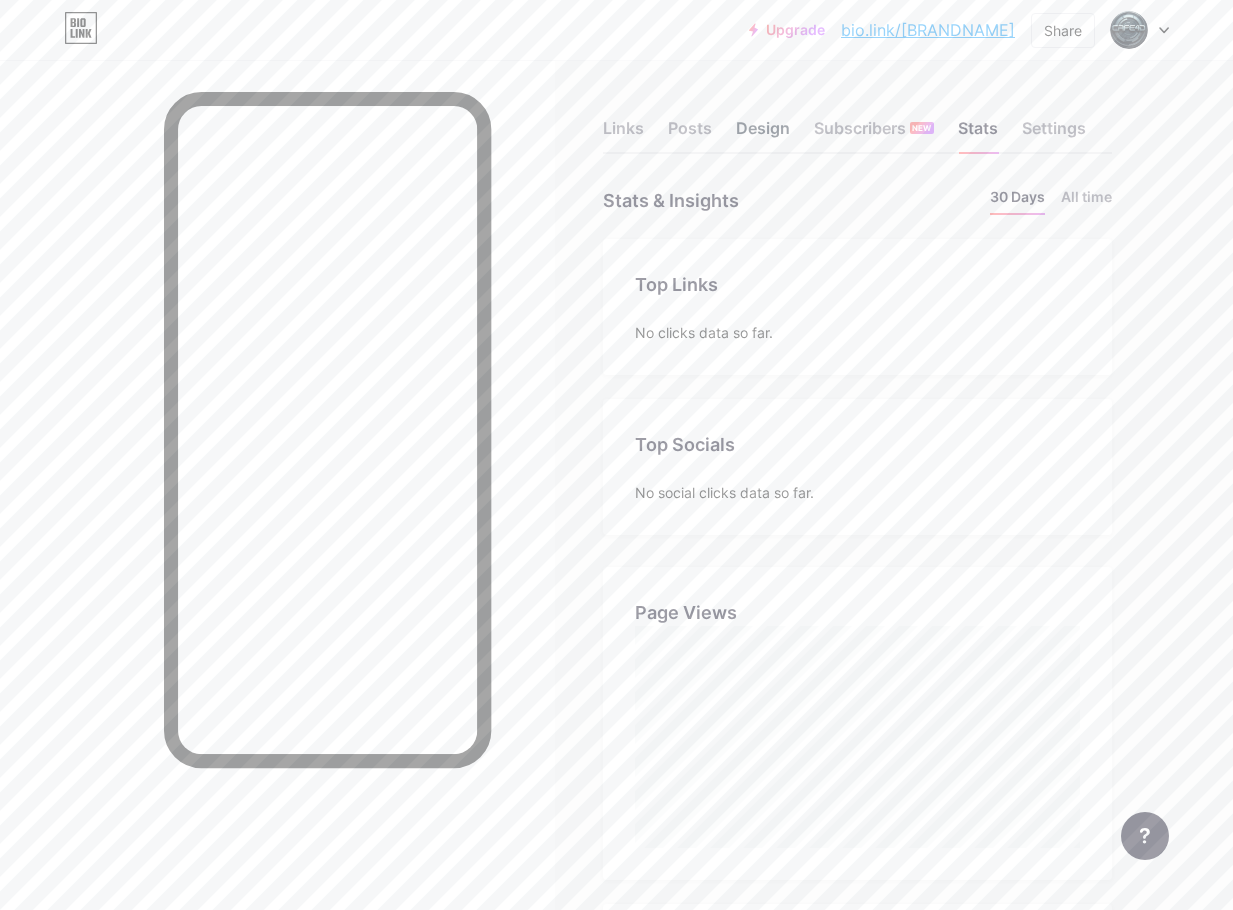 click on "Design" at bounding box center (763, 134) 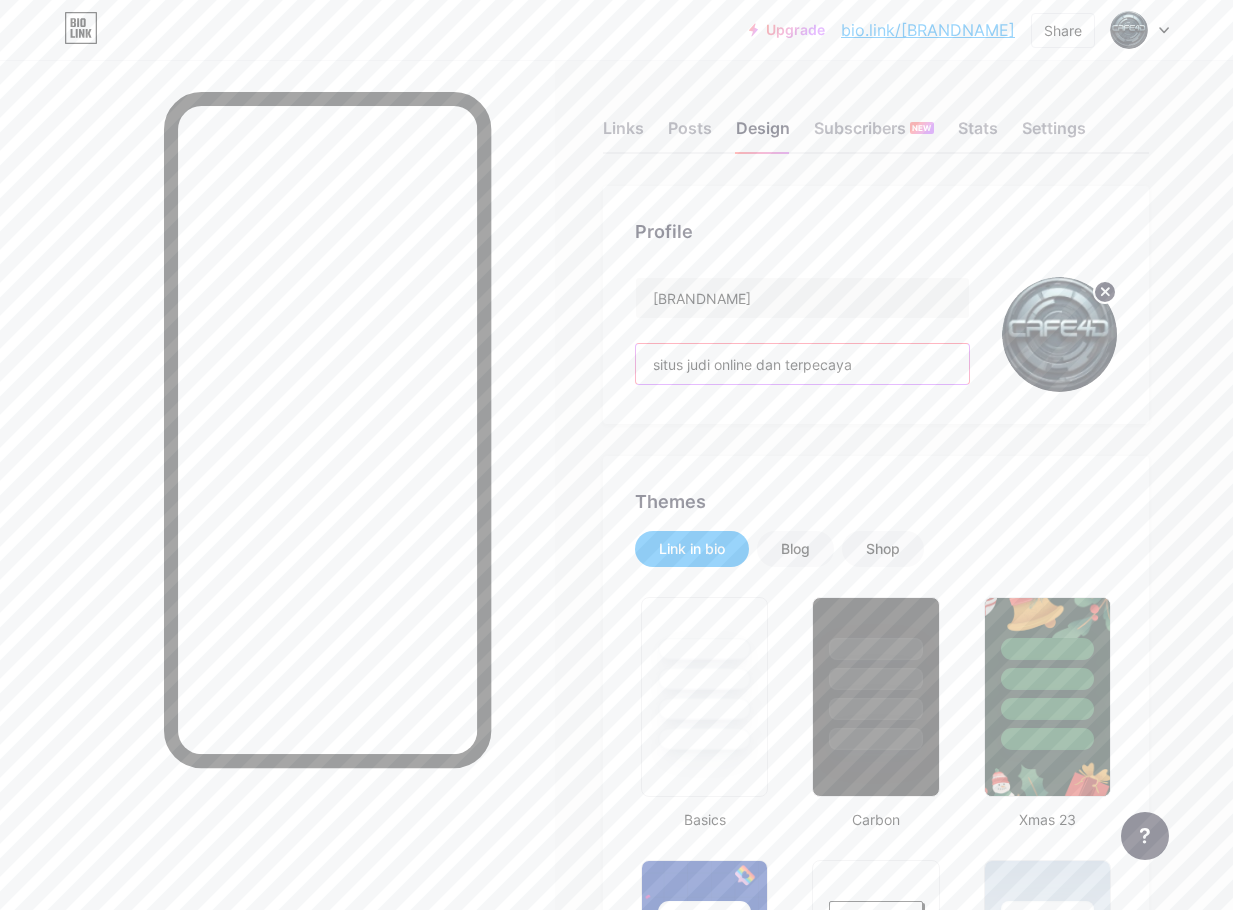 click on "situs judi online dan terpecaya" at bounding box center (802, 364) 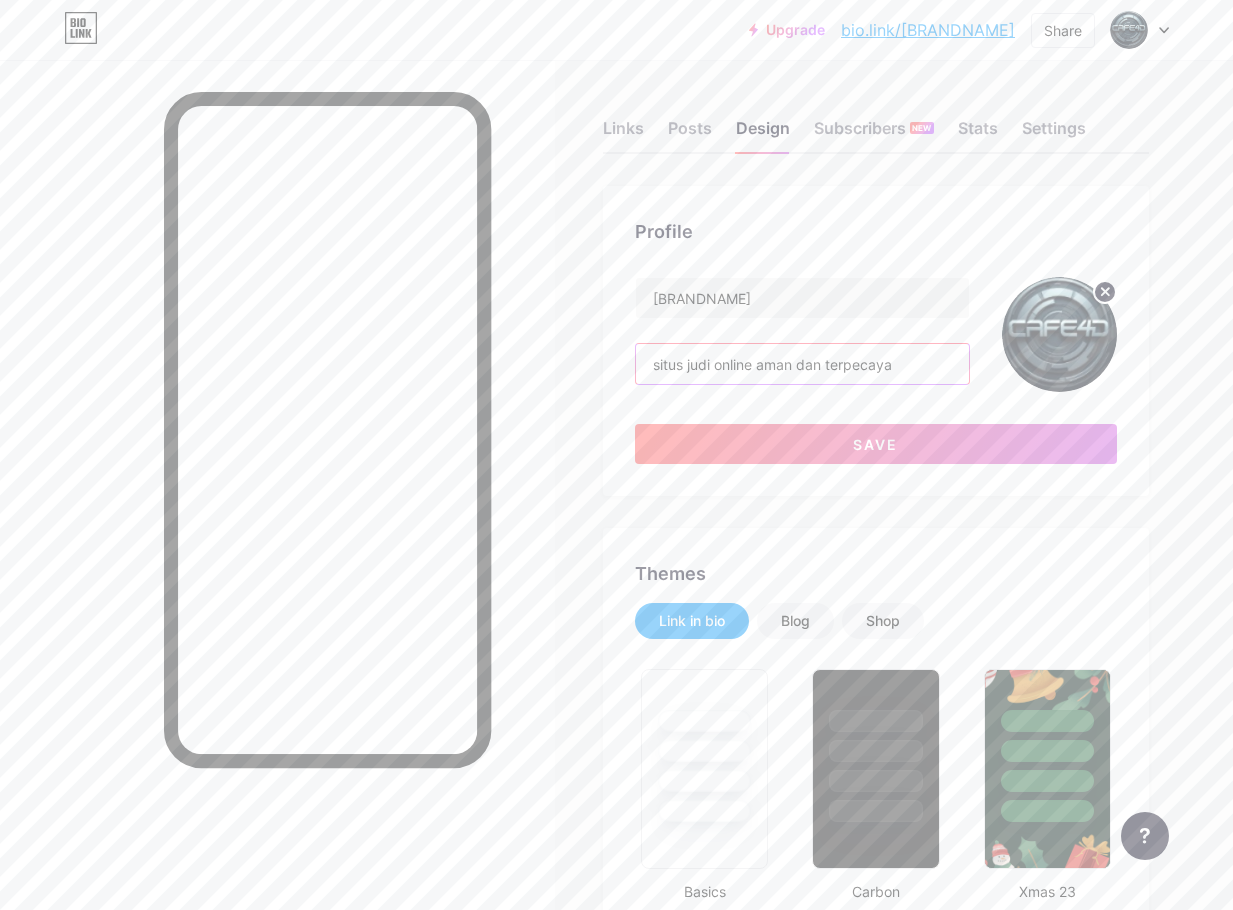 type on "situs judi online aman dan terpecaya" 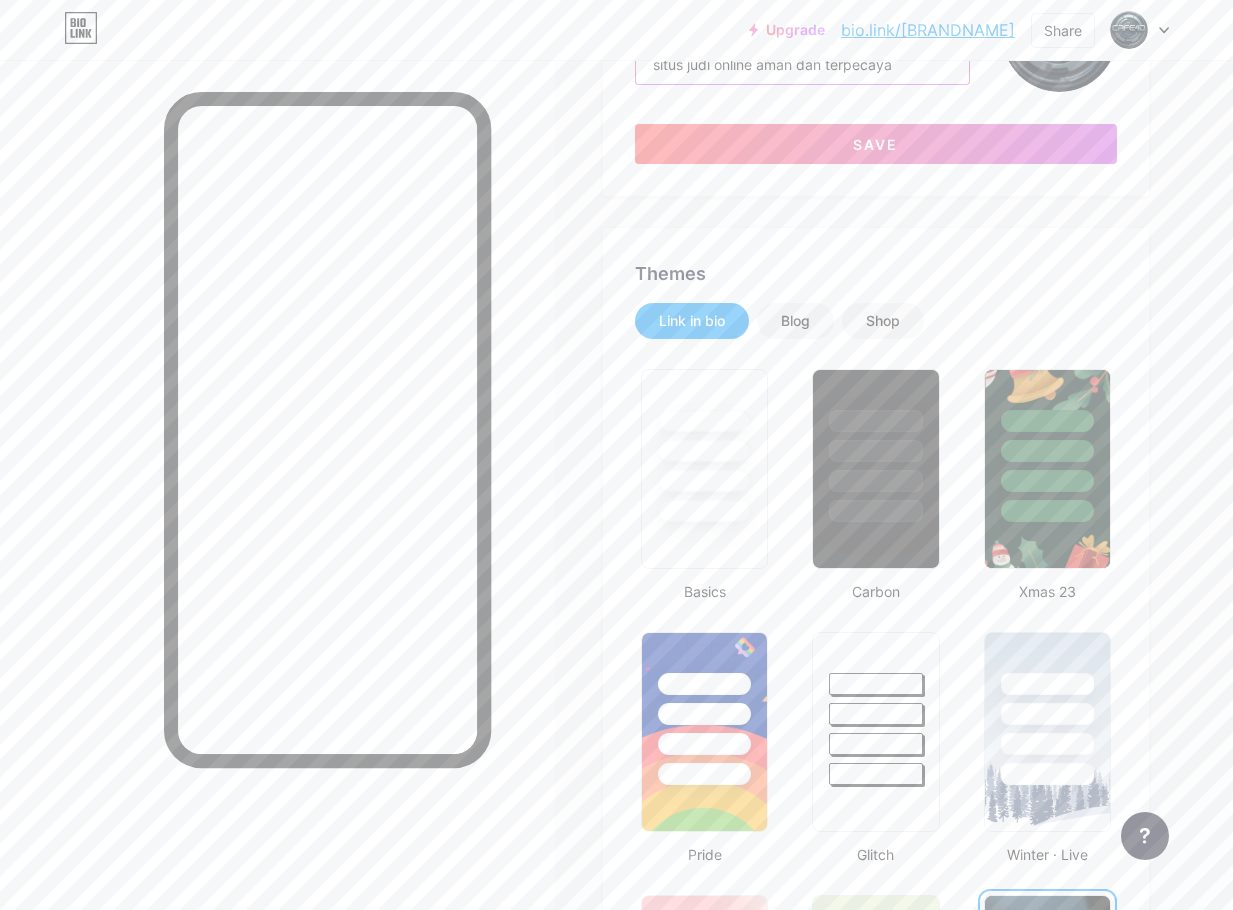 scroll, scrollTop: 200, scrollLeft: 0, axis: vertical 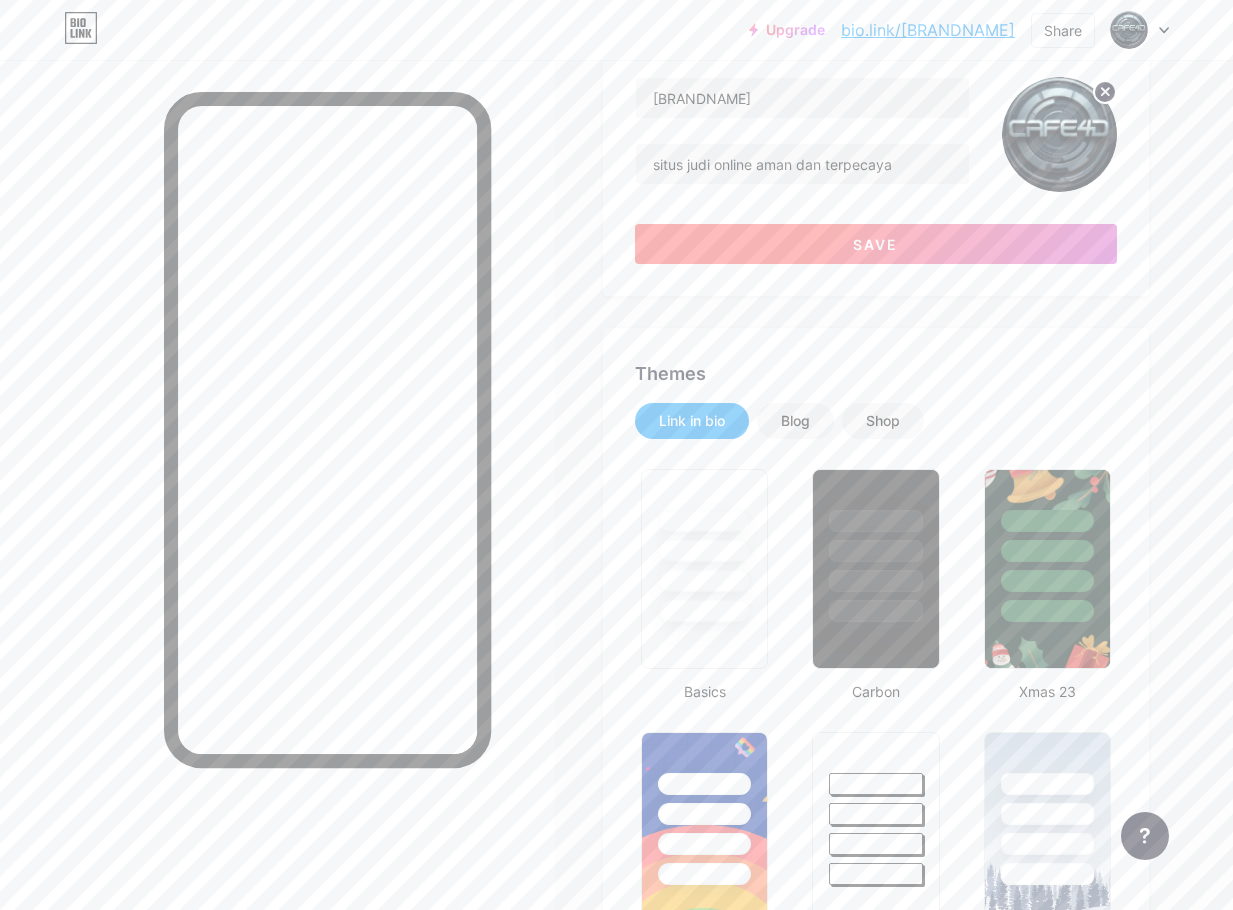 click on "Save" at bounding box center (876, 244) 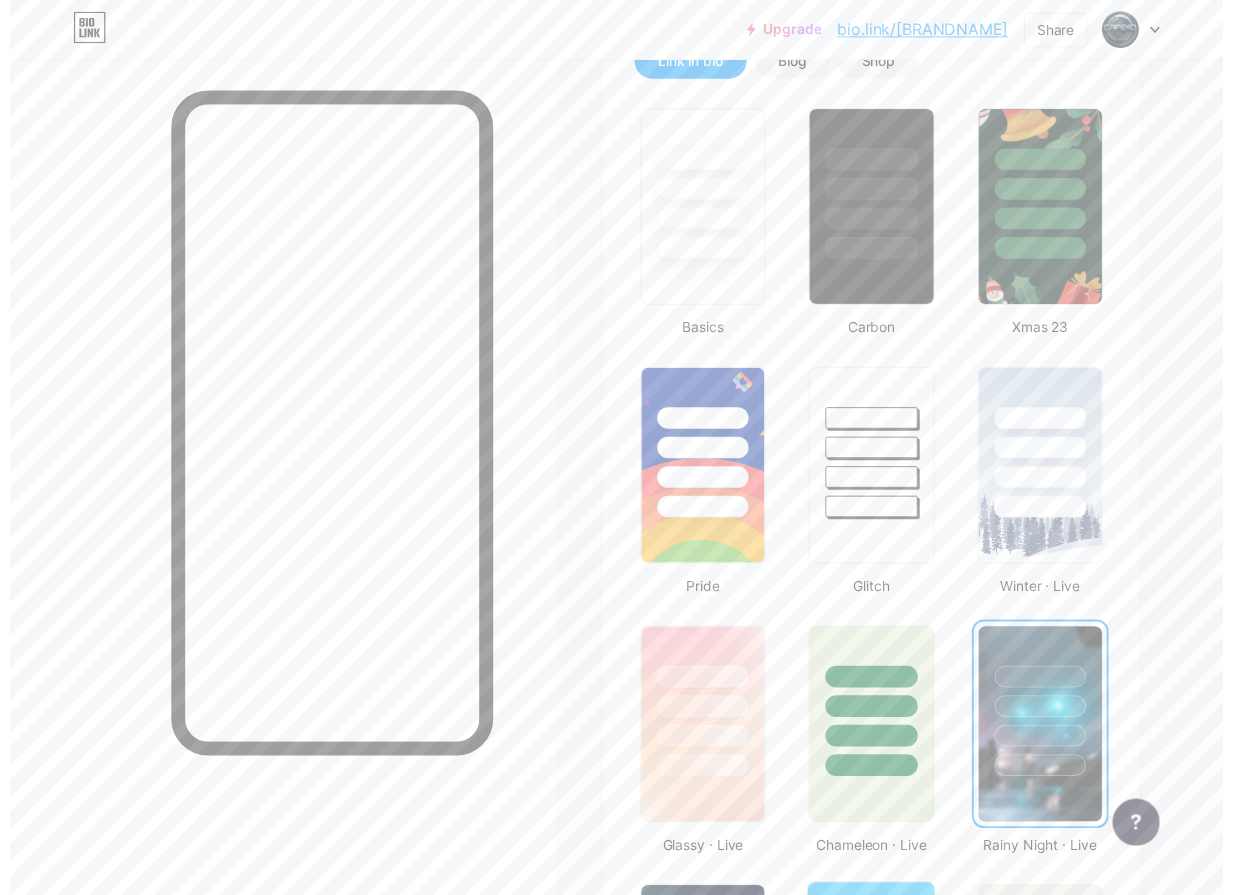scroll, scrollTop: 0, scrollLeft: 0, axis: both 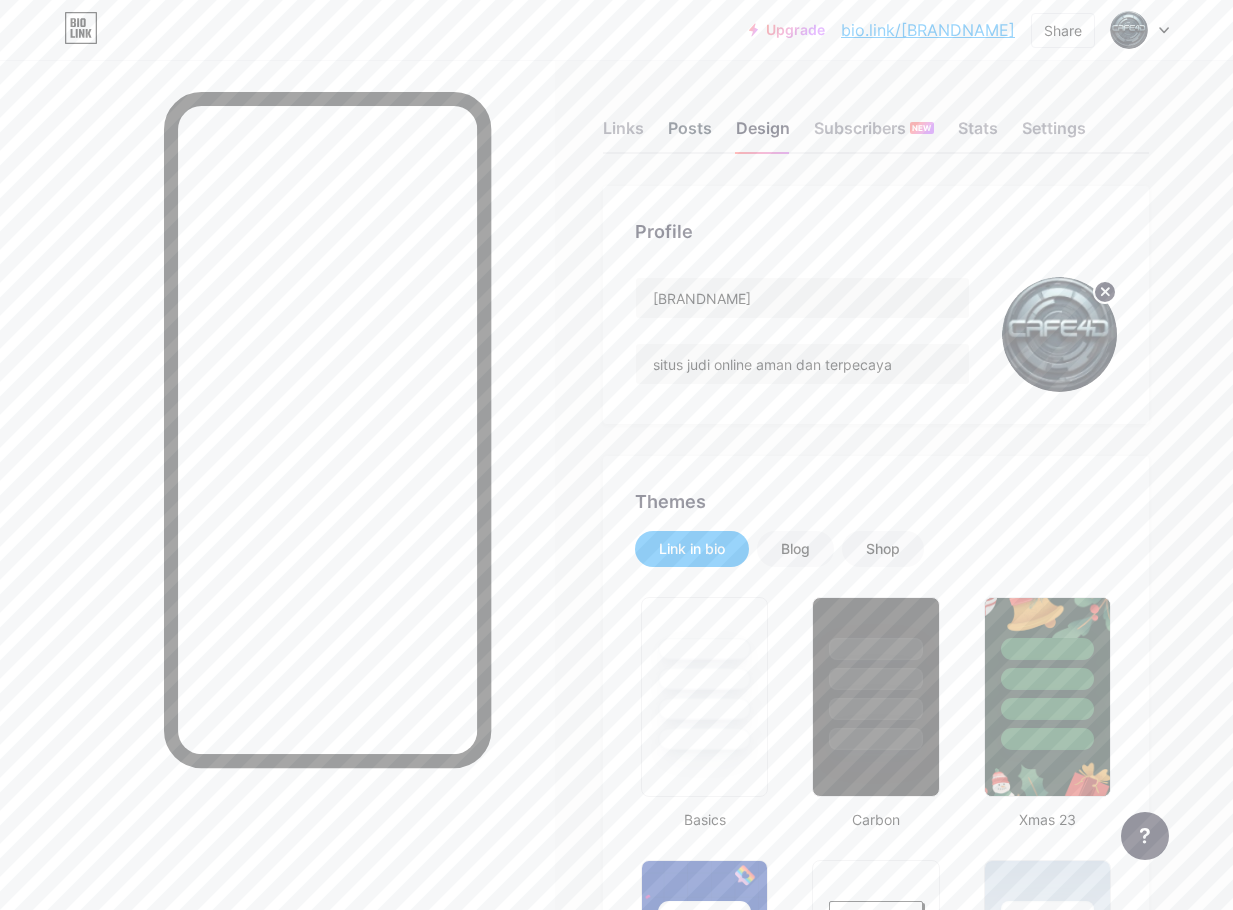 click on "Posts" at bounding box center (690, 134) 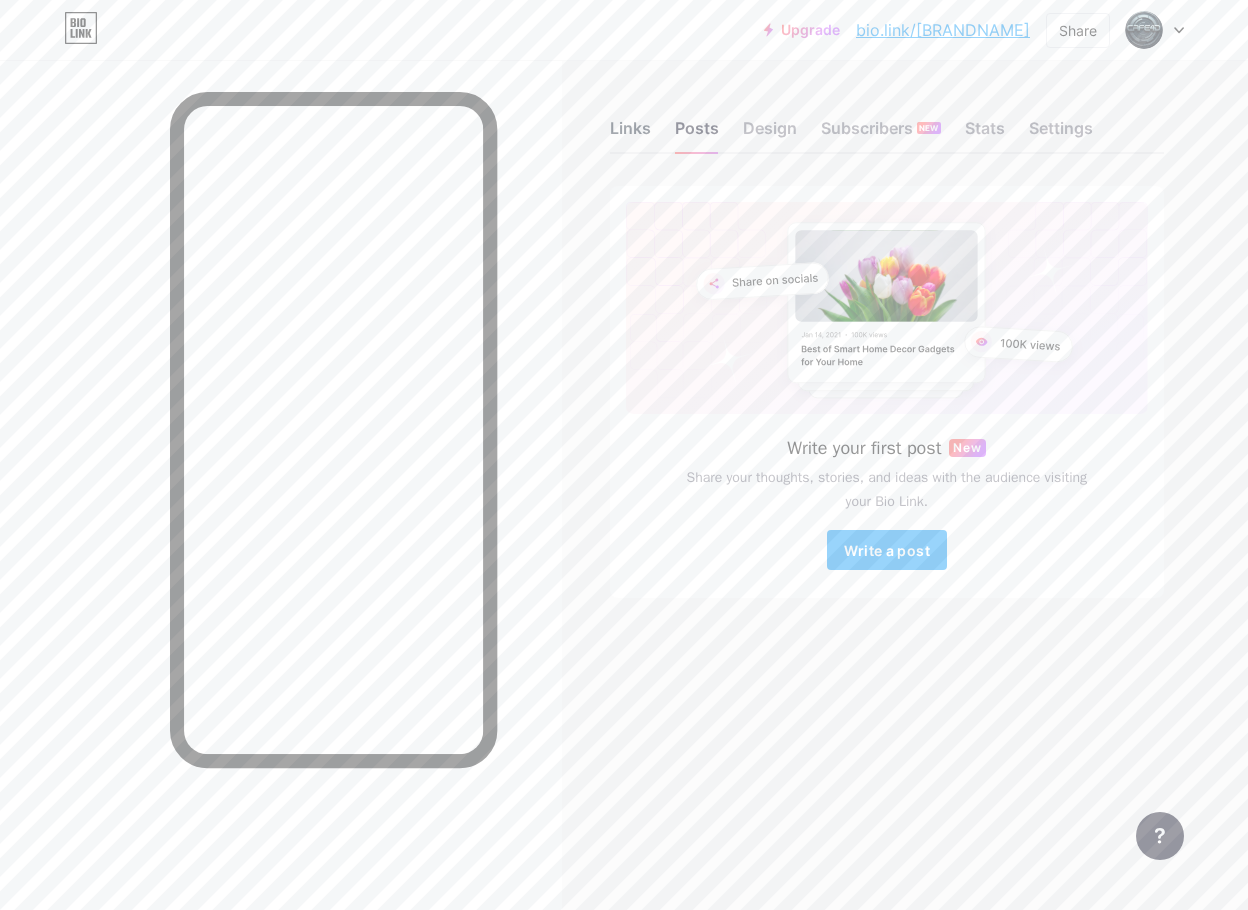click on "Links" at bounding box center (630, 134) 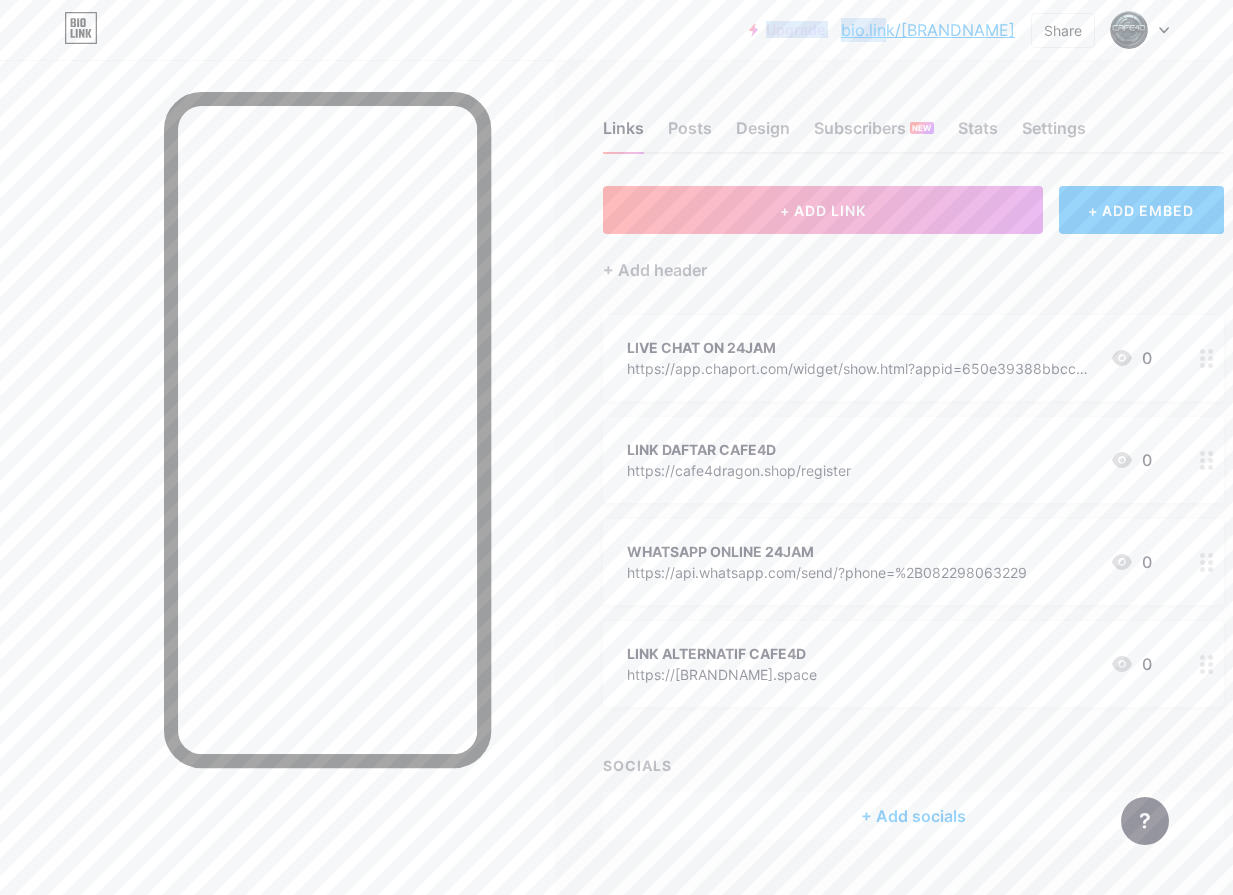 drag, startPoint x: 829, startPoint y: 36, endPoint x: 867, endPoint y: 36, distance: 38 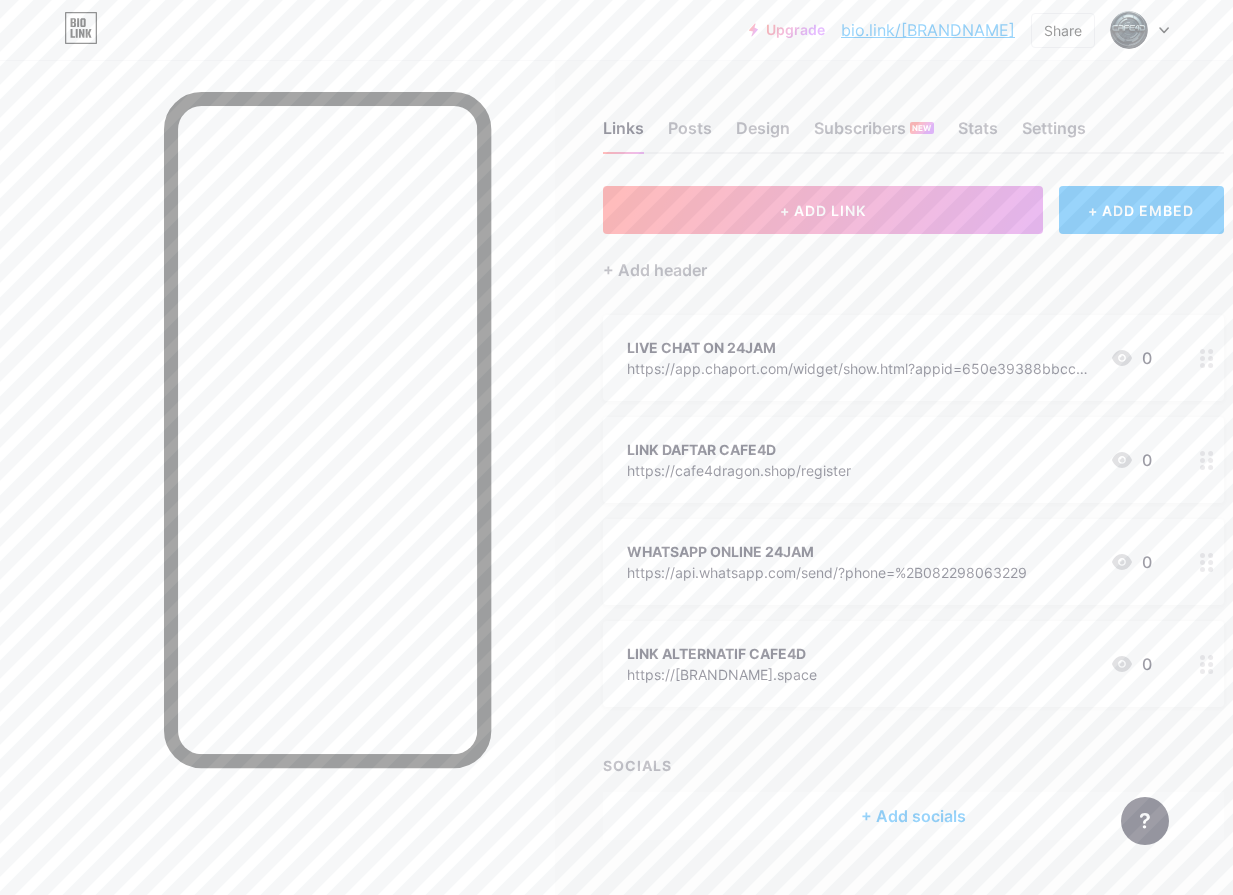 click on "Links
Posts
Design
Subscribers
NEW
Stats
Settings       + ADD LINK     + ADD EMBED
+ Add header
LIVE CHAT ON 24JAM
https://app.chaport.com/widget/show.html?appid=650e39388bbcce46895e34b9
0
LINK DAFTAR [BRANDNAME]
https://cafe4dragon.shop/register
0
WHATSAPP ONLINE 24JAM
https://api.whatsapp.com/send/?phone=%2B082298063229
0
LINK ALTERNATIF [BRANDNAME]
https://[BRANDNAME].space
0
SOCIALS     + Add socials                       Feature requests             Help center         Contact support" at bounding box center [654, 500] 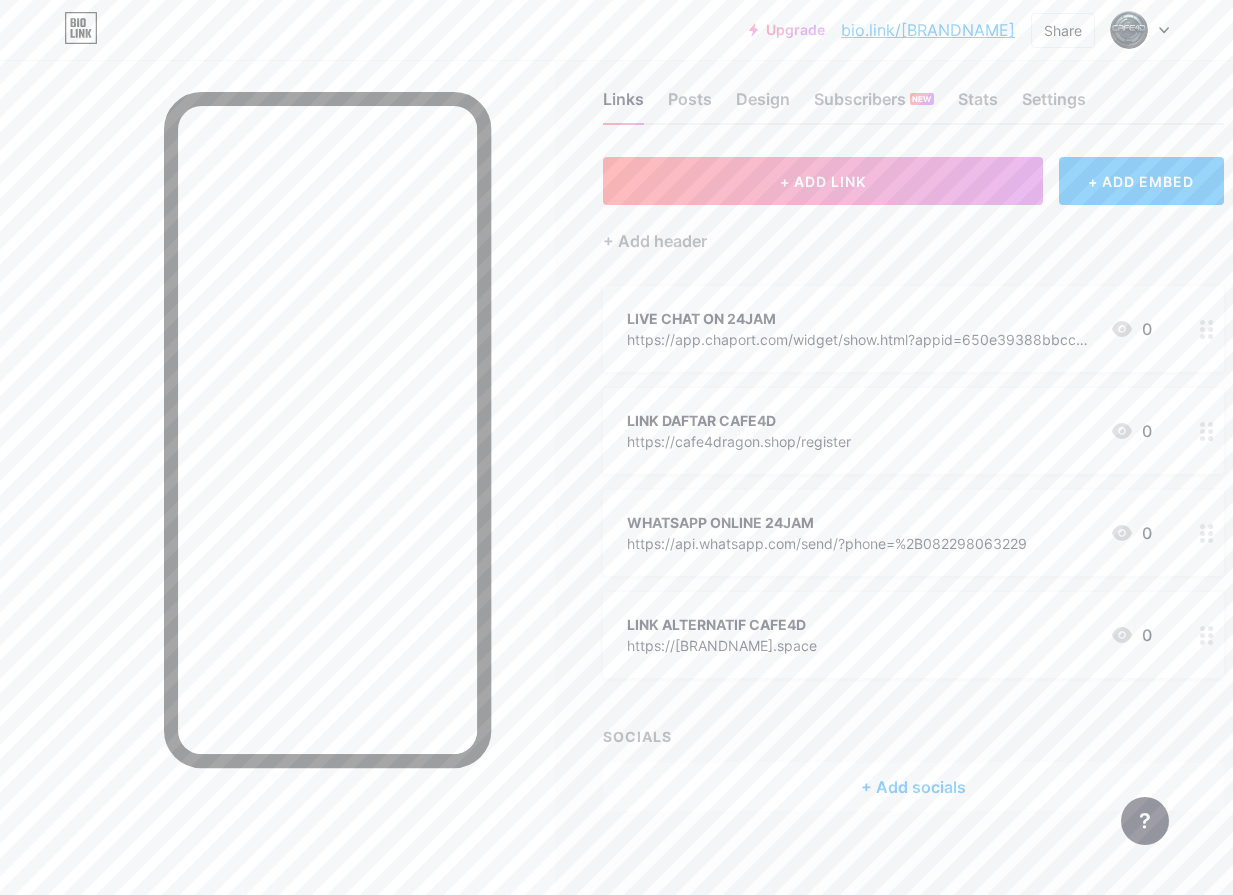 scroll, scrollTop: 44, scrollLeft: 0, axis: vertical 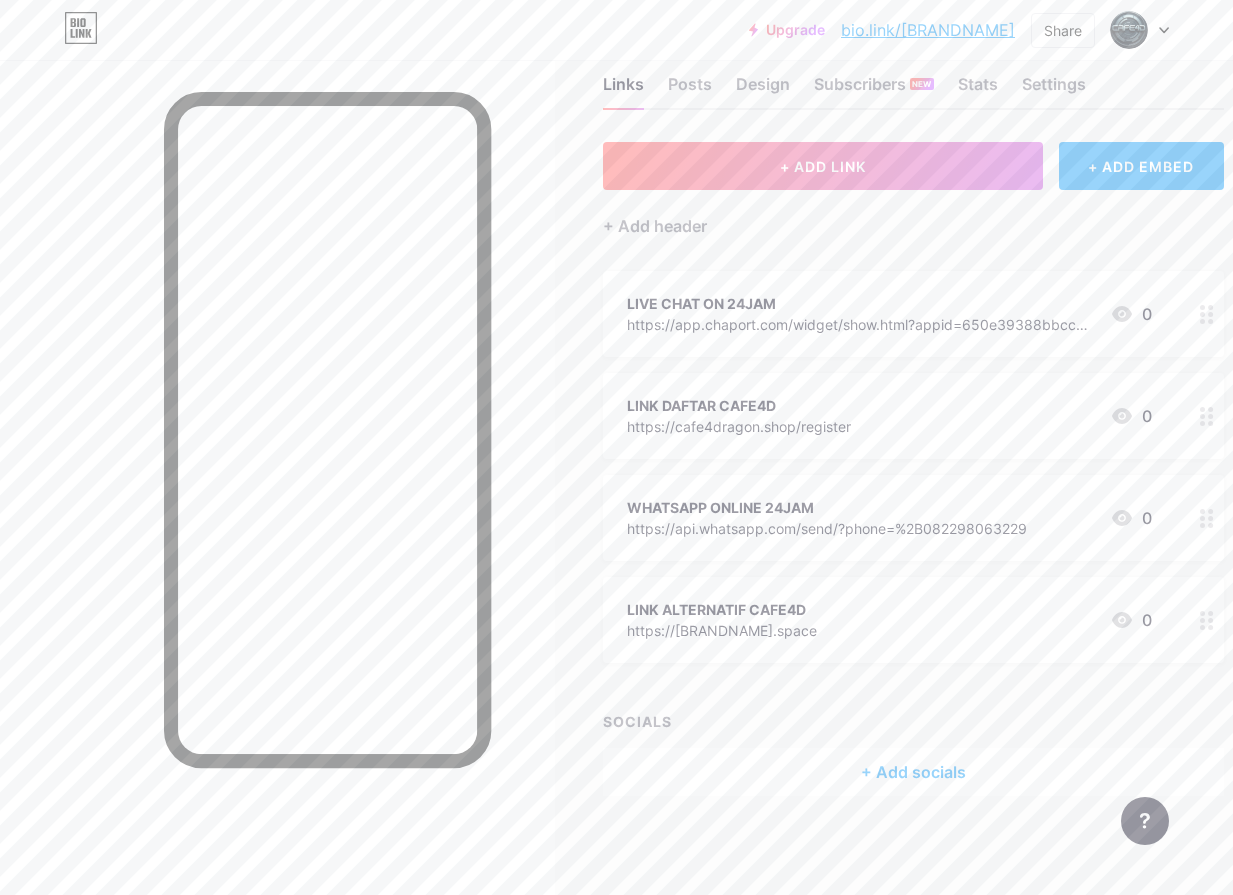 click on "+ Add socials" at bounding box center (913, 772) 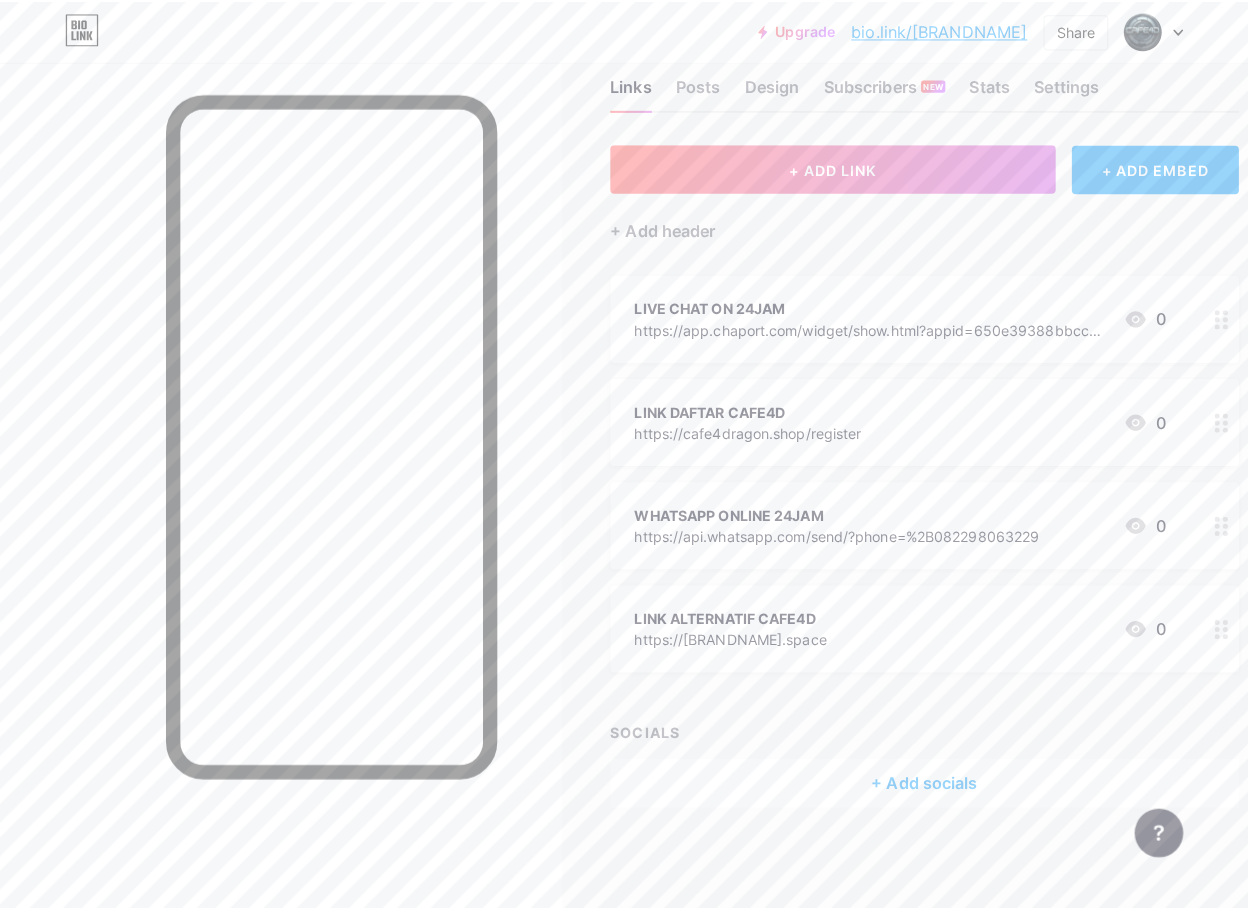 scroll, scrollTop: 29, scrollLeft: 0, axis: vertical 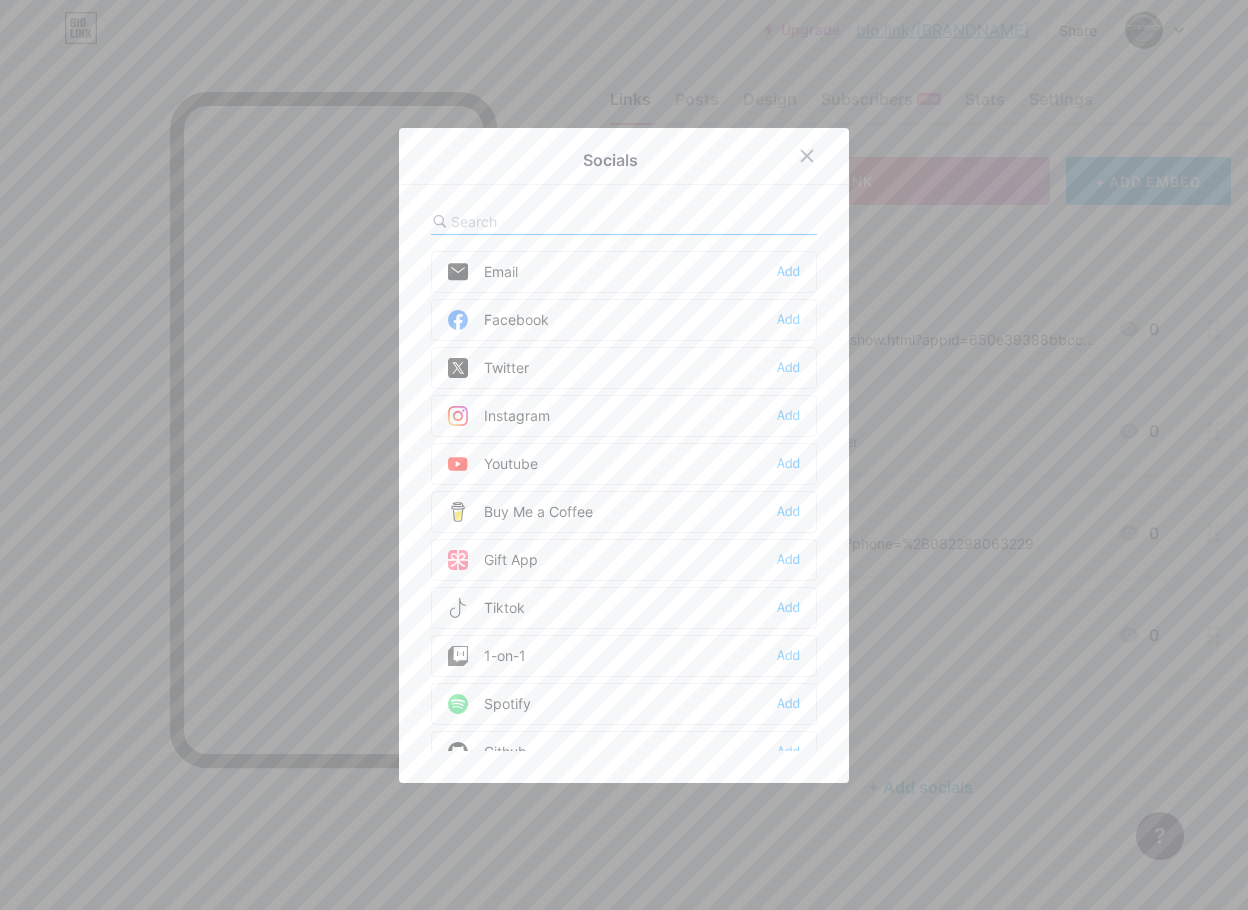 drag, startPoint x: 959, startPoint y: 250, endPoint x: 898, endPoint y: 180, distance: 92.84934 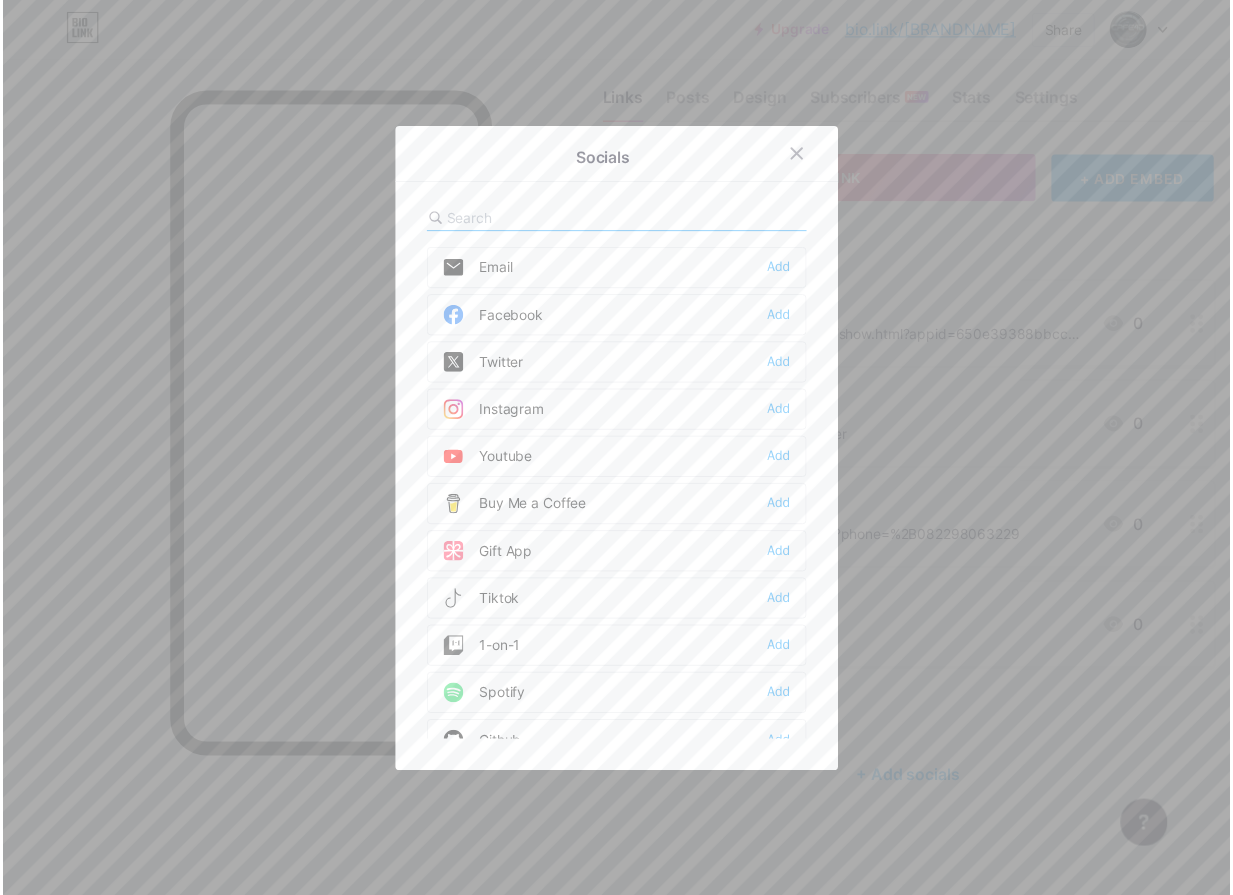 scroll, scrollTop: 44, scrollLeft: 0, axis: vertical 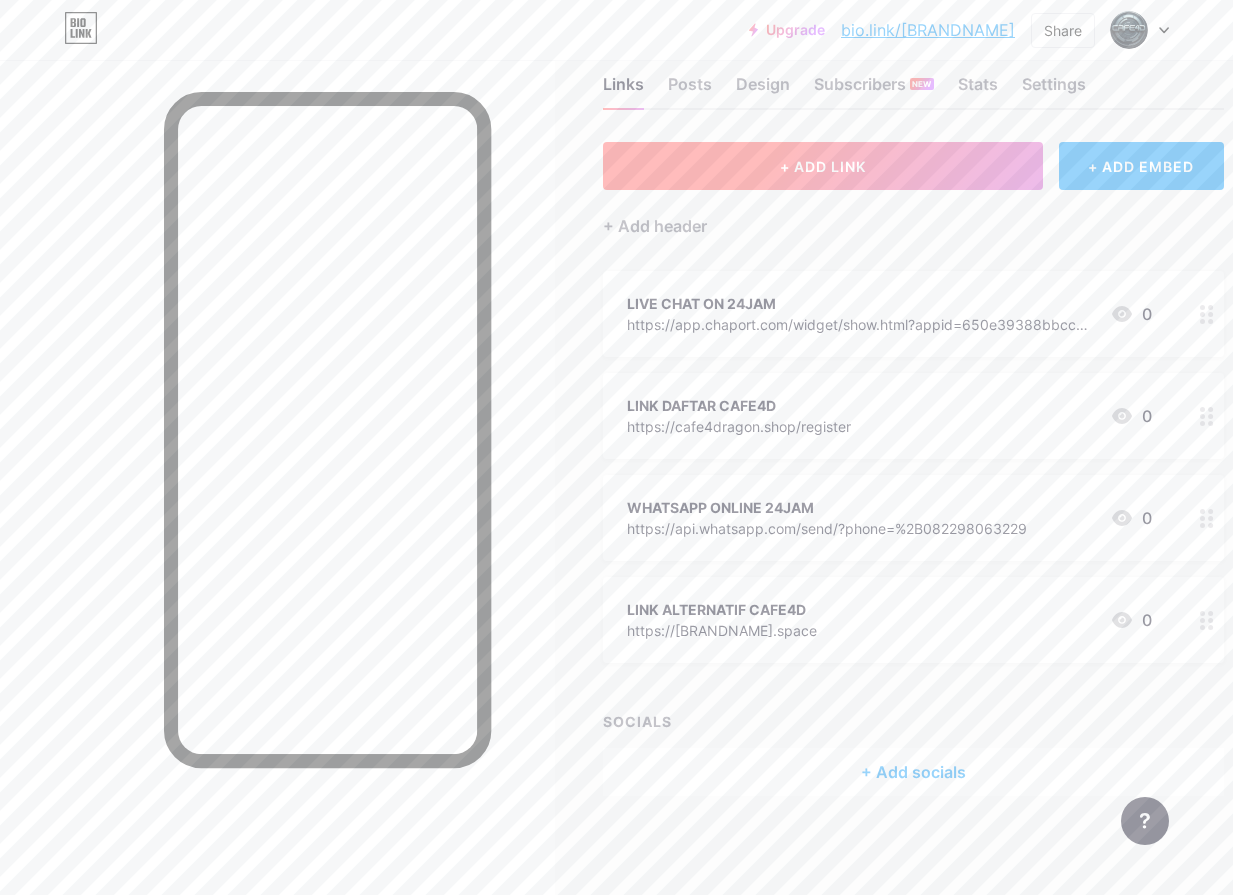 click on "+ ADD LINK" at bounding box center (823, 166) 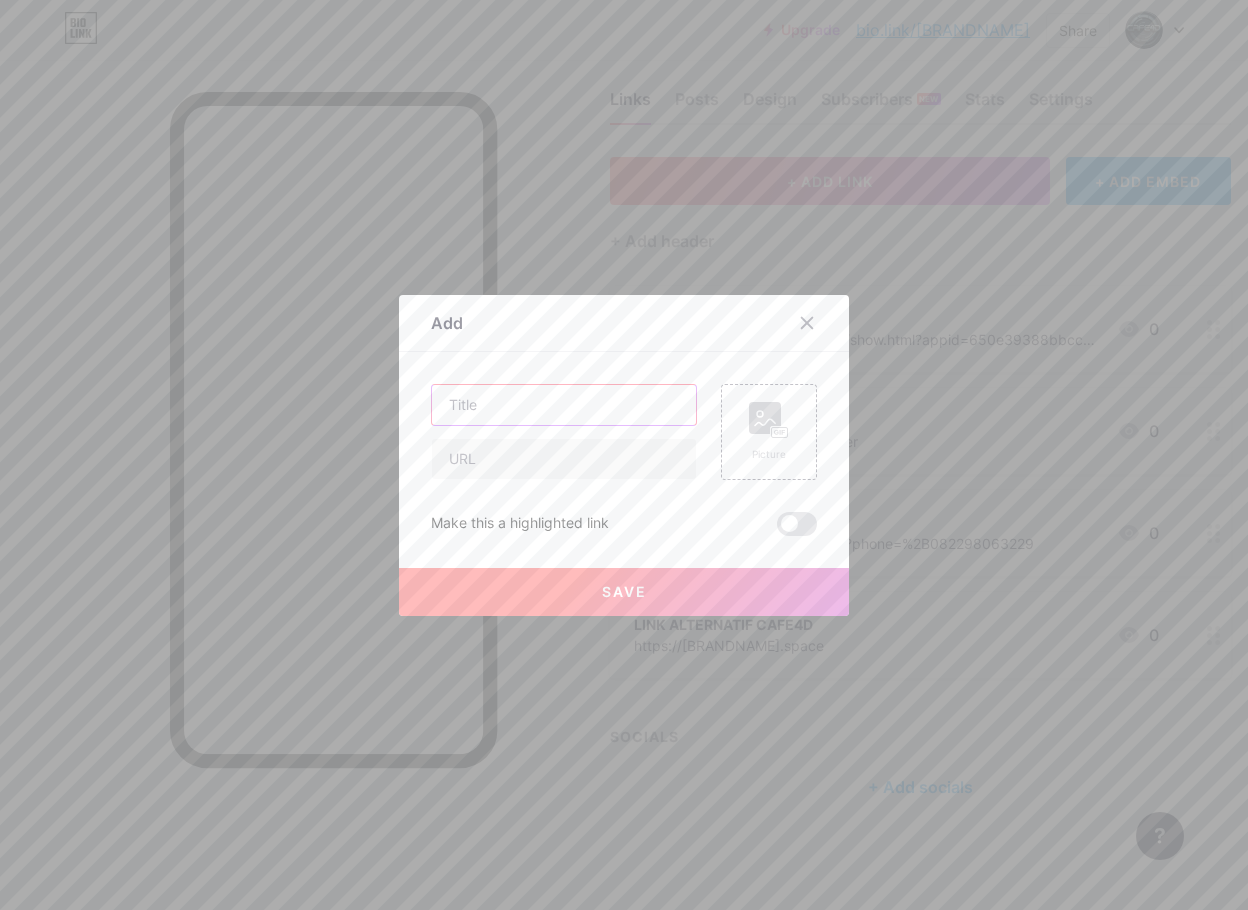 click at bounding box center (564, 405) 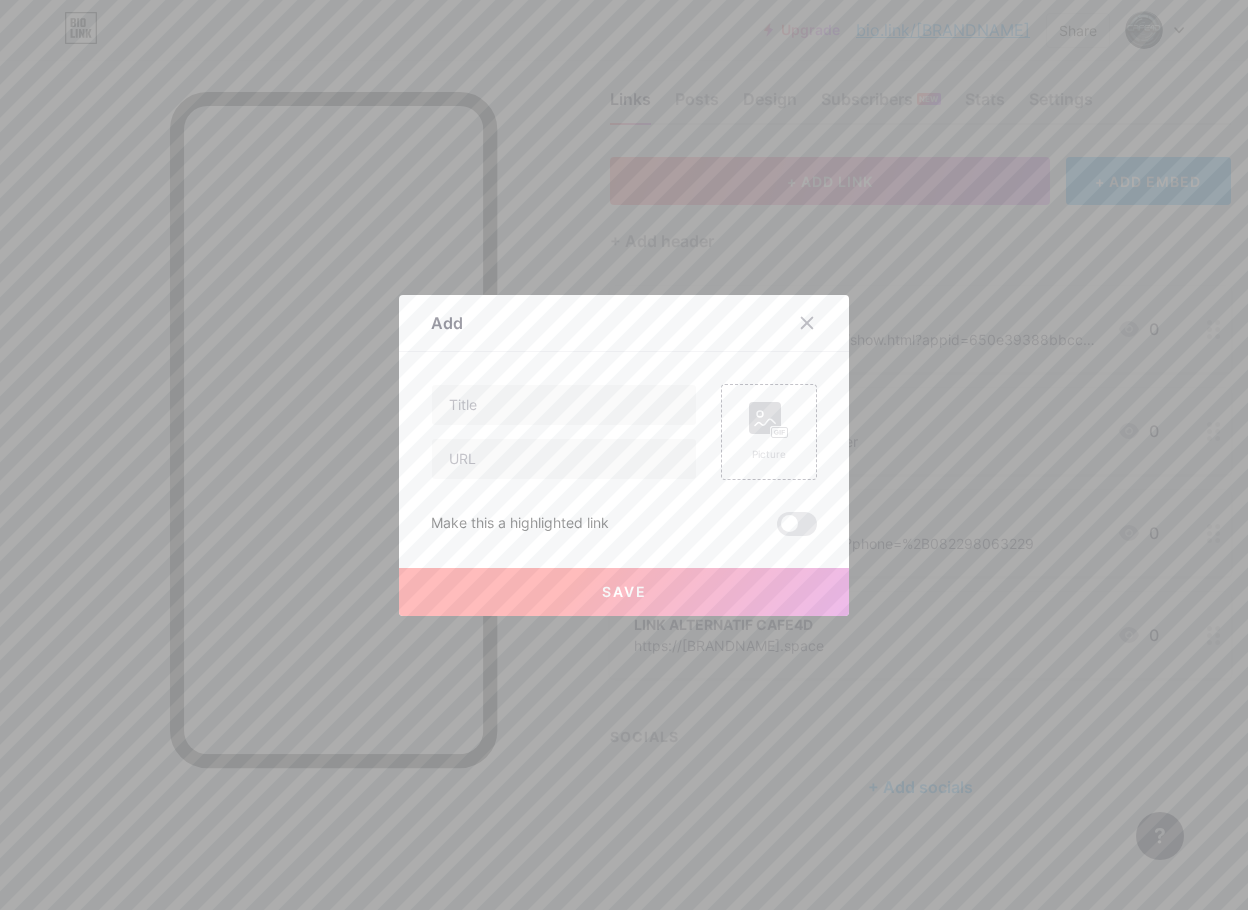click at bounding box center (564, 432) 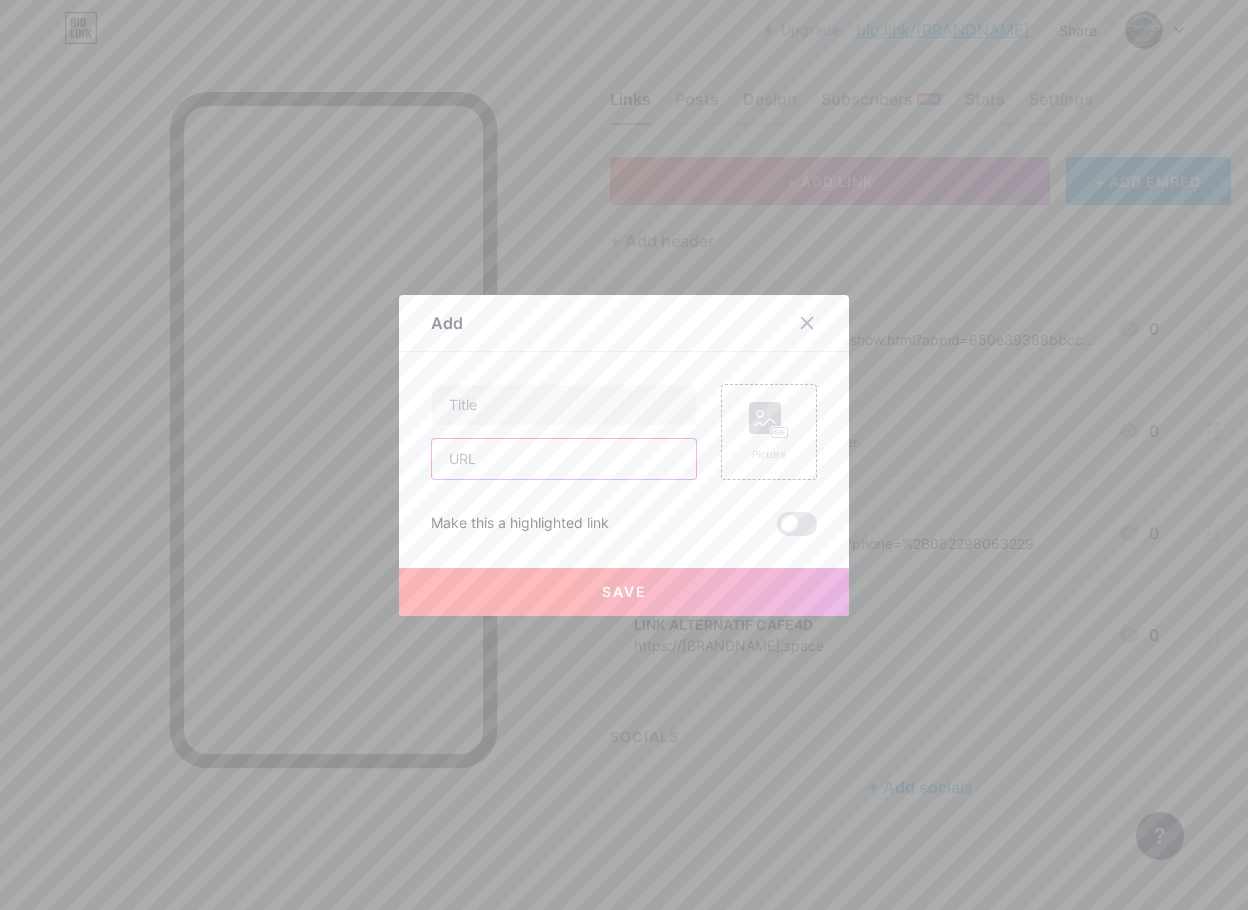 click at bounding box center [564, 459] 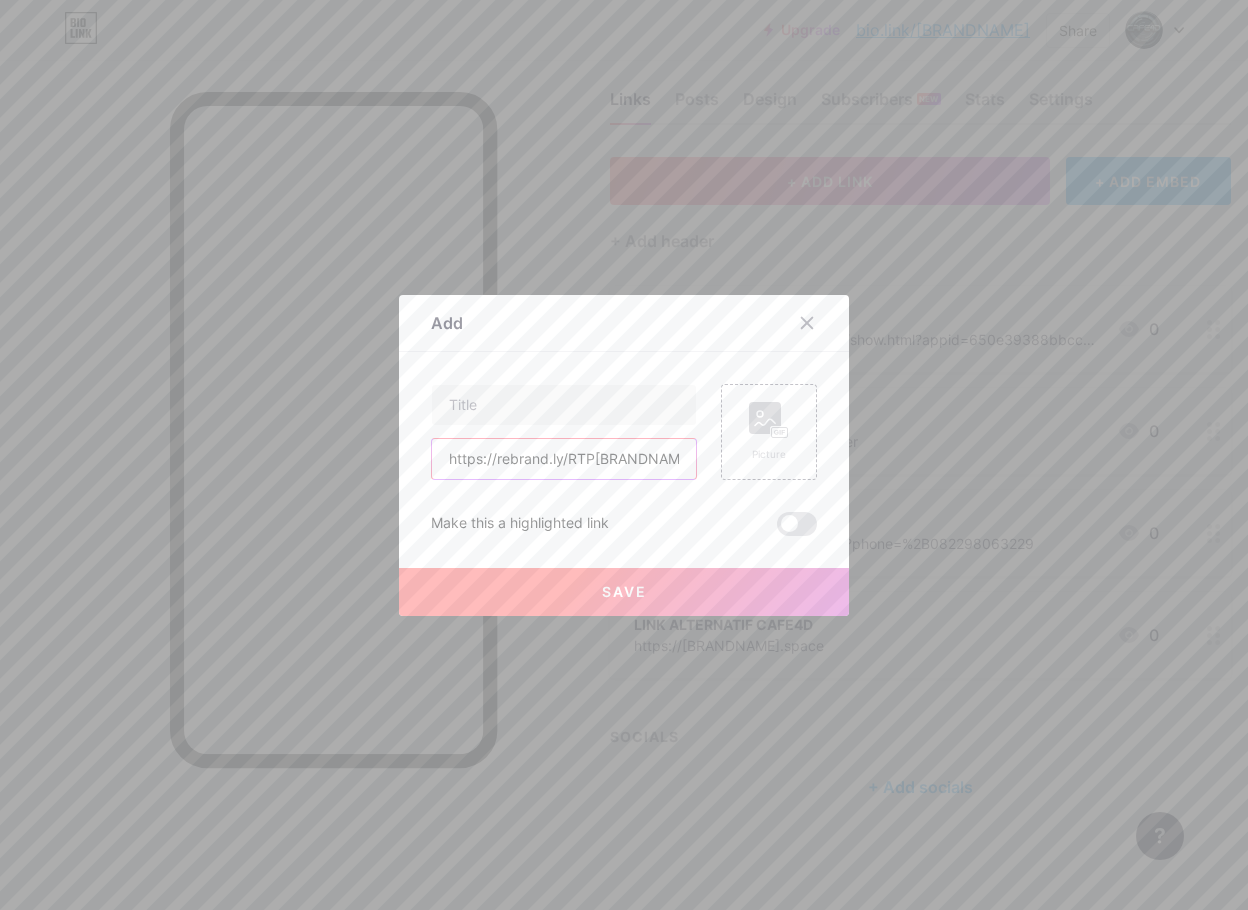 type on "https://rebrand.ly/RTP[BRANDNAME]" 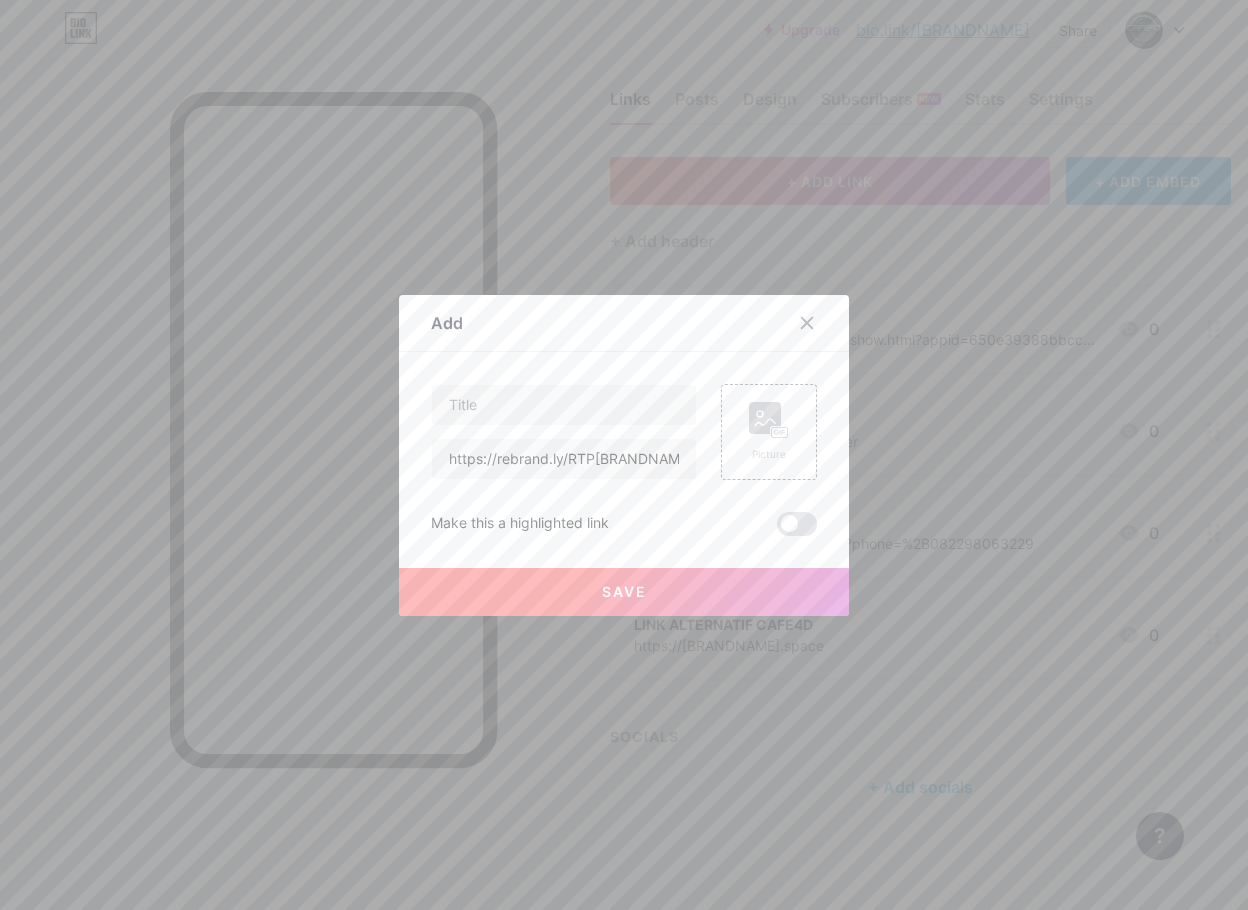 click on "https://rebrand.ly/RTP[BRANDNAME]" at bounding box center (564, 432) 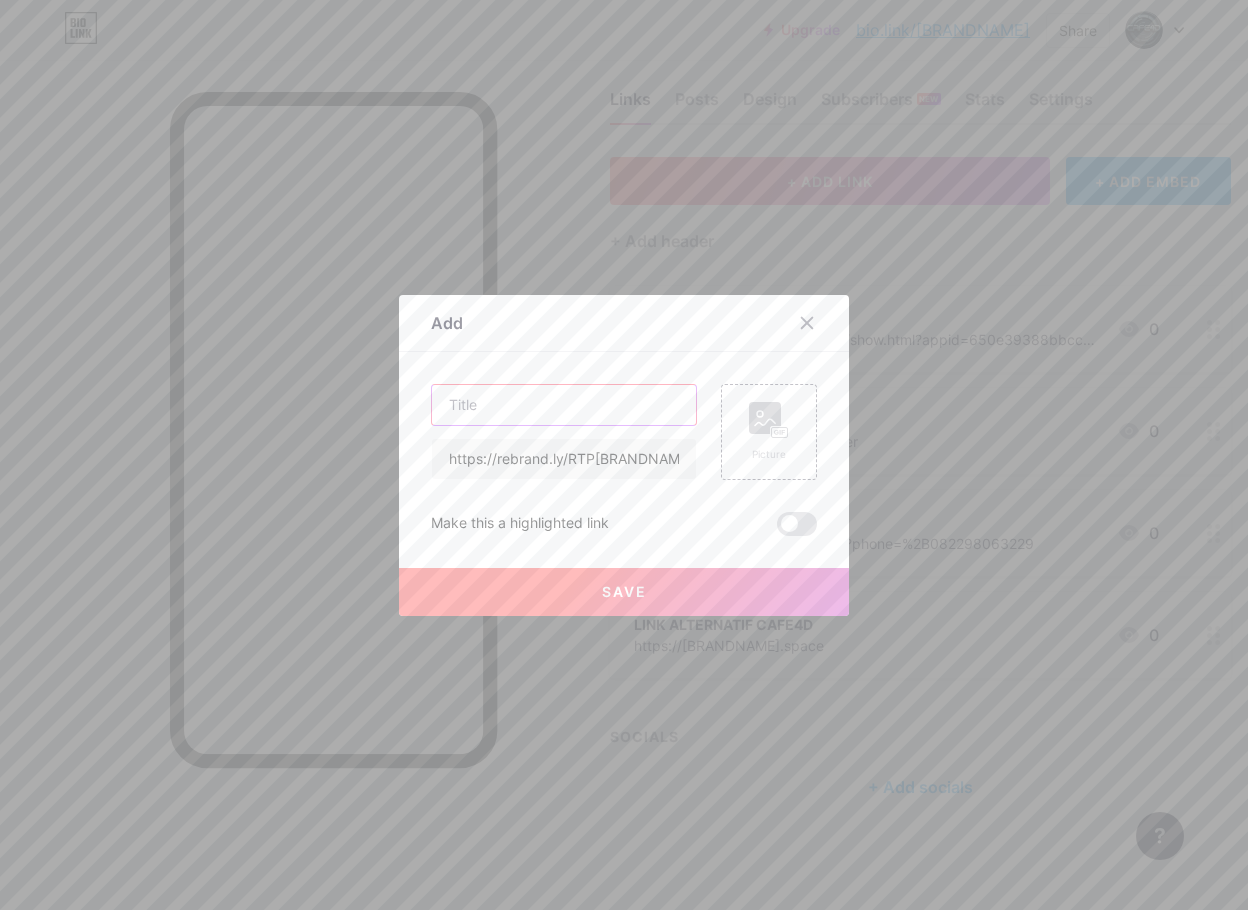 click at bounding box center [564, 405] 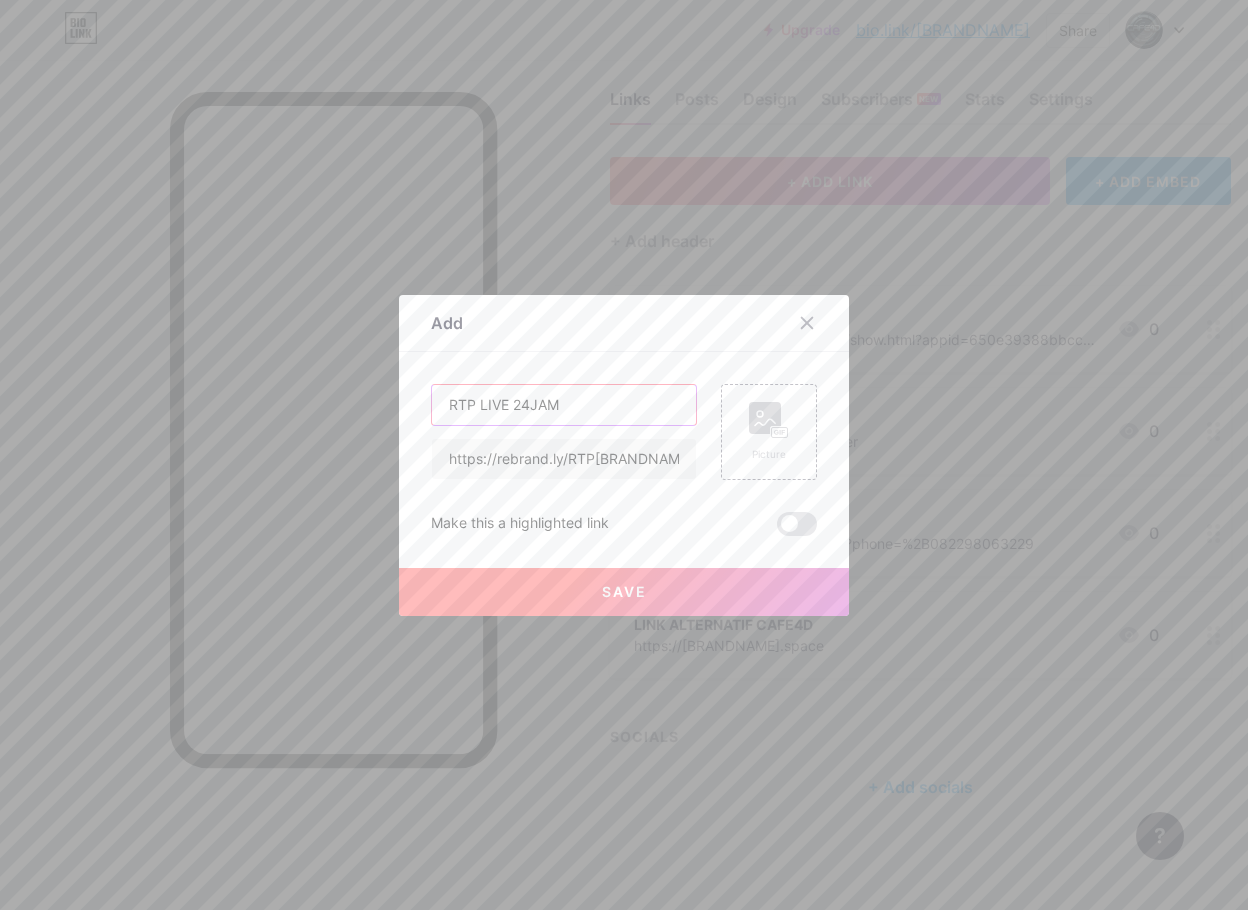 type on "RTP LIVE 24JAM" 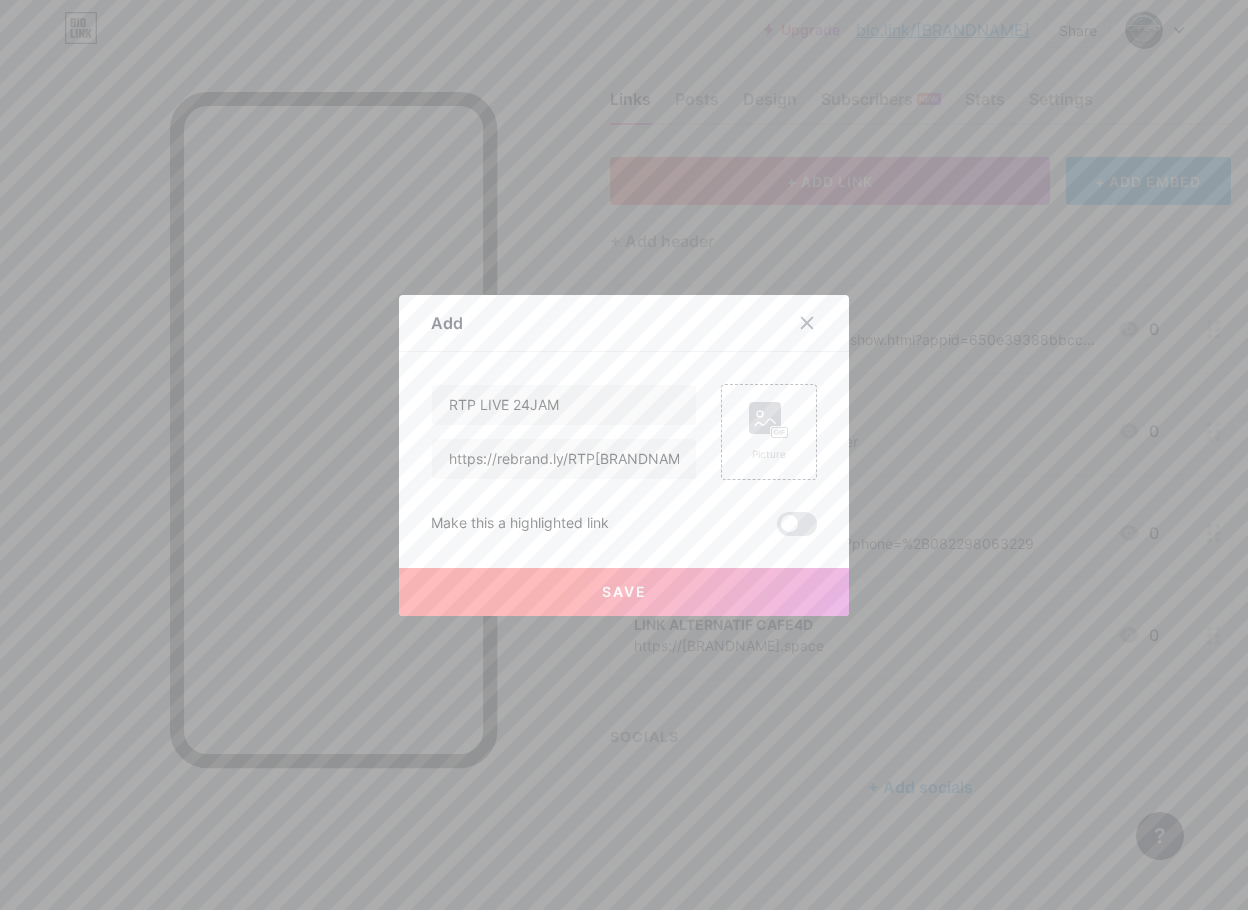 click on "Save" at bounding box center (624, 592) 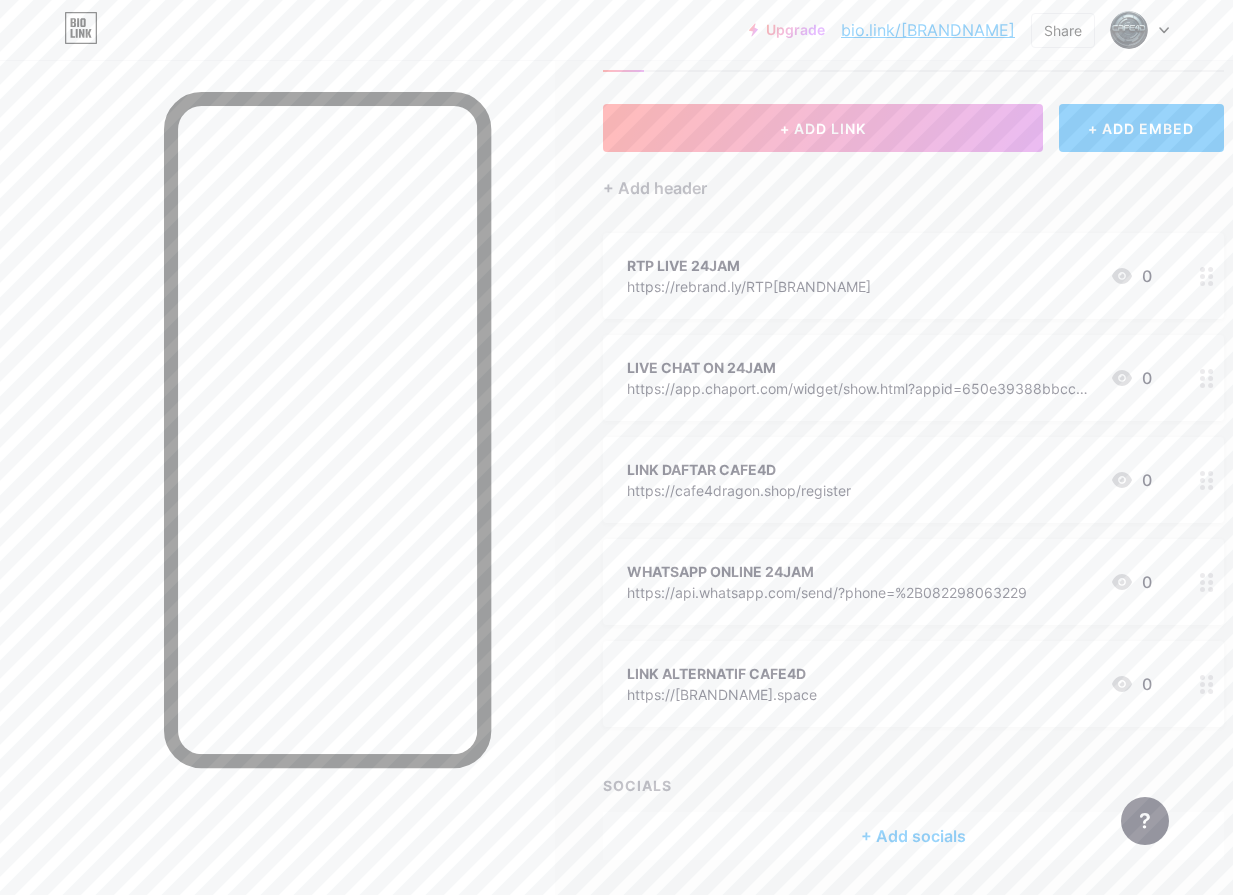 scroll, scrollTop: 0, scrollLeft: 0, axis: both 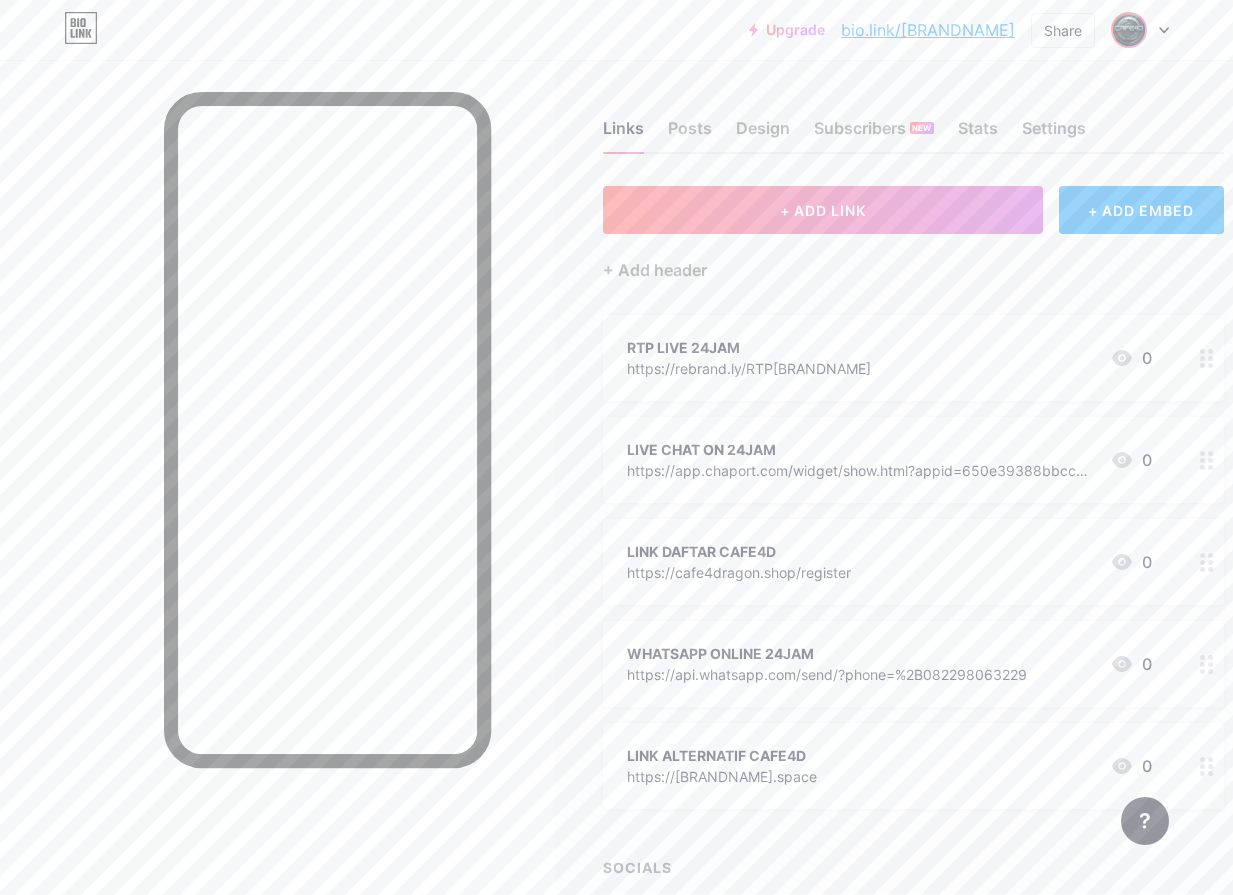 click at bounding box center (1129, 30) 